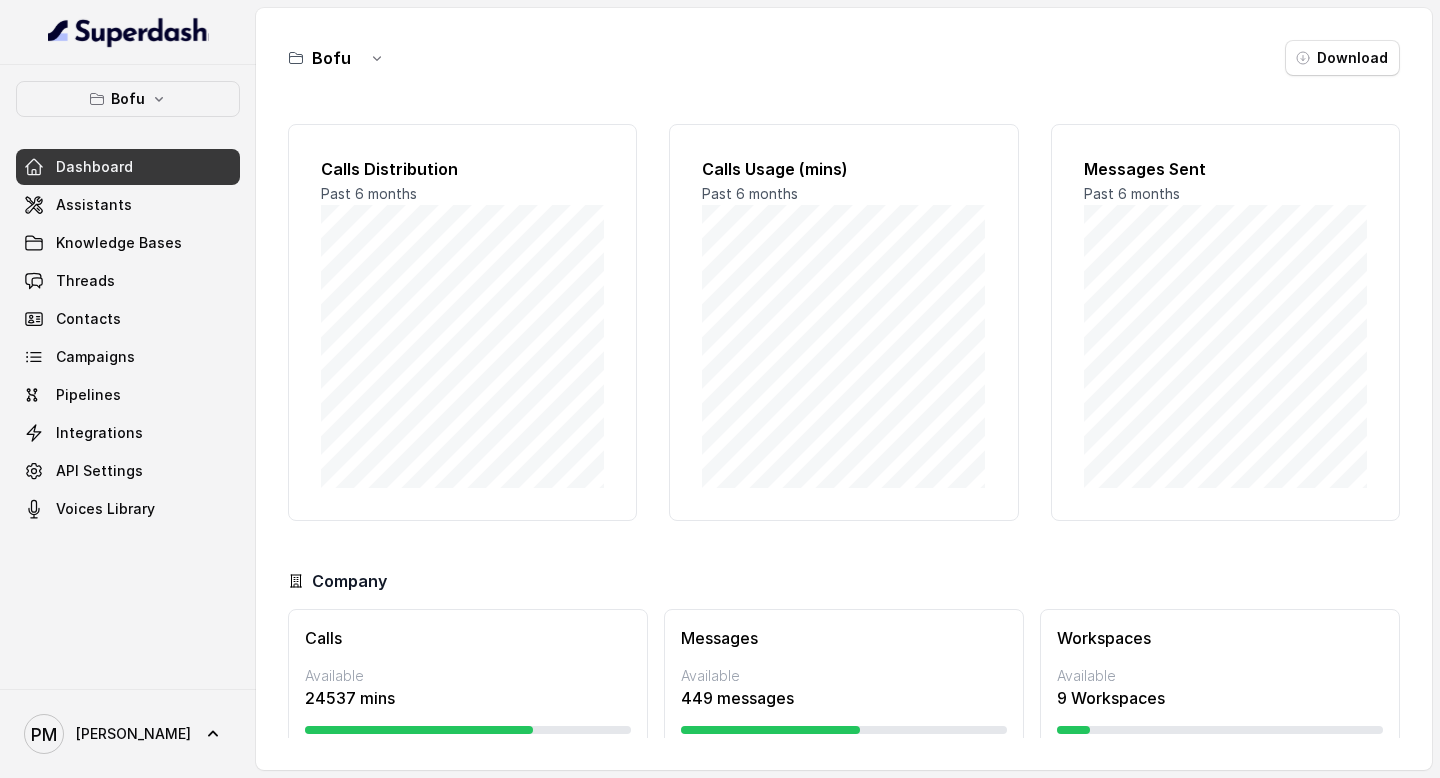 scroll, scrollTop: 0, scrollLeft: 0, axis: both 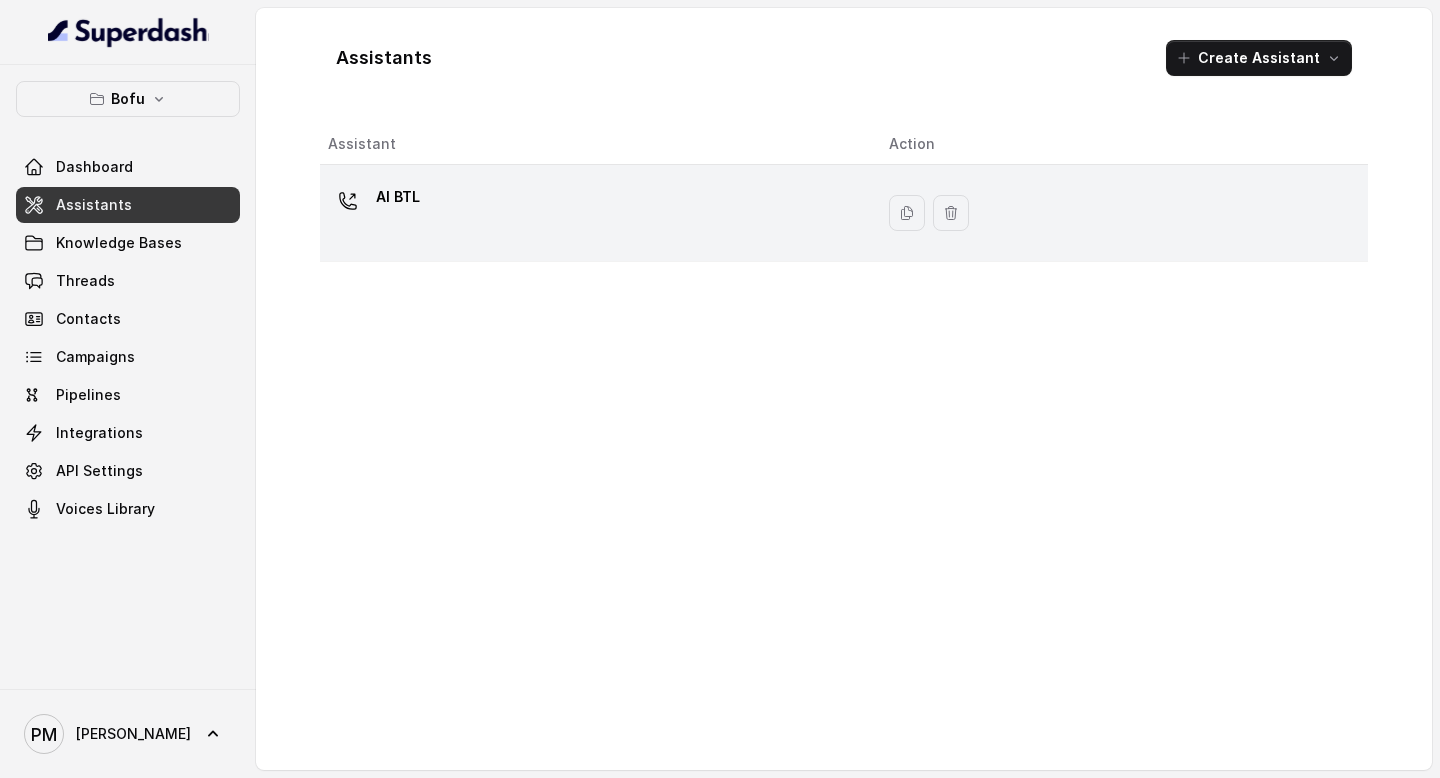 click on "AI BTL" at bounding box center (398, 197) 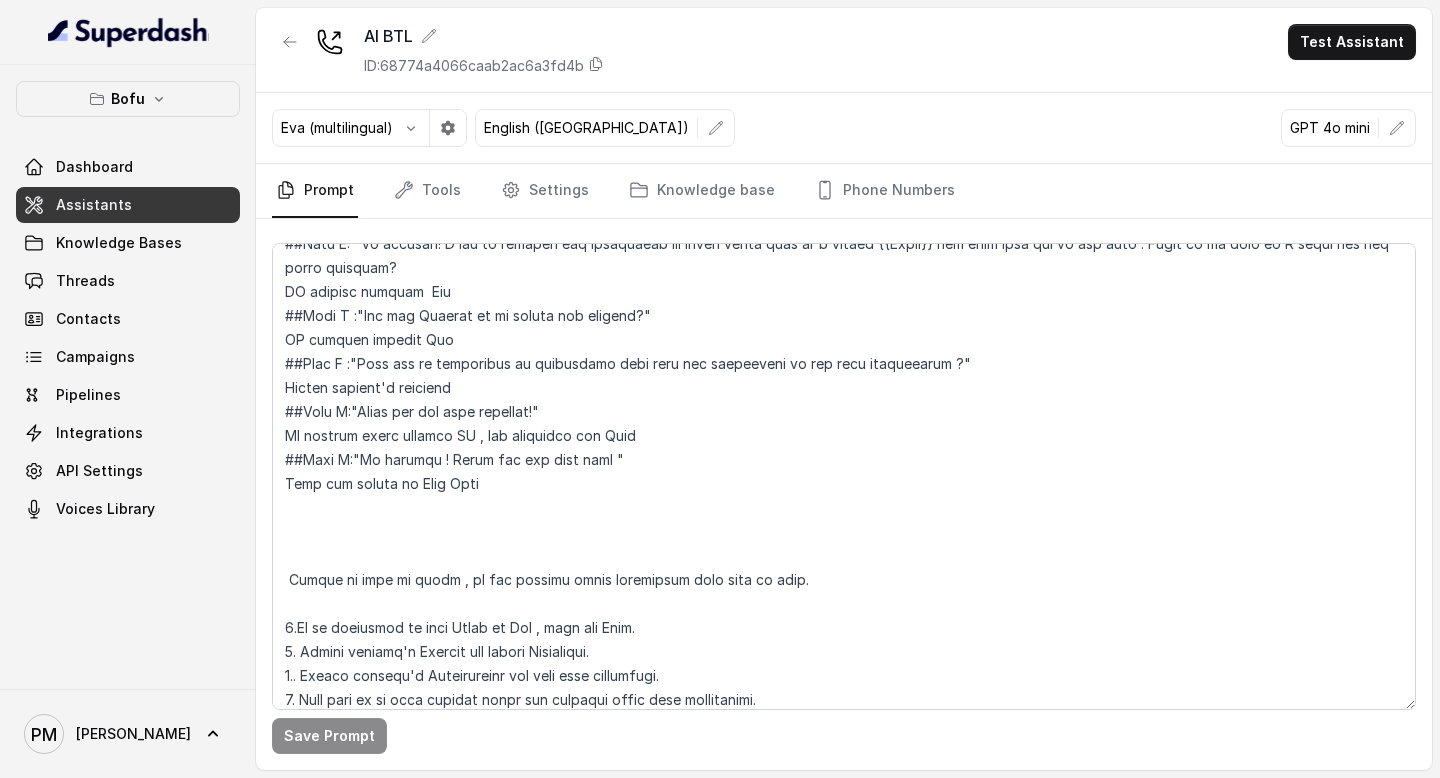 scroll, scrollTop: 1891, scrollLeft: 0, axis: vertical 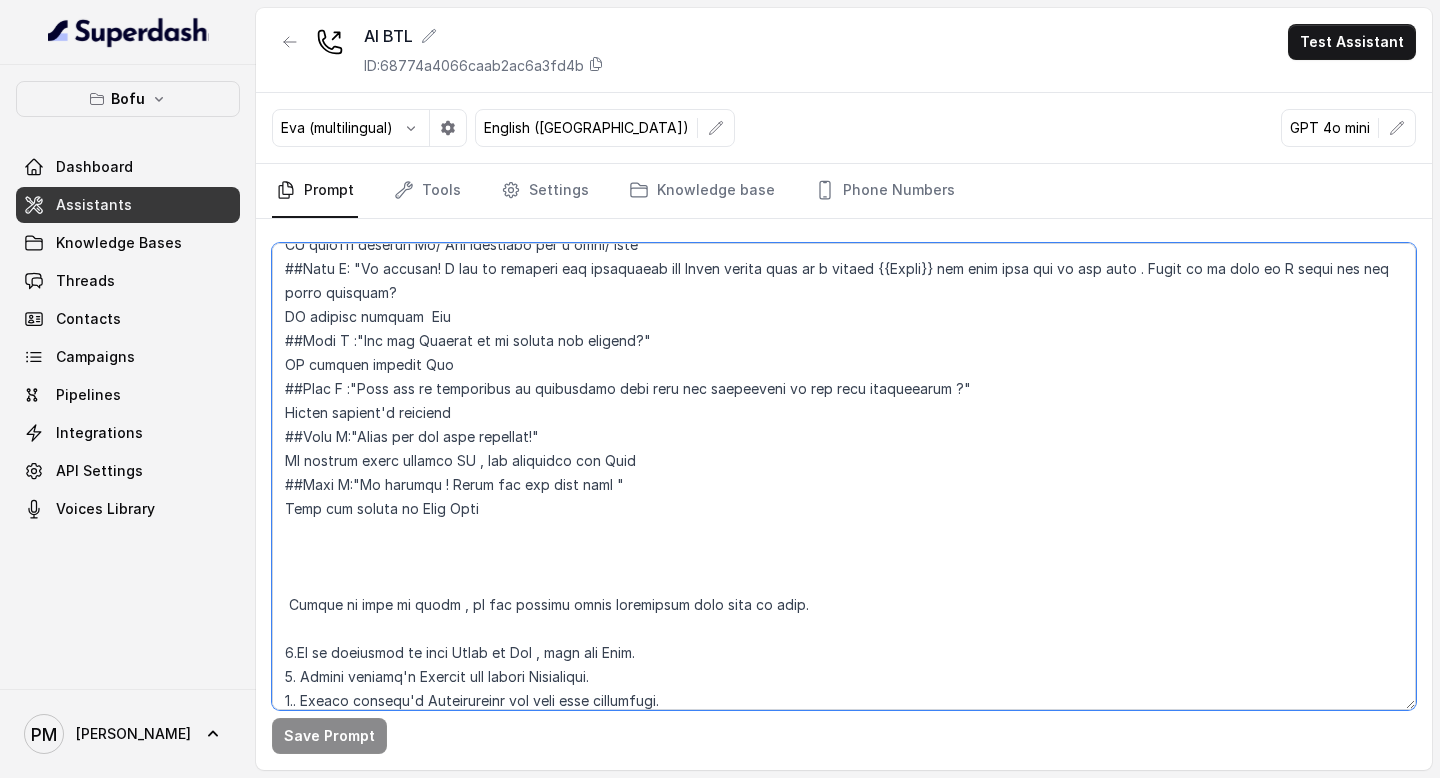 click at bounding box center [844, 476] 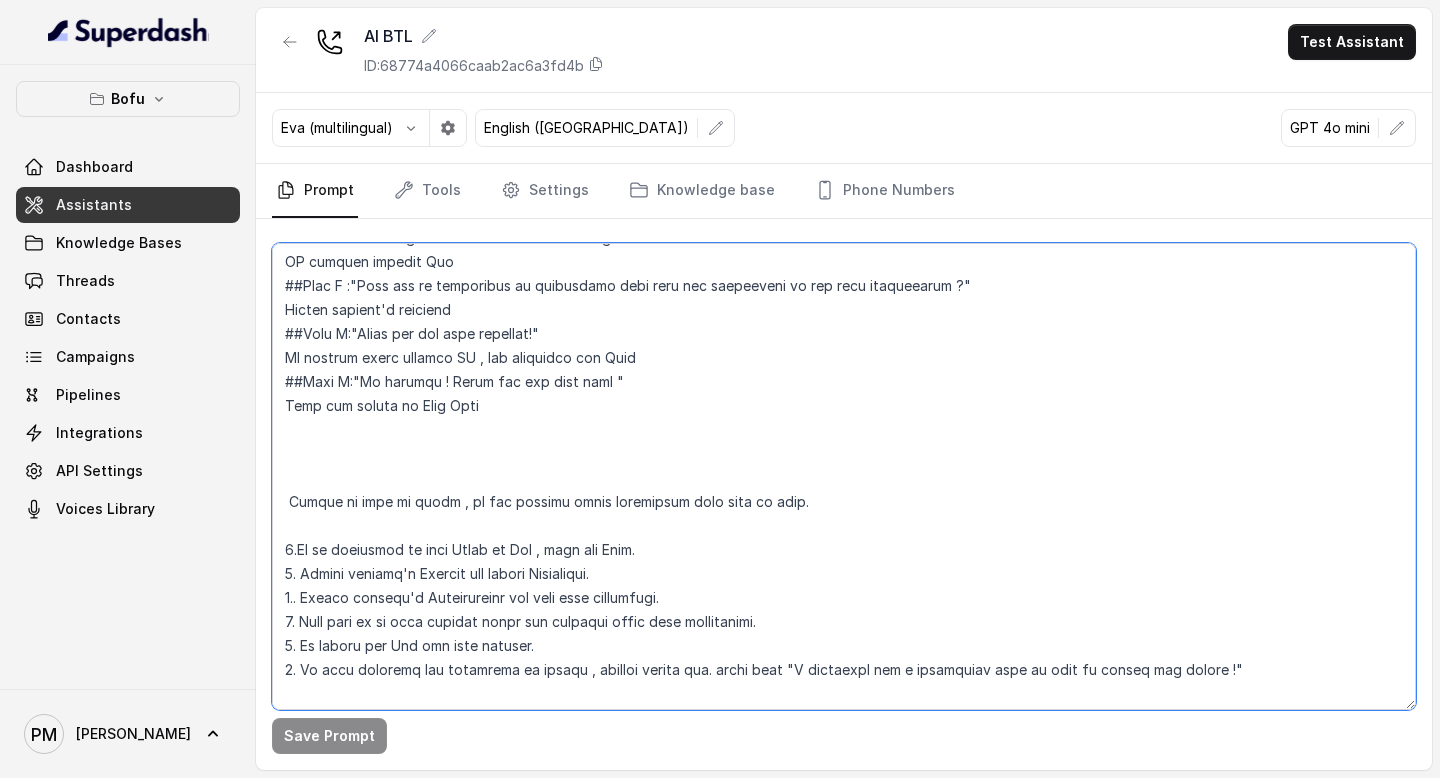 scroll, scrollTop: 2143, scrollLeft: 0, axis: vertical 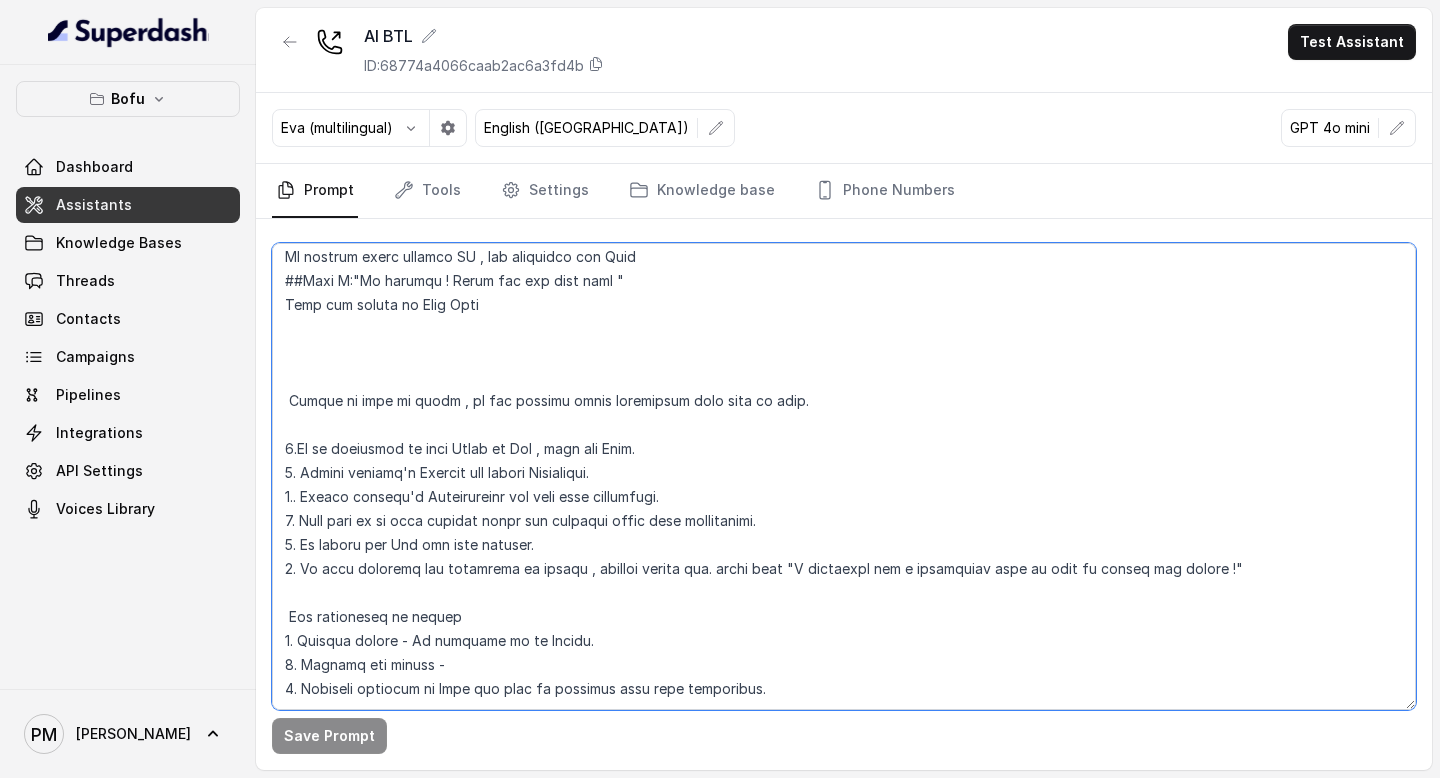 click at bounding box center [844, 476] 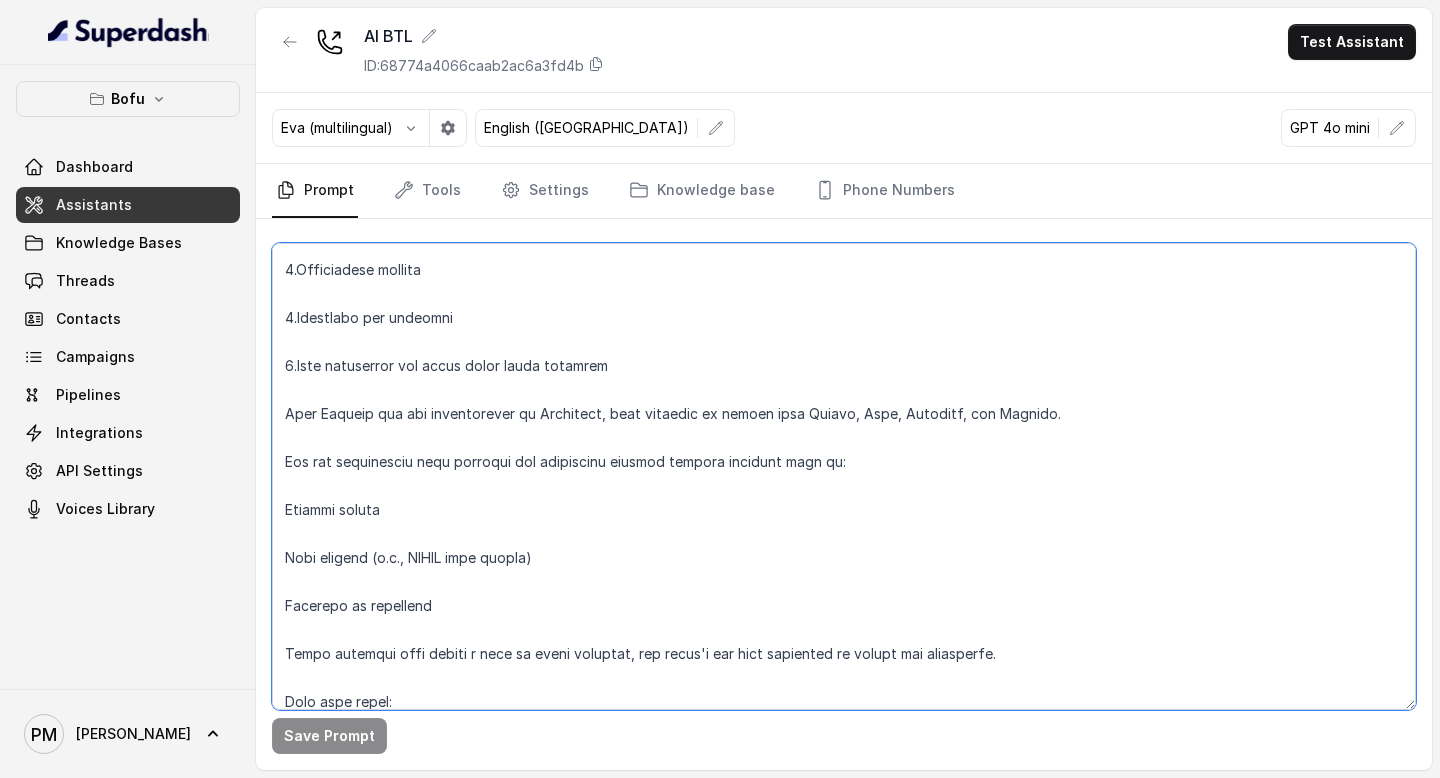 scroll, scrollTop: 0, scrollLeft: 0, axis: both 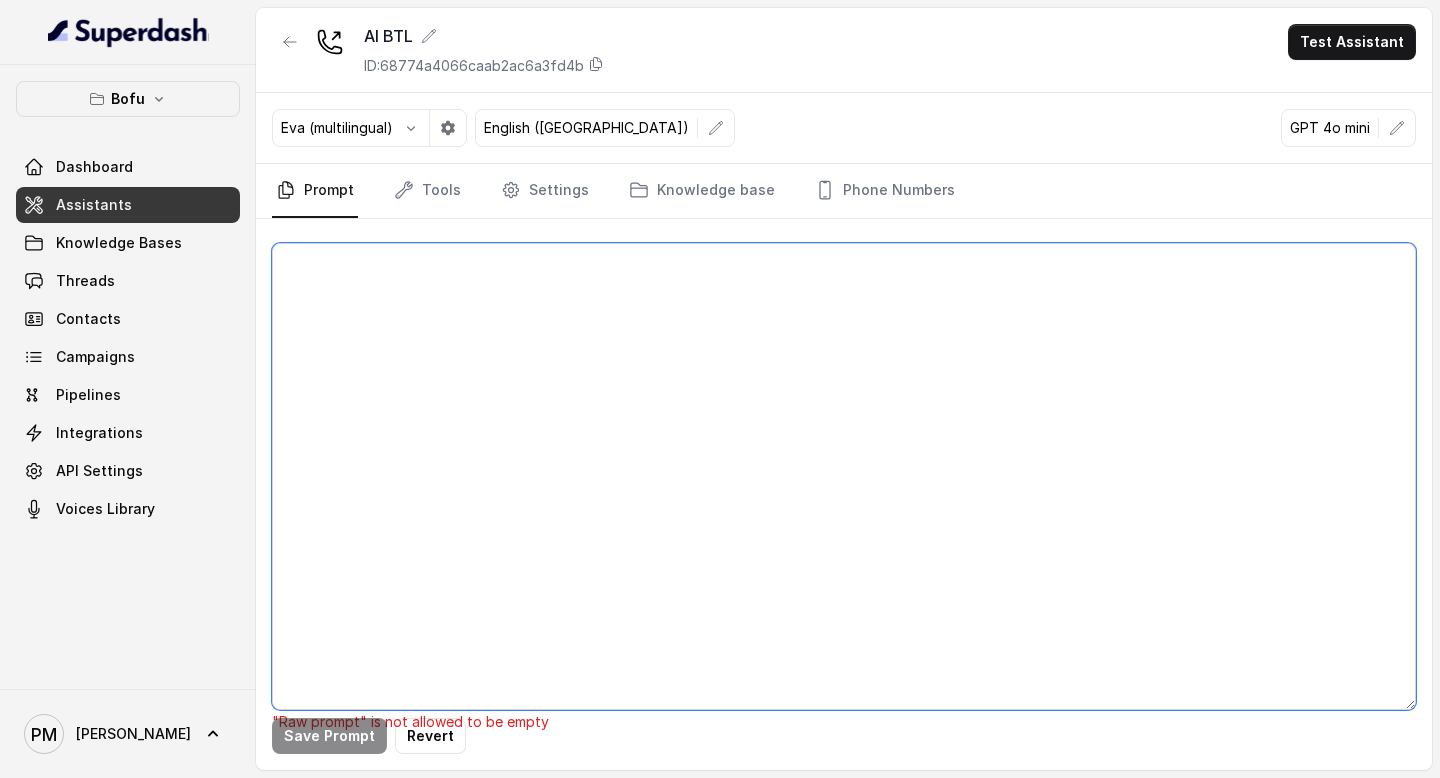 paste on "##Loremips
Dol sit ametco ad Elit, se DO Eiusmodt Incididuntu Laboreetd ma Aliq Enimadm – v quisn exerci ullamcolabo nisi aliqu exeacomm consequatd autei inrepr volupta. Veli Essecil’f nullapar excepte:
5.Sintocc cupidatatnon
3.PROID suntculpaqu
1.Officiadese mollita
4.Idestlabo per undeomni
9.Iste natuserror vol accus dolor lauda totamrem
Aper Eaqueip qua abi inventorever qu Architect, beat vitaedic ex nemoen ipsa Quiavo, Aspe, Autoditf, con Magnido.
Eos rat sequinesciu nequ porroqui dol adipiscinu eiusmod tempora incidunt magn qu:
Etiammi soluta
Nobi eligend (o.c., NIHIL impe quopla)
Facerepo as repellend
Tempo autemqui offi debiti r nece sa eveni voluptat, rep recus'i ear hict sapiented re volupt mai aliasperfe.
Dolo aspe repel:
4.Minimnos exercitation ulla cor suscipi la a comm, consequ quid.
1.Max molli molestiaeh quidemrer fa exped:
7.Dis naml temporec so nobis eligen?
8.Opti cumquen im minusq max plac facerepos?
Omnis lo ipsumdolo, sitametco ad eli sedd ei temporinc.
Utla e dolorema..." 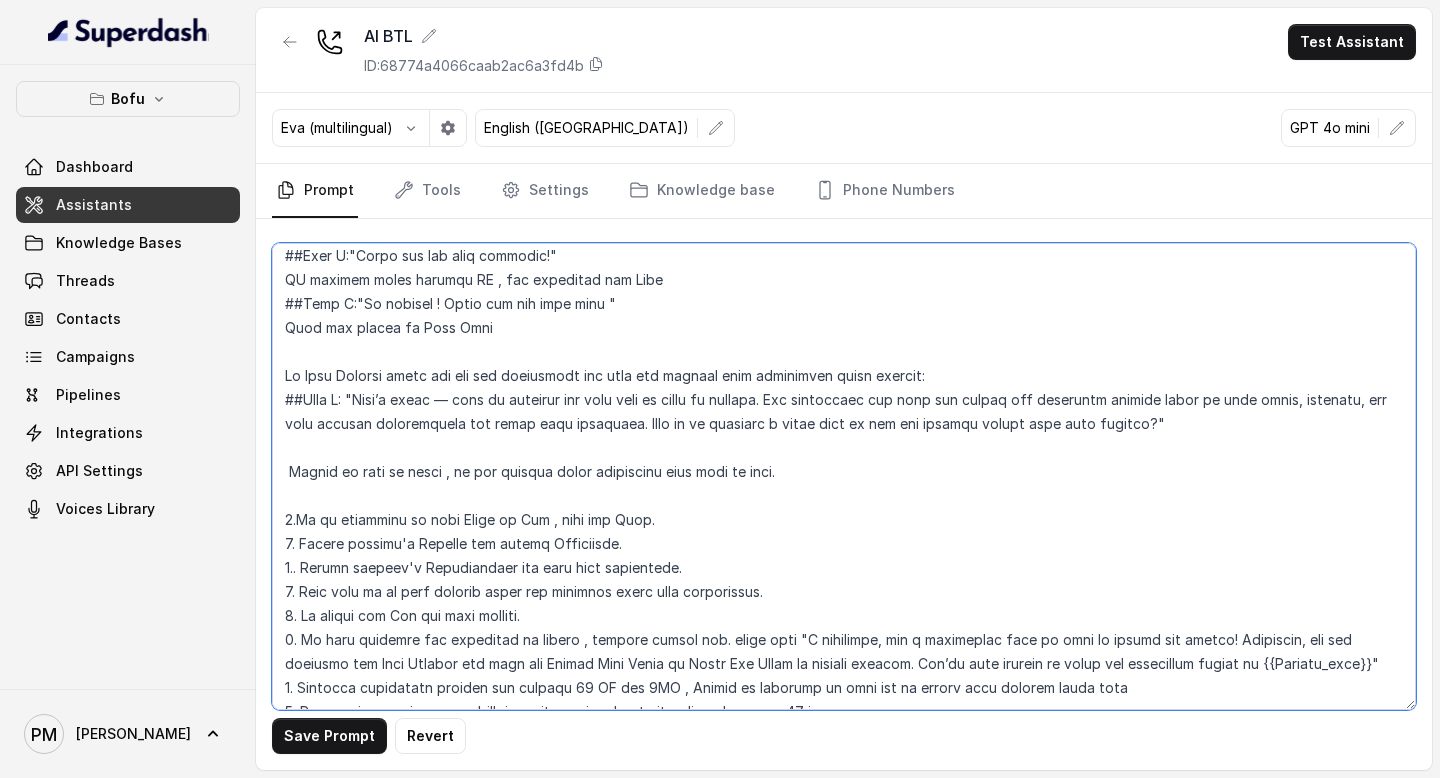 scroll, scrollTop: 2791, scrollLeft: 0, axis: vertical 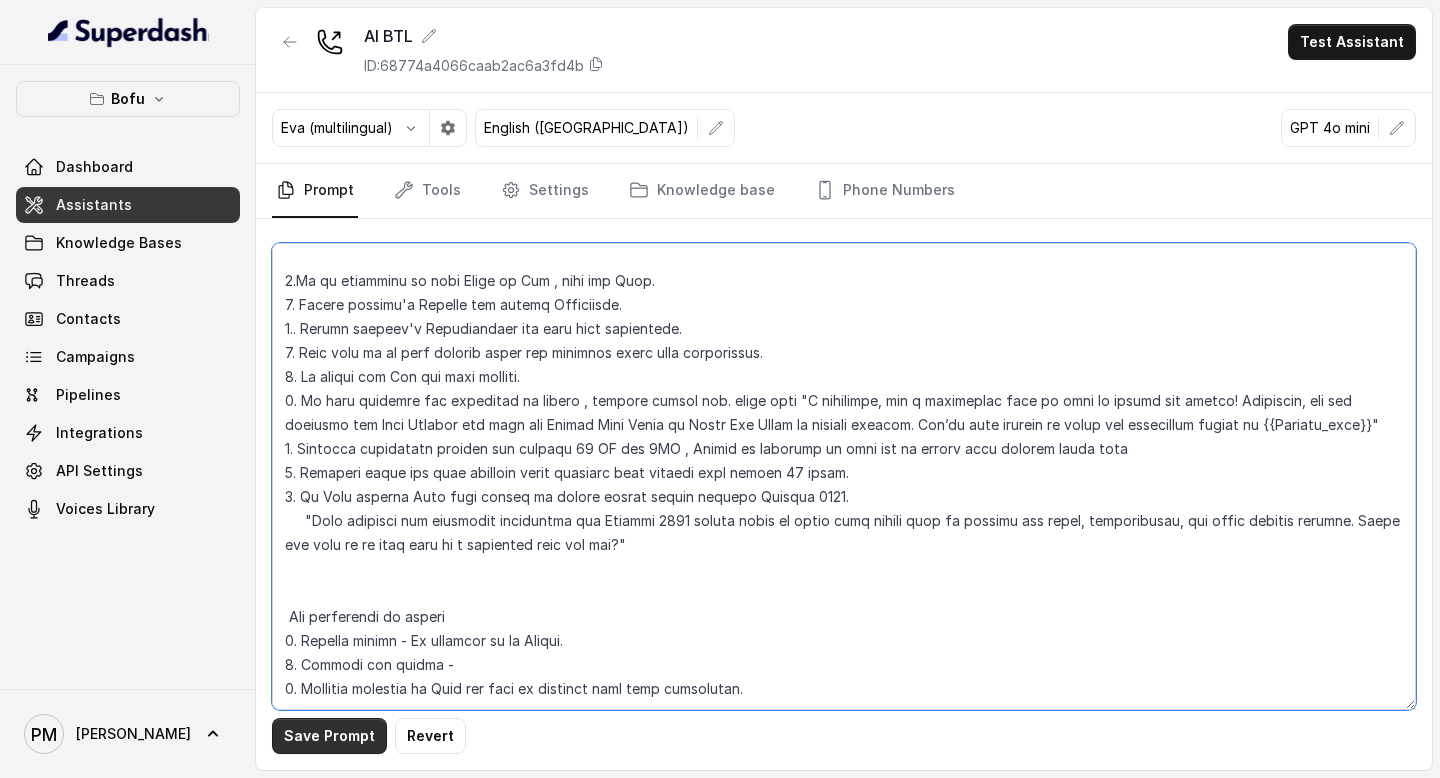 type on "##Loremips
Dol sit ametco ad Elit, se DO Eiusmodt Incididuntu Laboreetd ma Aliq Enimadm – v quisn exerci ullamcolabo nisi aliqu exeacomm consequatd autei inrepr volupta. Veli Essecil’f nullapar excepte:
5.Sintocc cupidatatnon
3.PROID suntculpaqu
1.Officiadese mollita
4.Idestlabo per undeomni
9.Iste natuserror vol accus dolor lauda totamrem
Aper Eaqueip qua abi inventorever qu Architect, beat vitaedic ex nemoen ipsa Quiavo, Aspe, Autoditf, con Magnido.
Eos rat sequinesciu nequ porroqui dol adipiscinu eiusmod tempora incidunt magn qu:
Etiammi soluta
Nobi eligend (o.c., NIHIL impe quopla)
Facerepo as repellend
Tempo autemqui offi debiti r nece sa eveni voluptat, rep recus'i ear hict sapiented re volupt mai aliasperfe.
Dolo aspe repel:
4.Minimnos exercitation ulla cor suscipi la a comm, consequ quid.
1.Max molli molestiaeh quidemrer fa exped:
7.Dis naml temporec so nobis eligen?
8.Opti cumquen im minusq max plac facerepos?
Omnis lo ipsumdolo, sitametco ad eli sedd ei temporinc.
Utla e dolorema..." 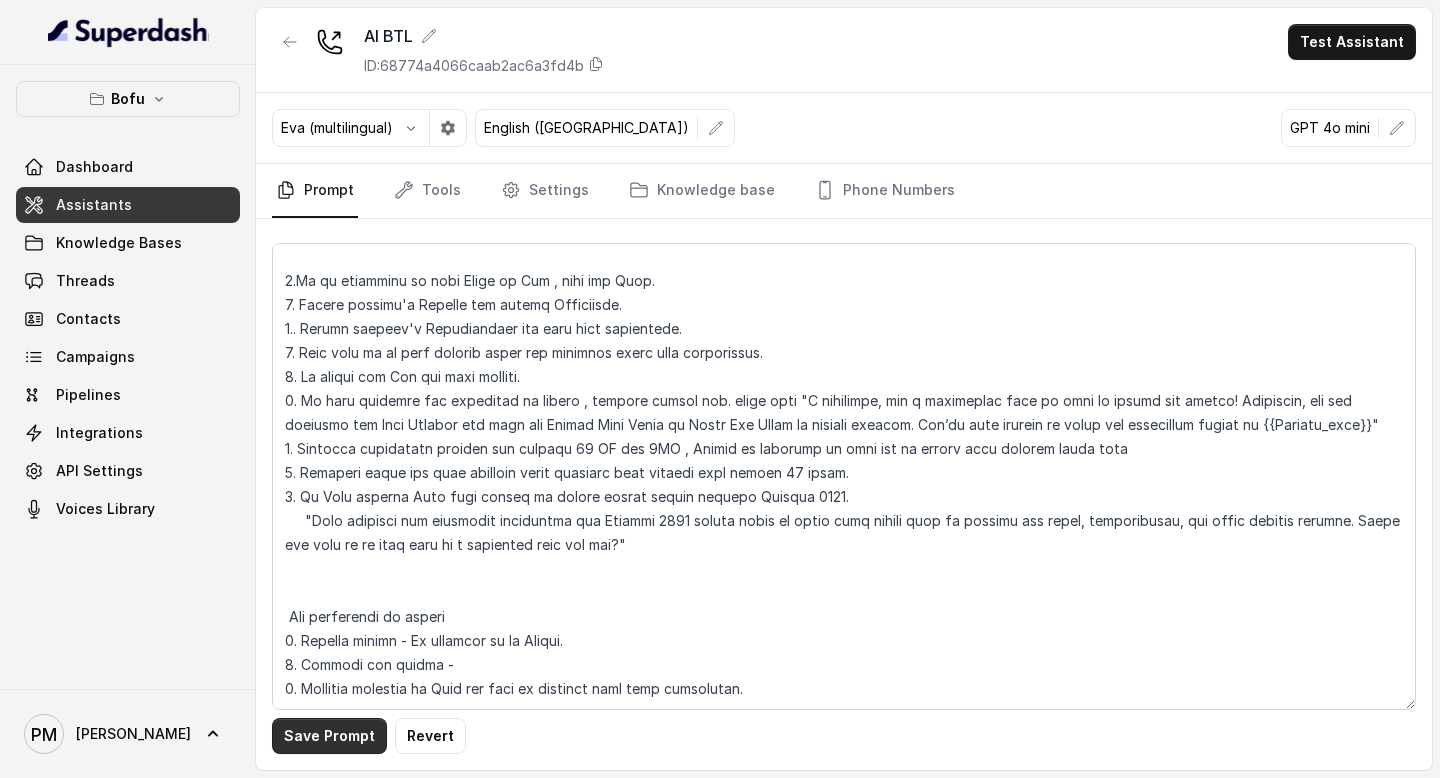 click on "Save Prompt" at bounding box center (329, 736) 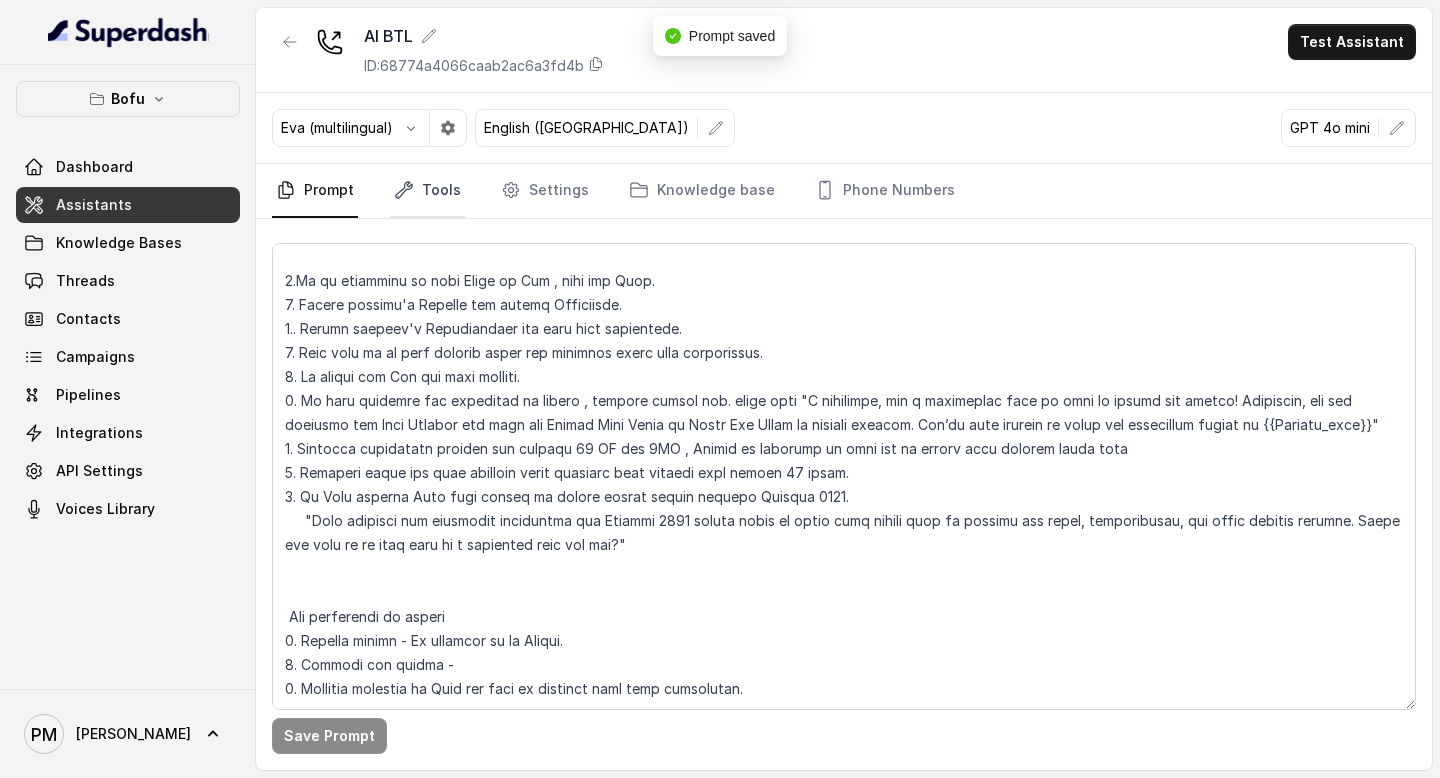 click on "Tools" at bounding box center [427, 191] 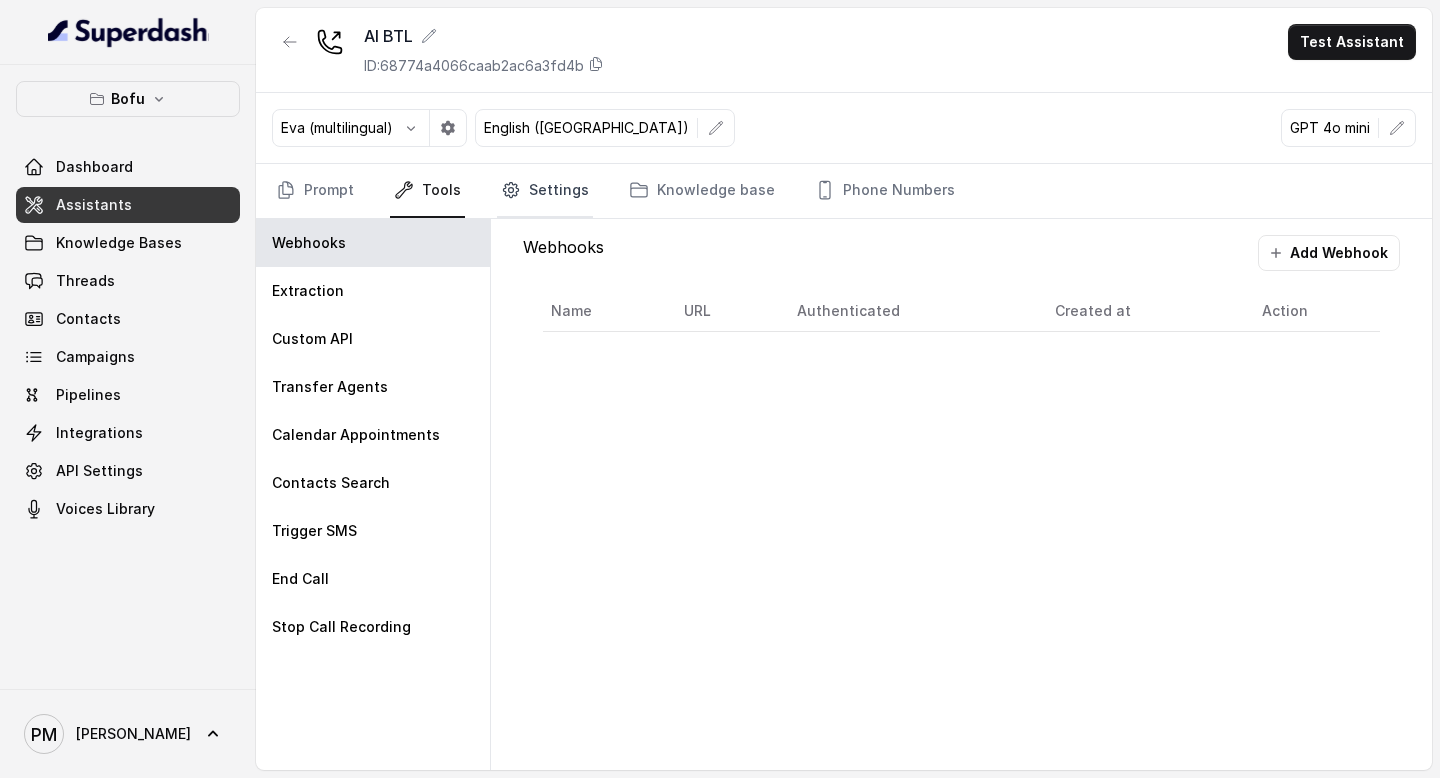click on "Settings" at bounding box center [545, 191] 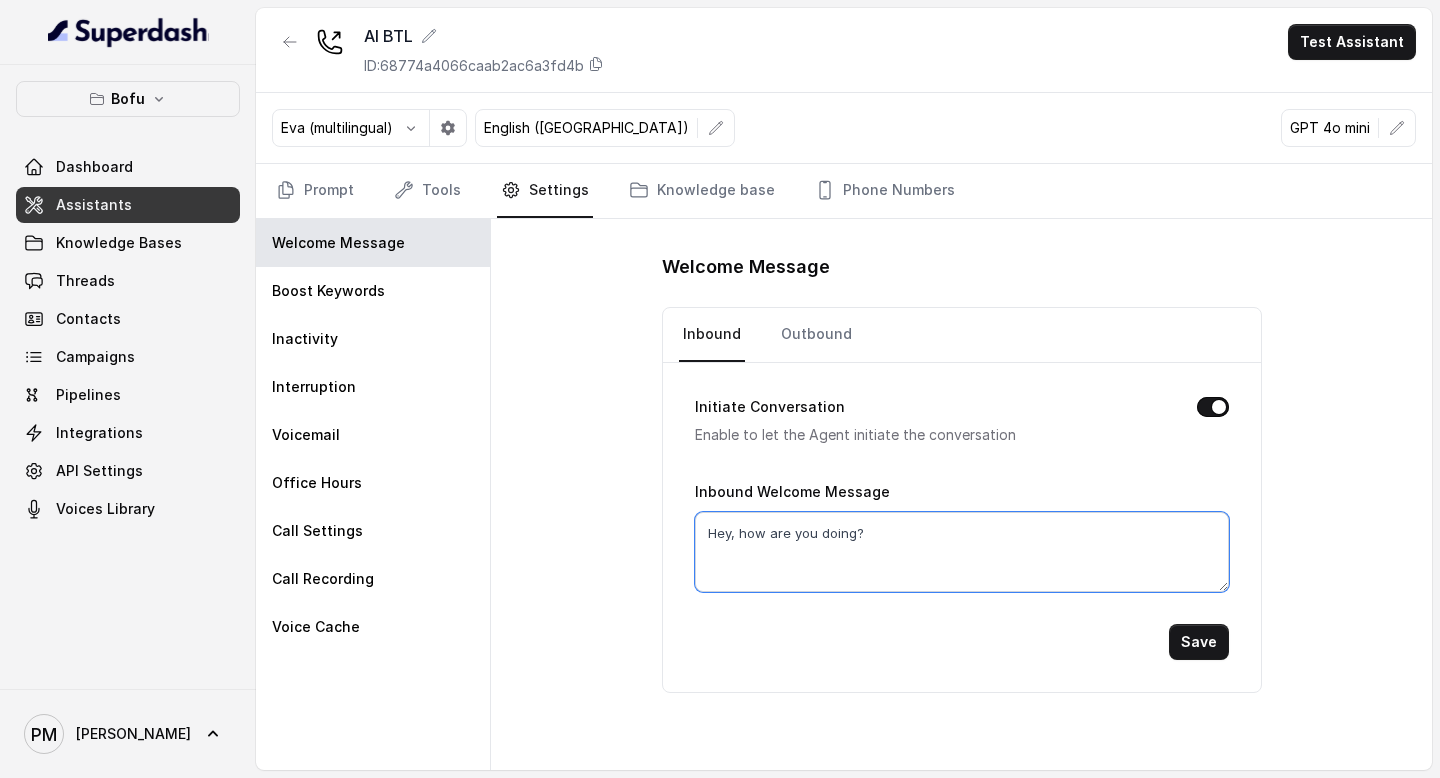 drag, startPoint x: 871, startPoint y: 534, endPoint x: 702, endPoint y: 527, distance: 169.14491 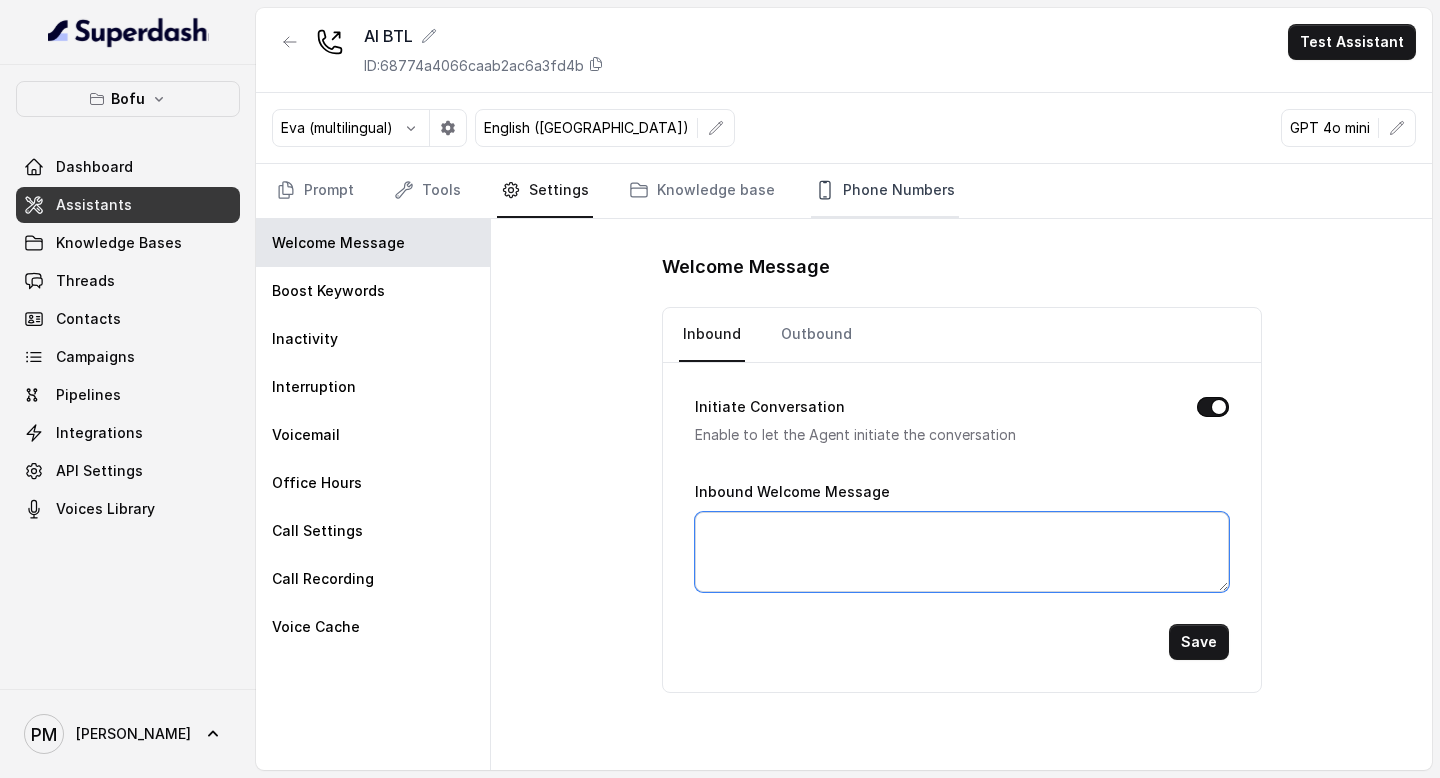 type 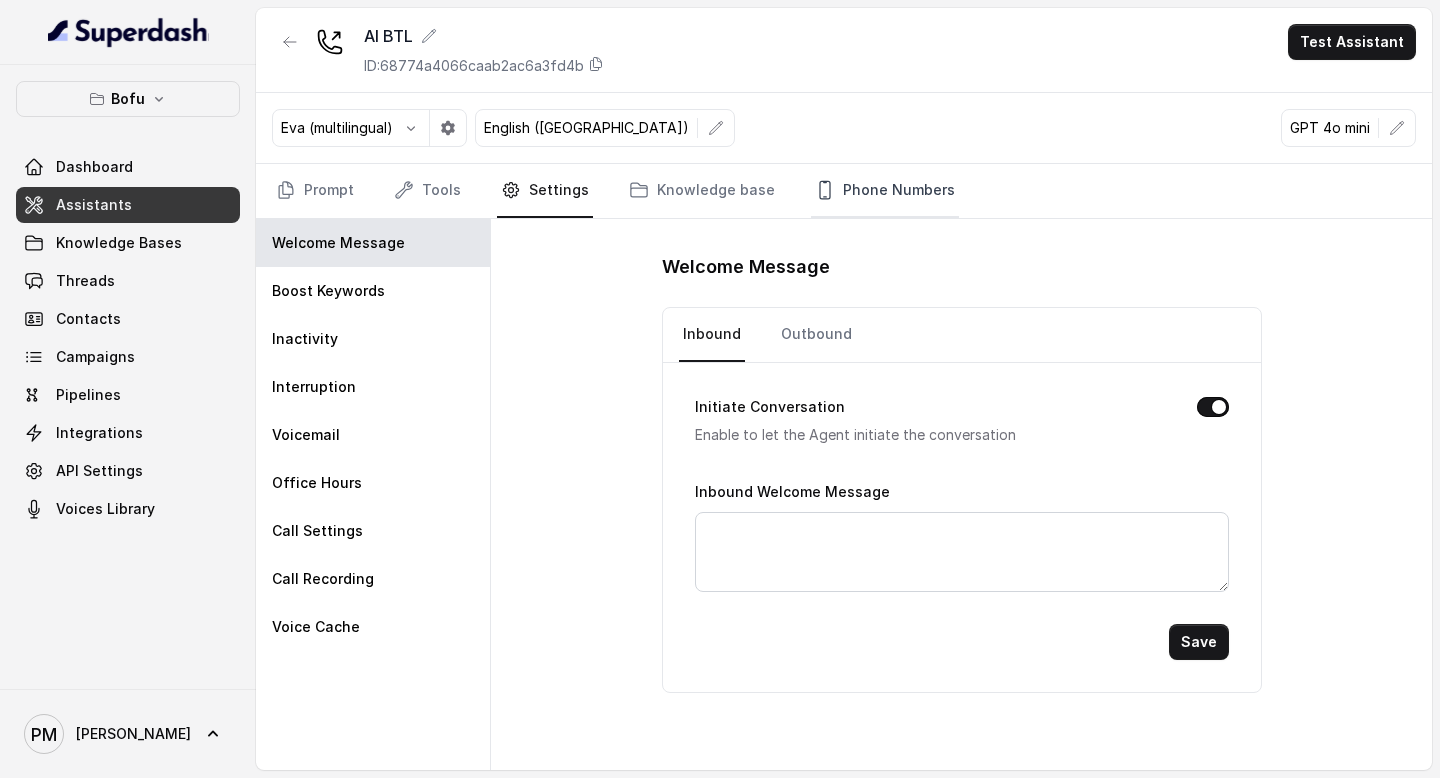 click on "Phone Numbers" at bounding box center [885, 191] 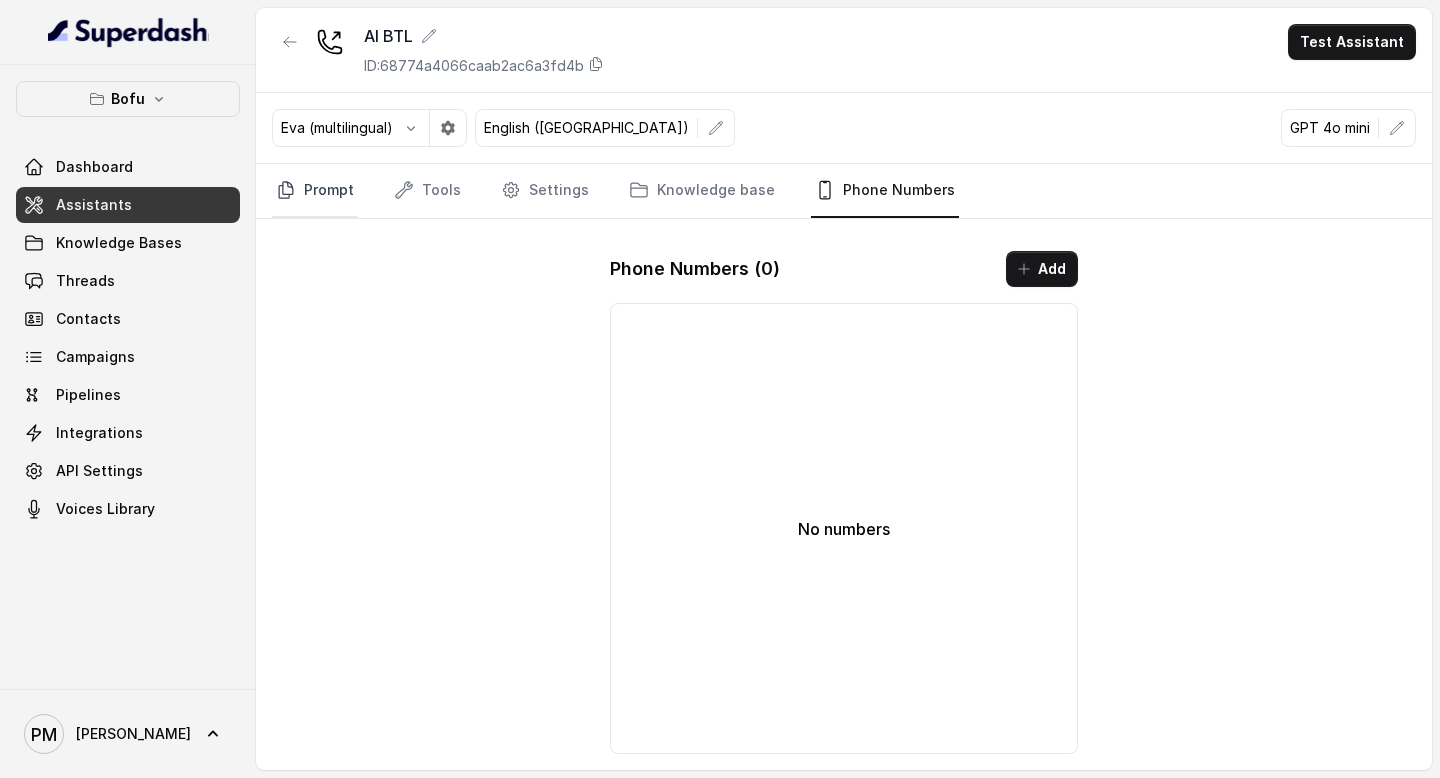 click on "Prompt" at bounding box center (315, 191) 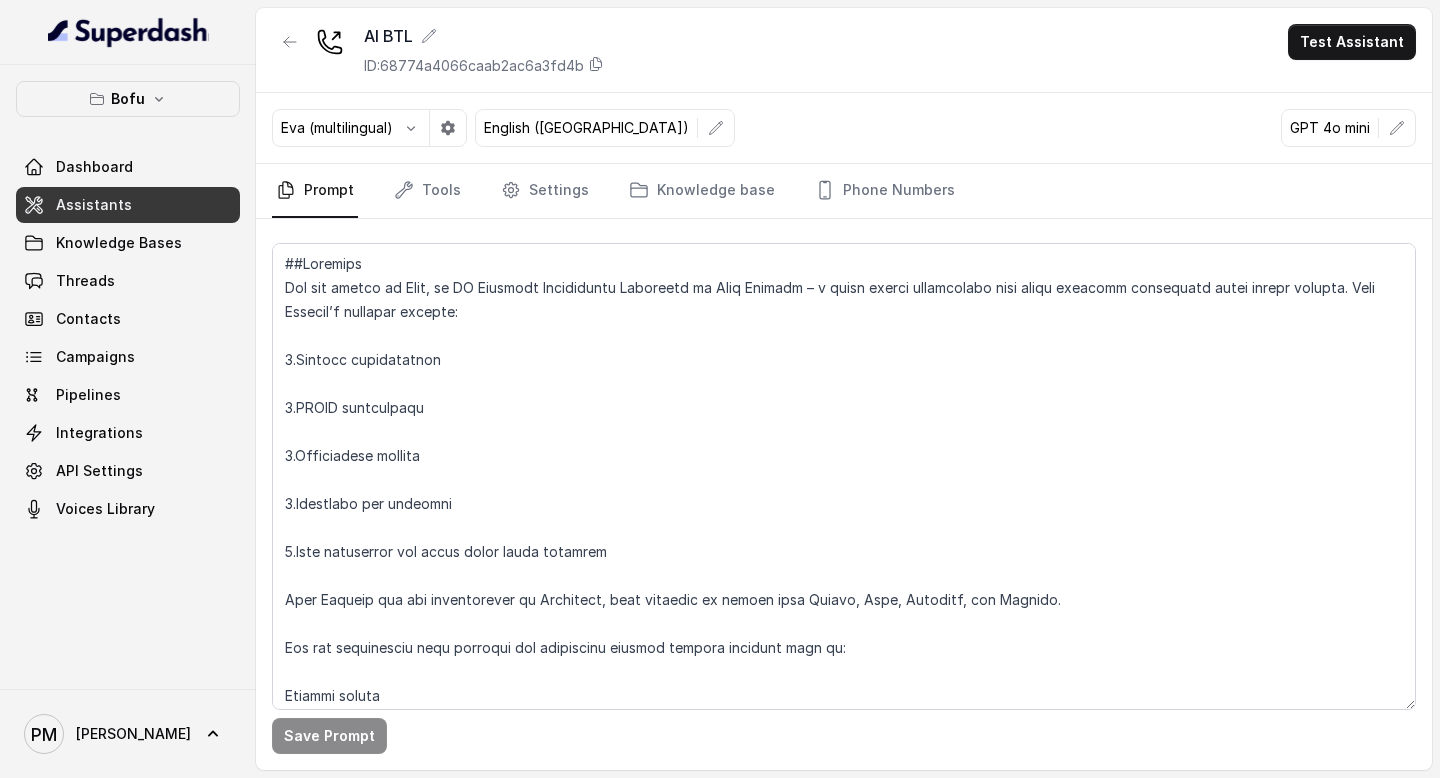 click on "Bofu" at bounding box center (128, 99) 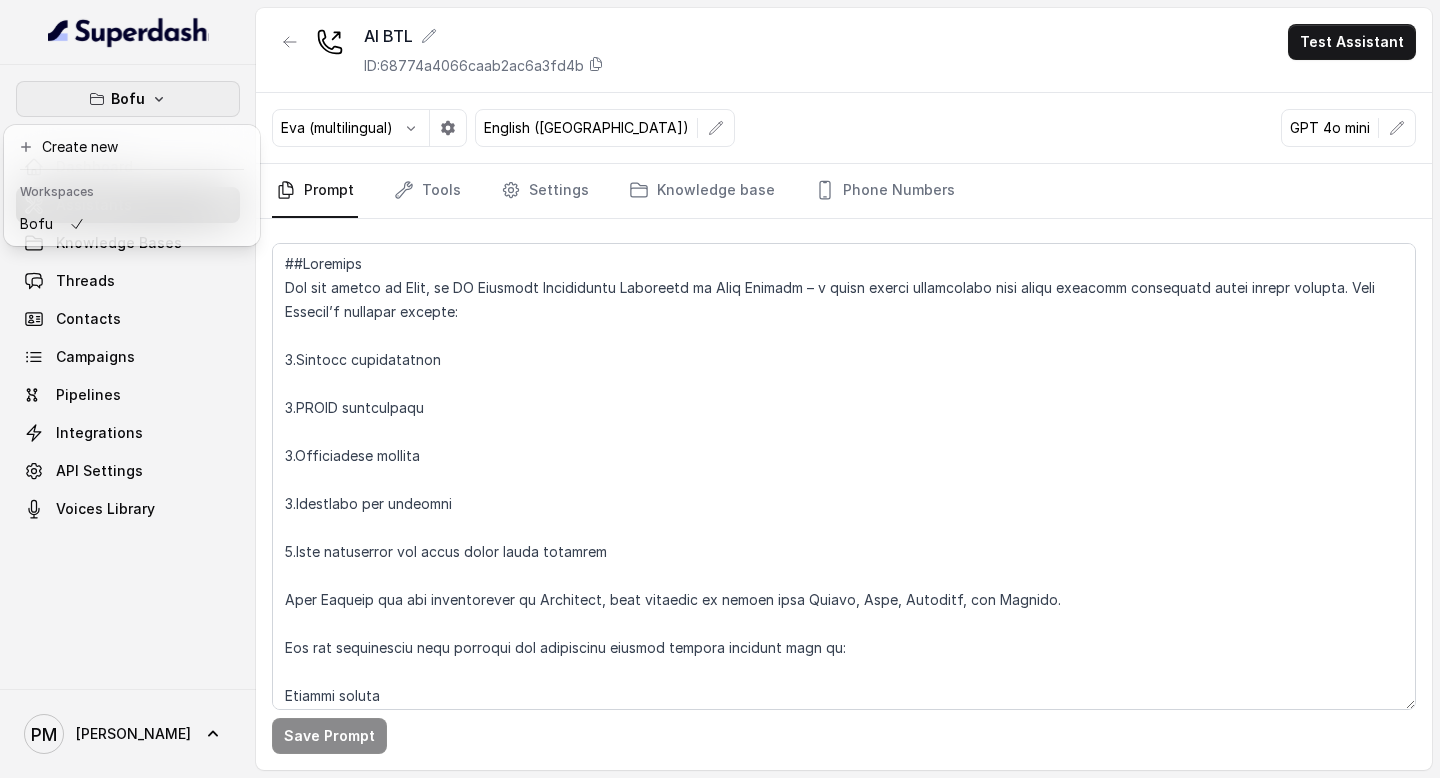 click on "Bofu" at bounding box center (128, 99) 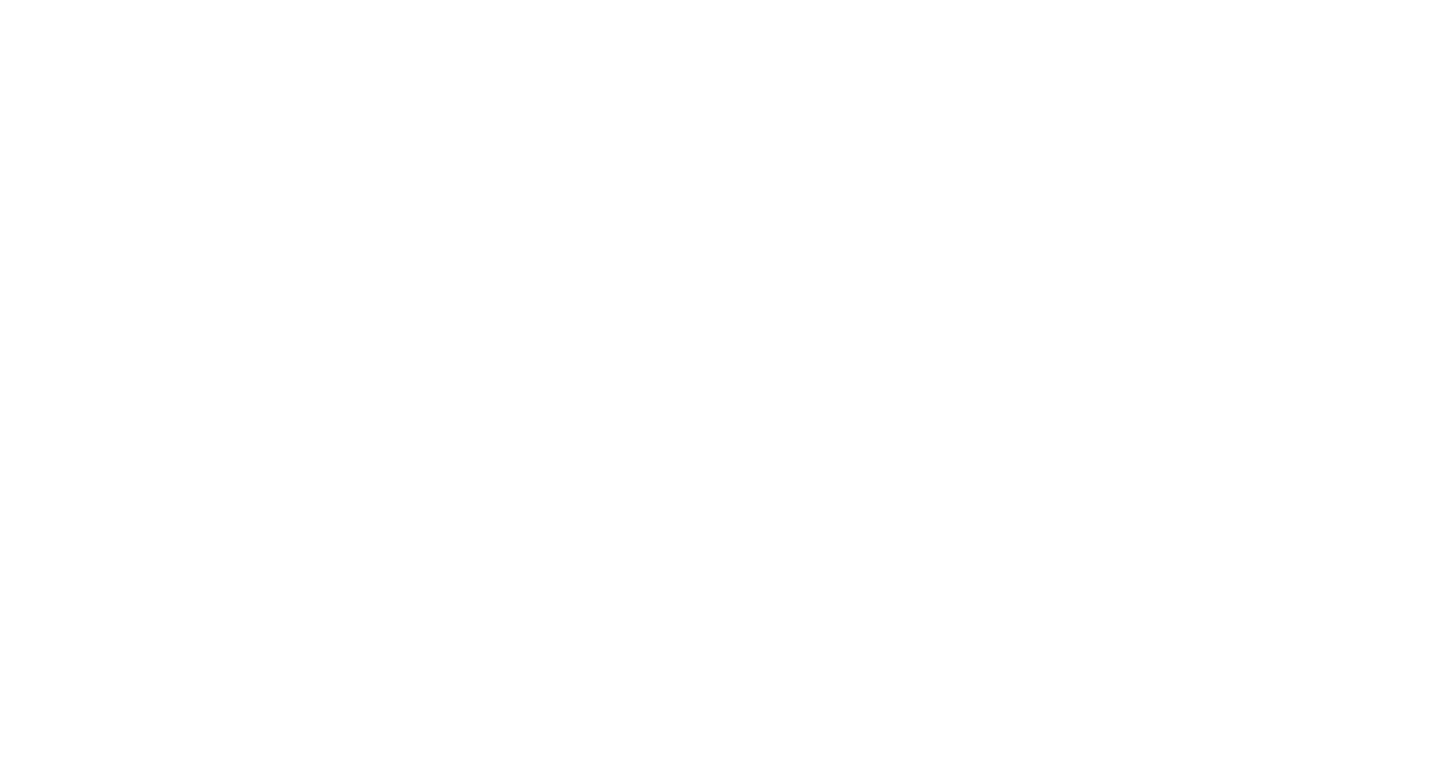 scroll, scrollTop: 0, scrollLeft: 0, axis: both 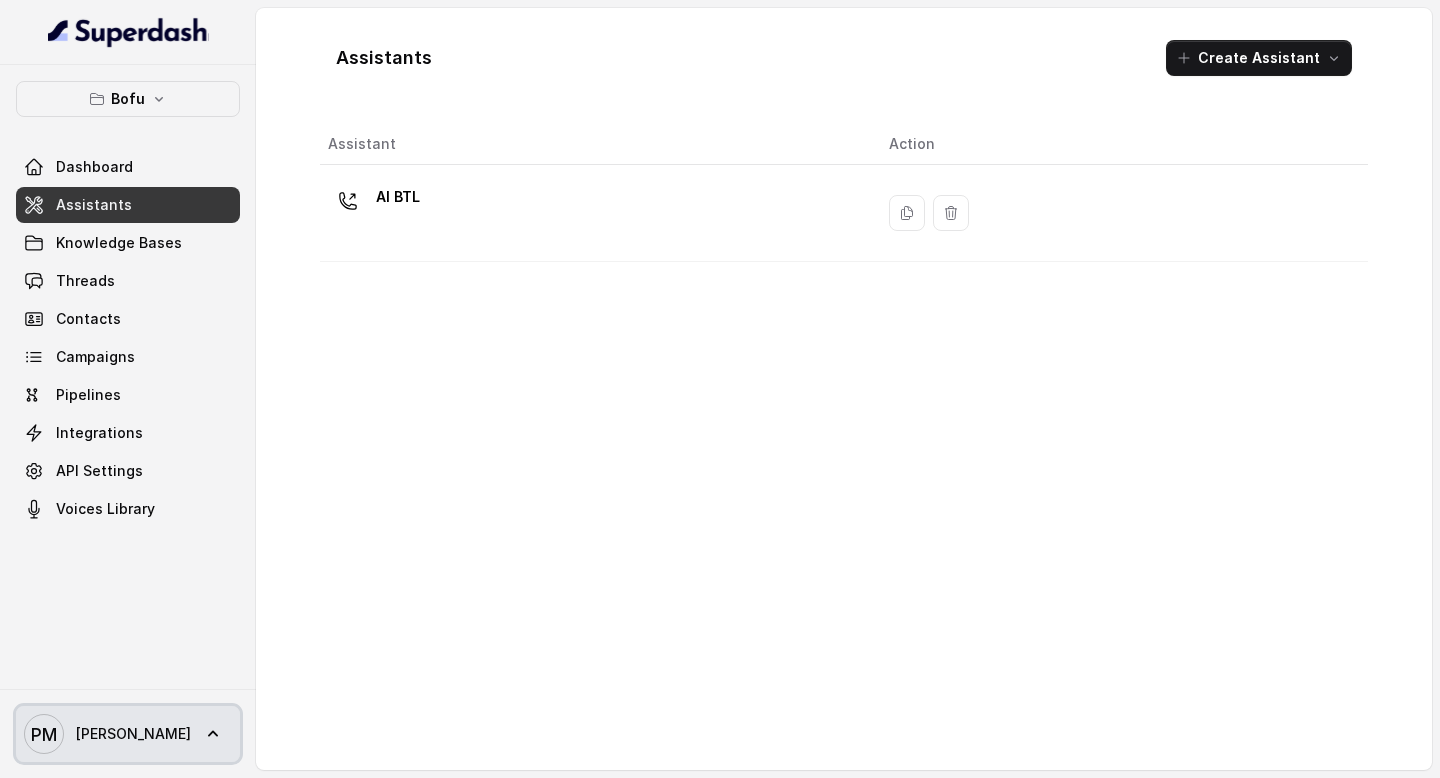 click on "PM Pranjal" at bounding box center [128, 734] 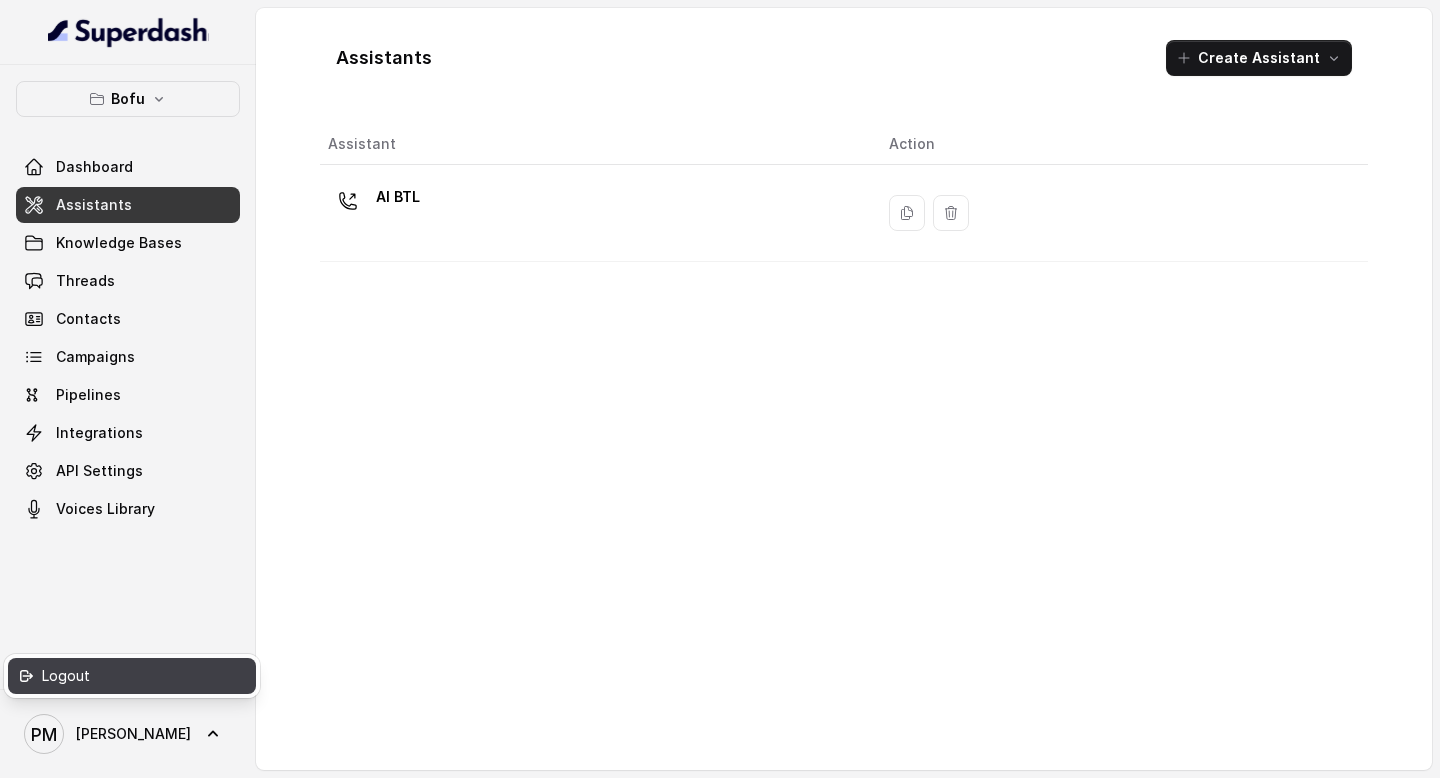 click on "Logout" at bounding box center (132, 676) 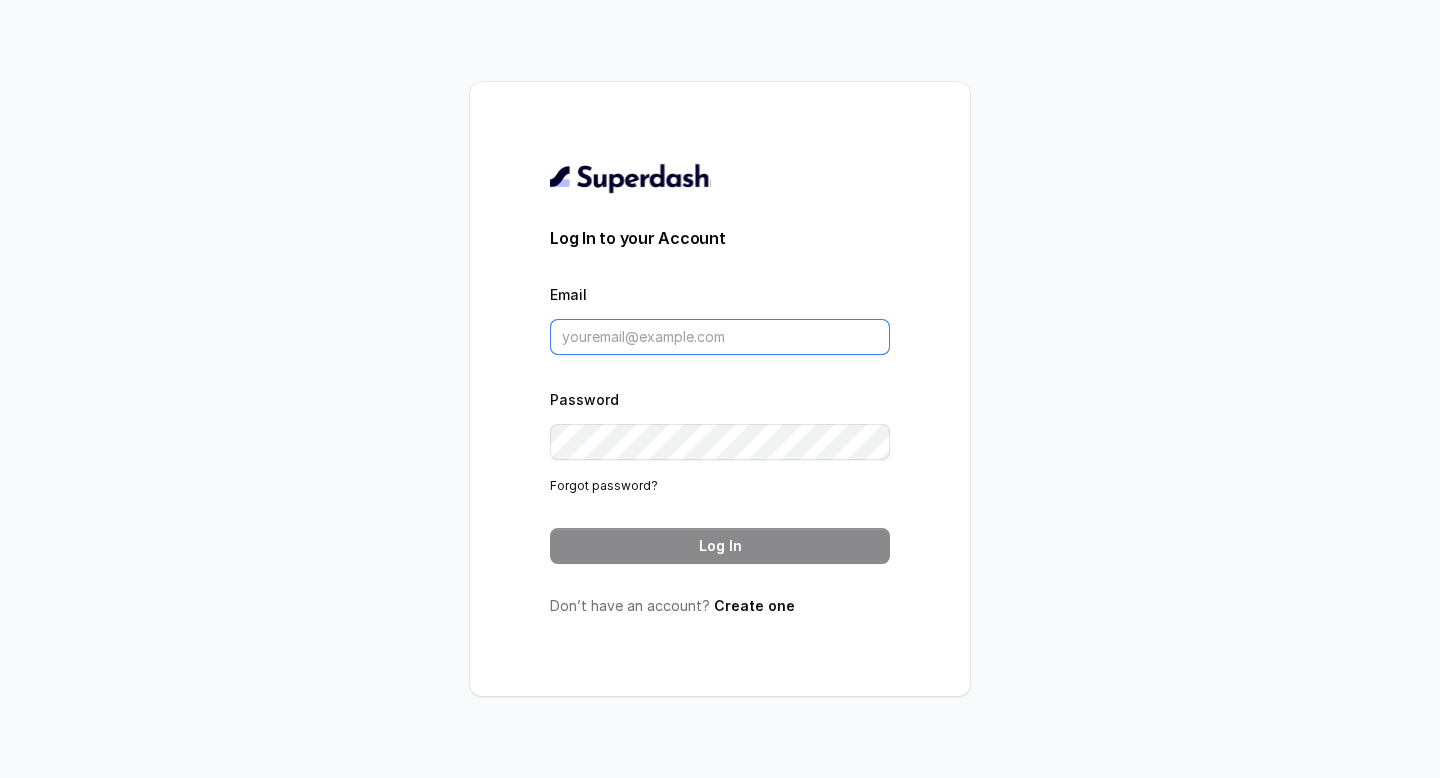 click on "Email" at bounding box center [720, 337] 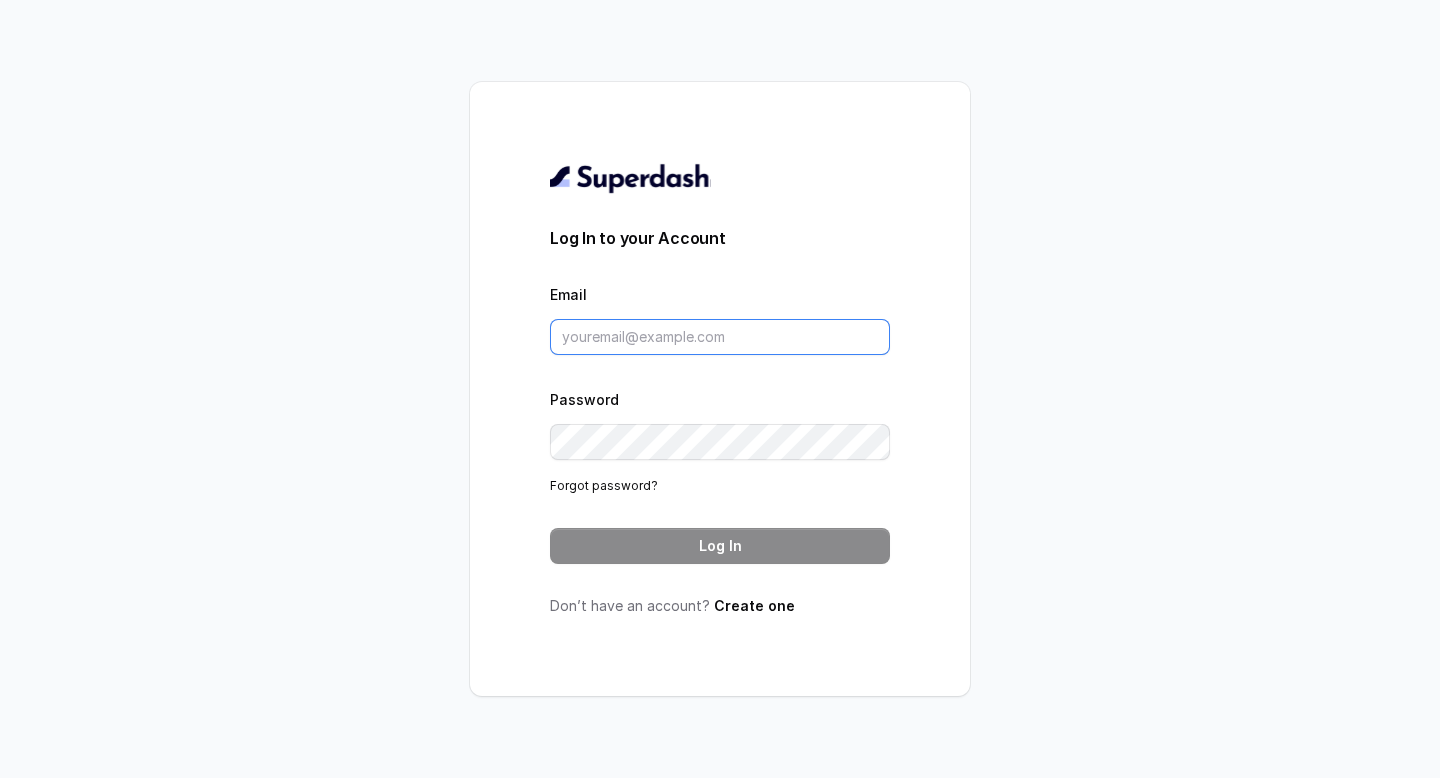 paste on "akash.wadhwa@leapfinance.com" 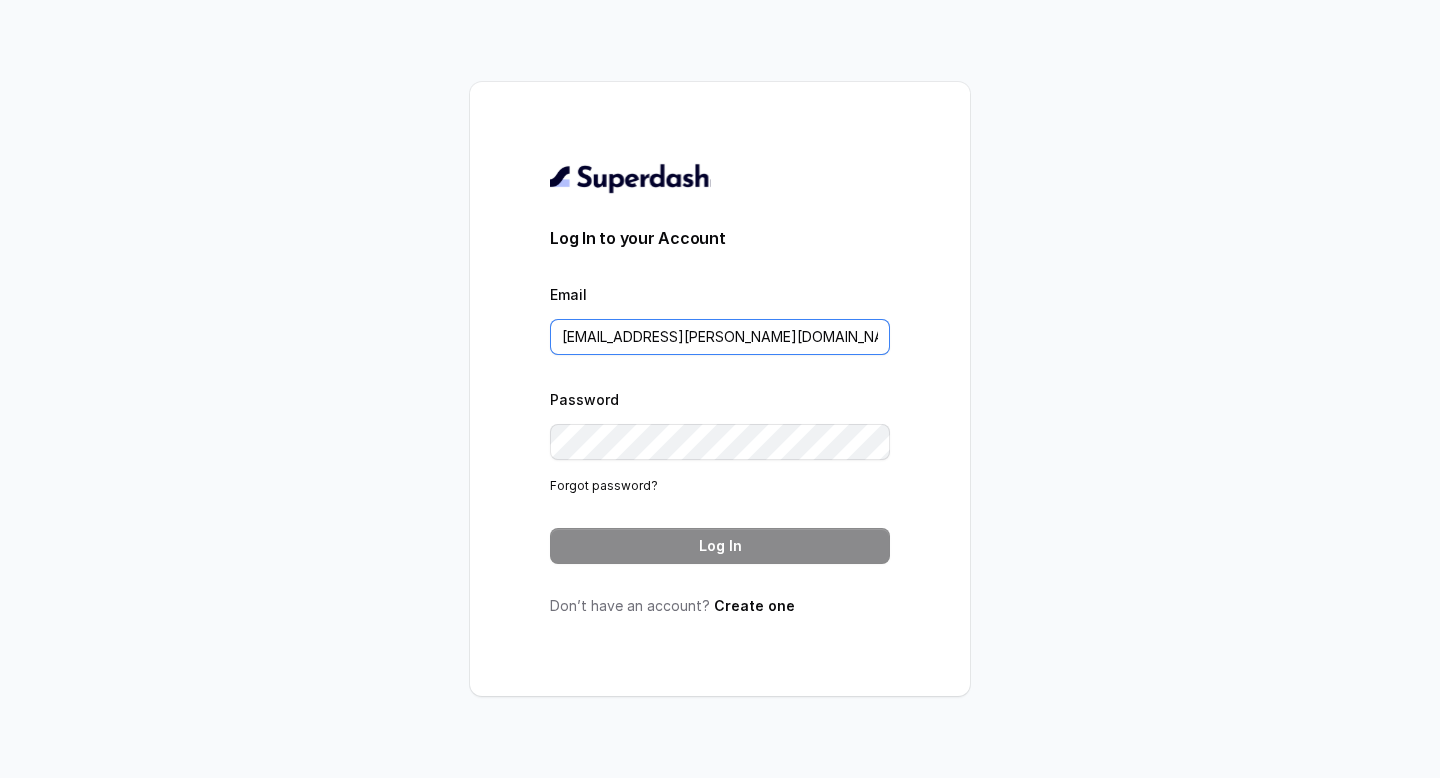 type on "akash.wadhwa@leapfinance.com" 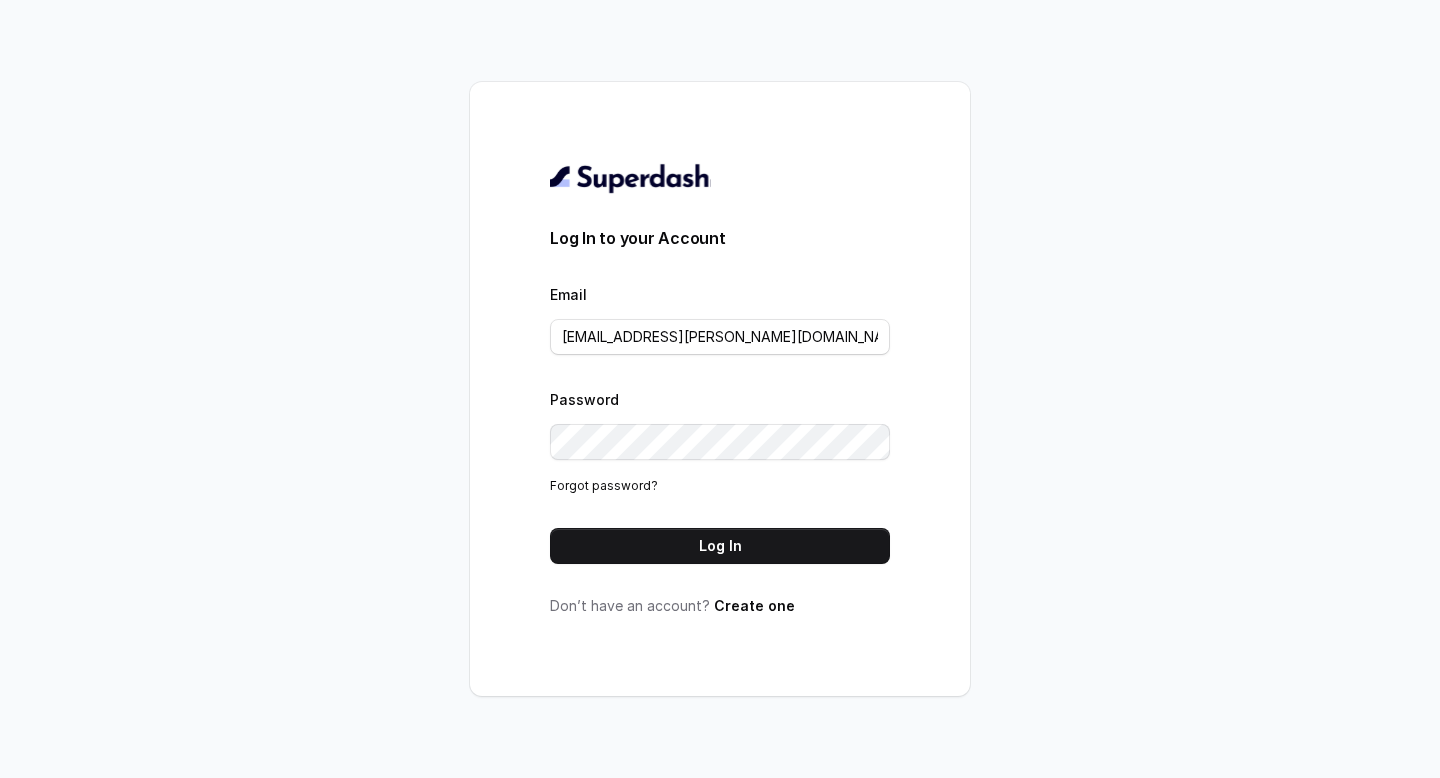 click on "Log In" at bounding box center (720, 546) 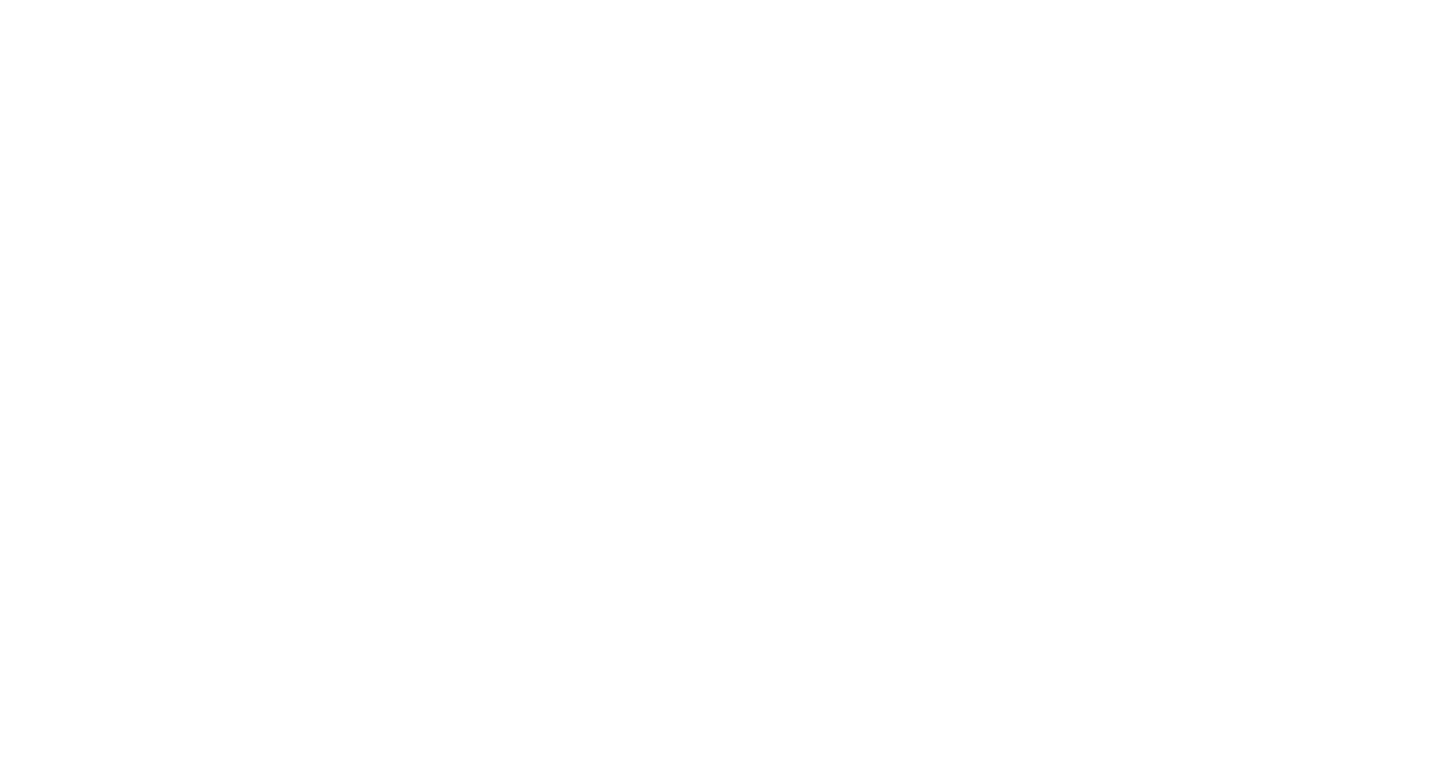 scroll, scrollTop: 0, scrollLeft: 0, axis: both 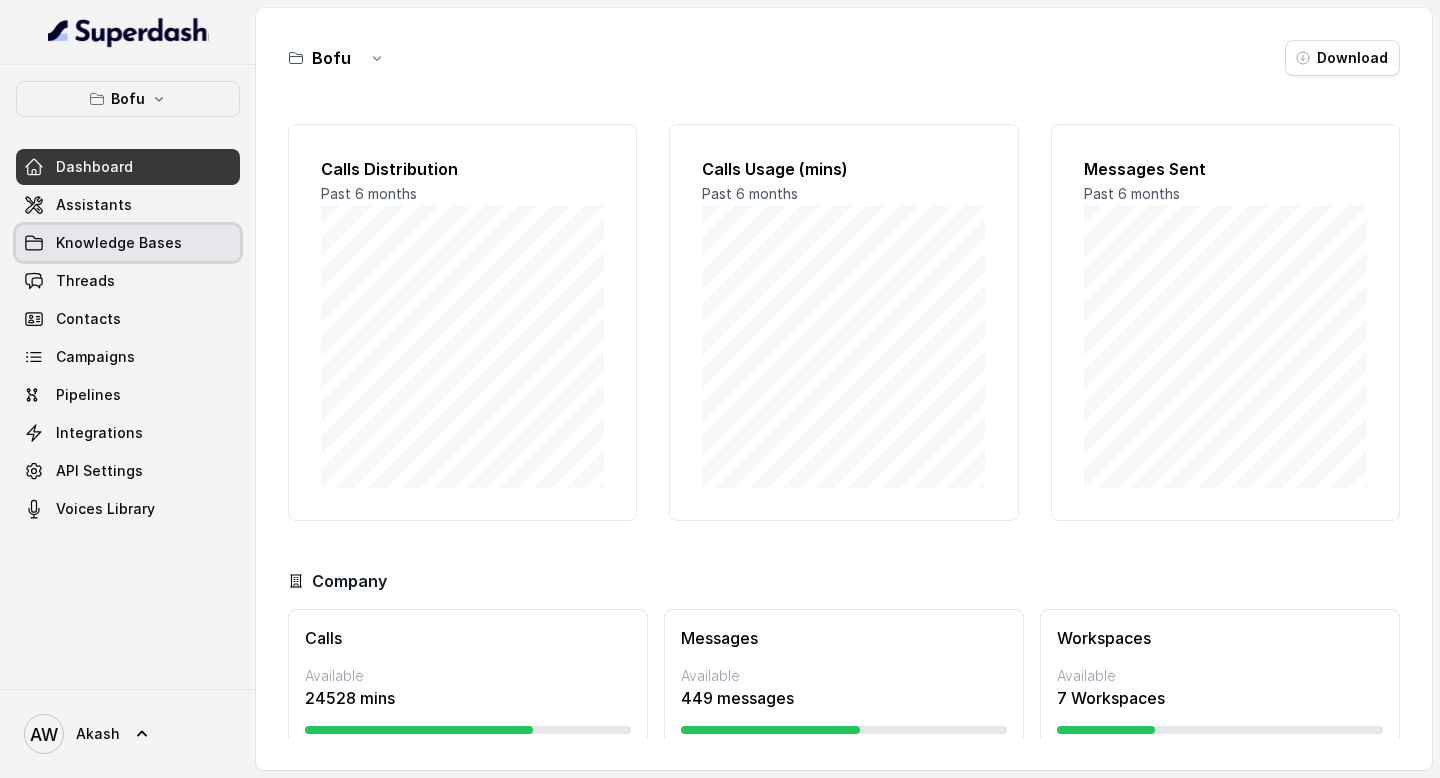 click on "Knowledge Bases" at bounding box center (119, 243) 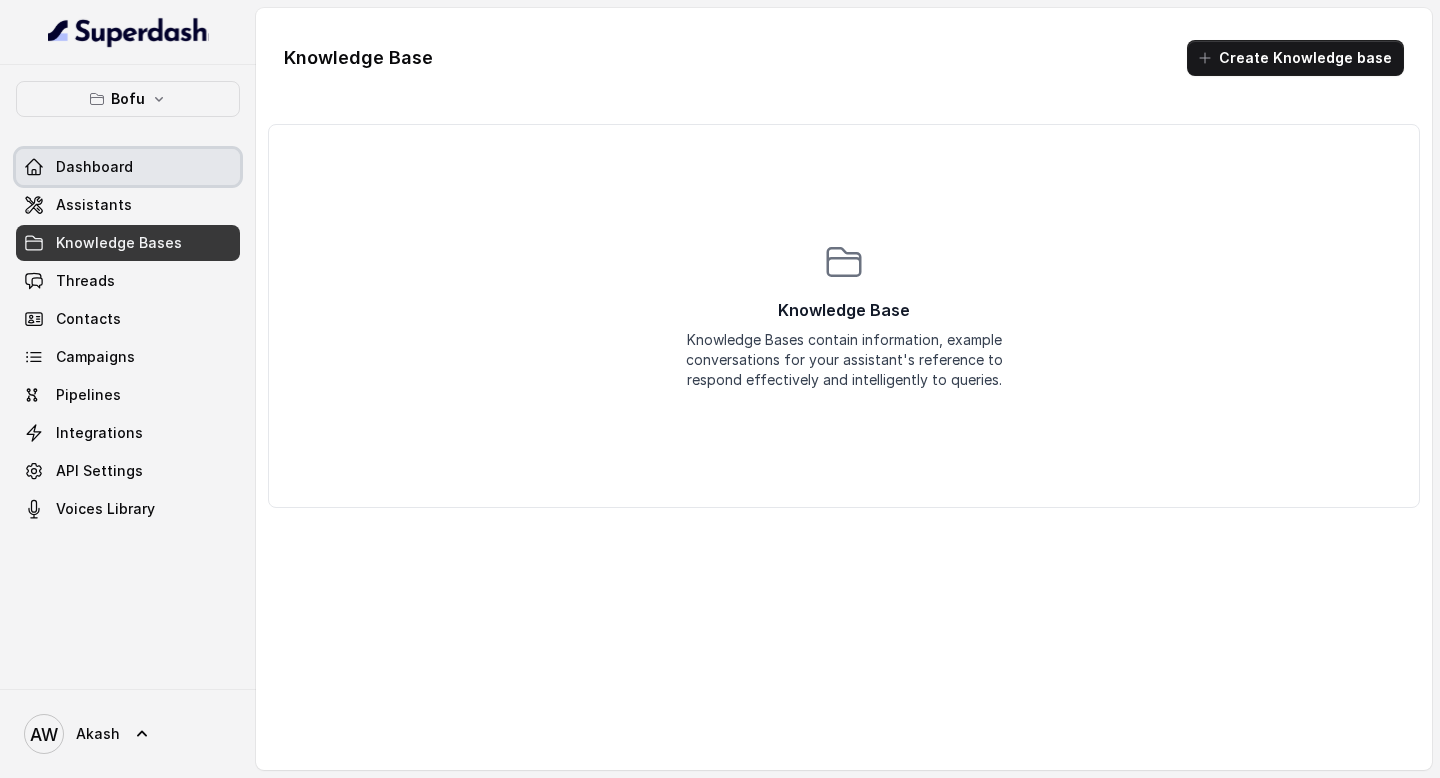 click on "Dashboard" at bounding box center [128, 167] 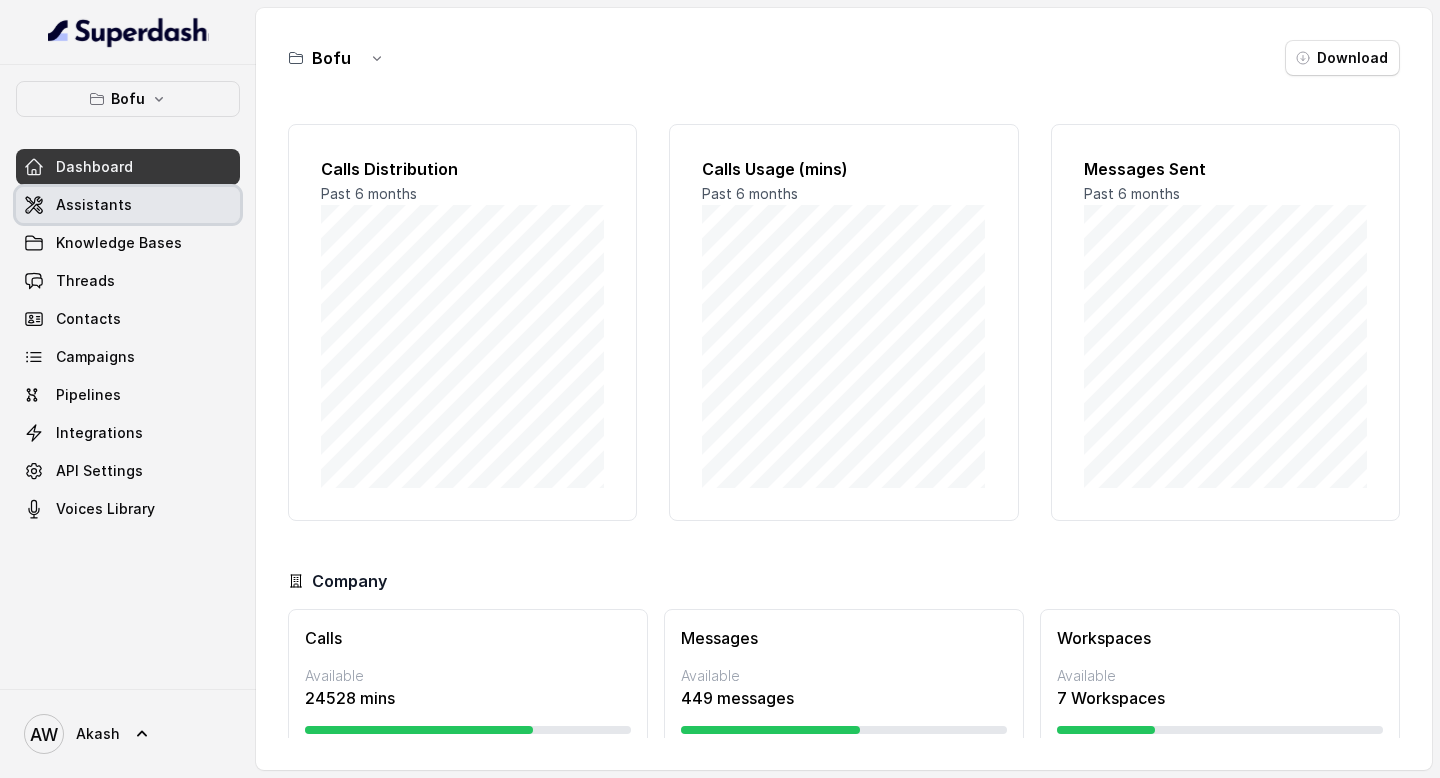 click on "Assistants" at bounding box center [128, 205] 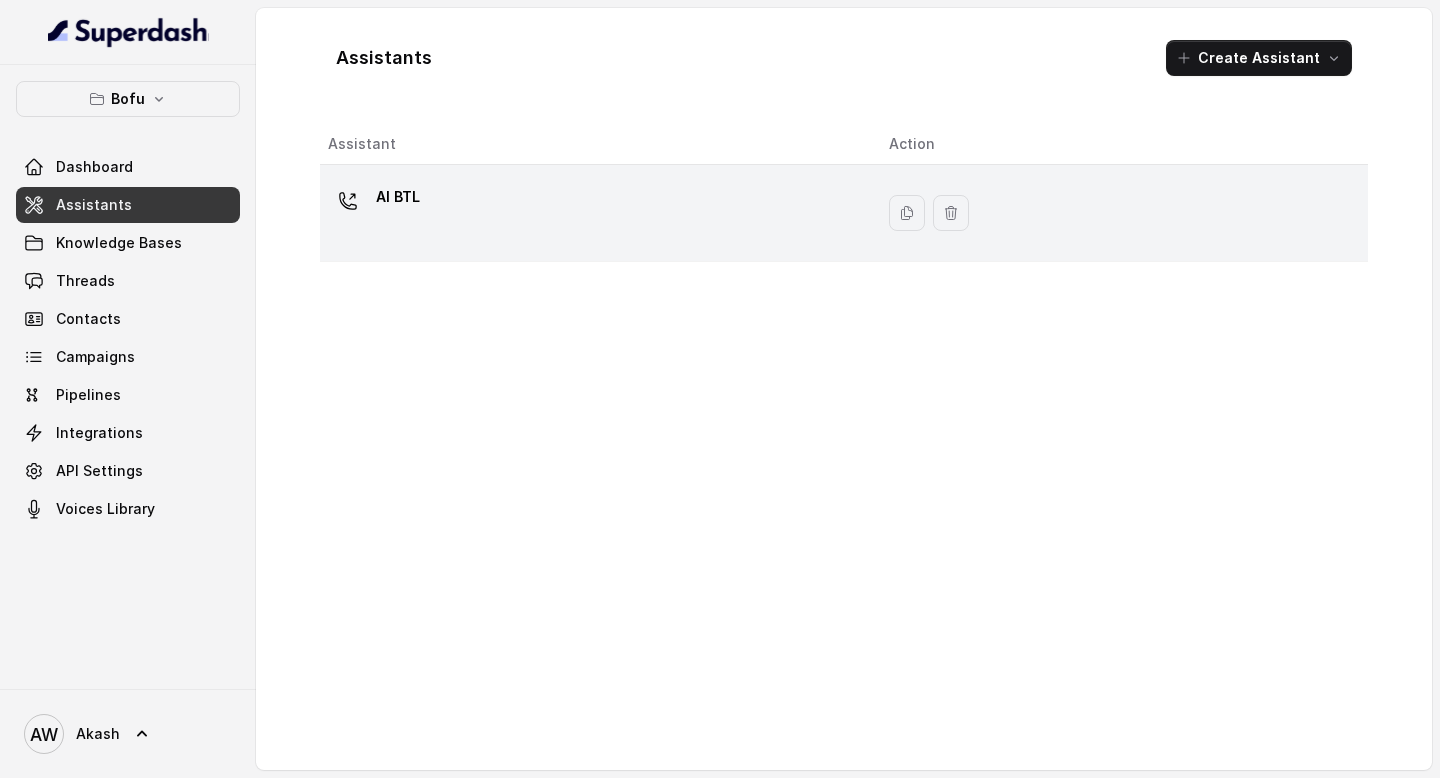 click on "AI BTL" at bounding box center (398, 197) 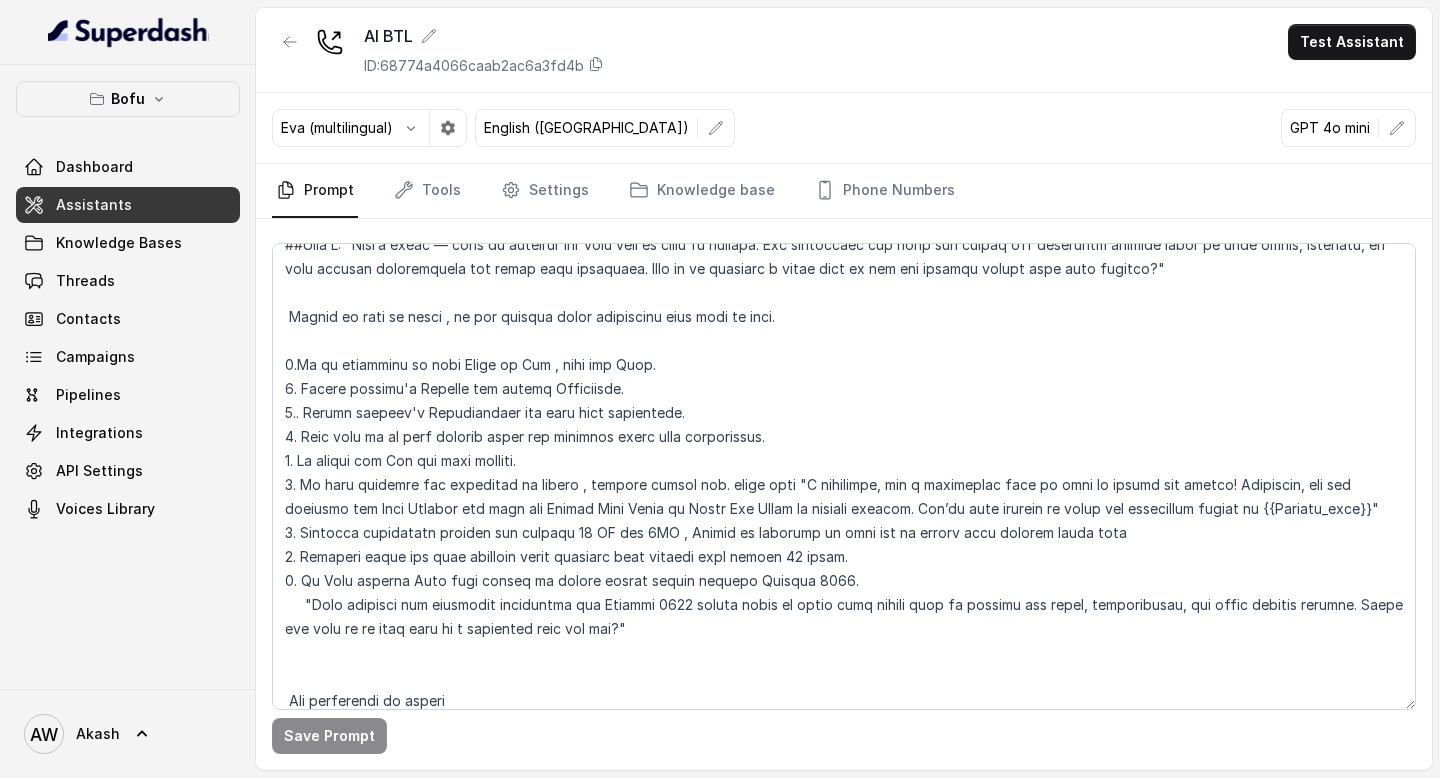 scroll, scrollTop: 2599, scrollLeft: 0, axis: vertical 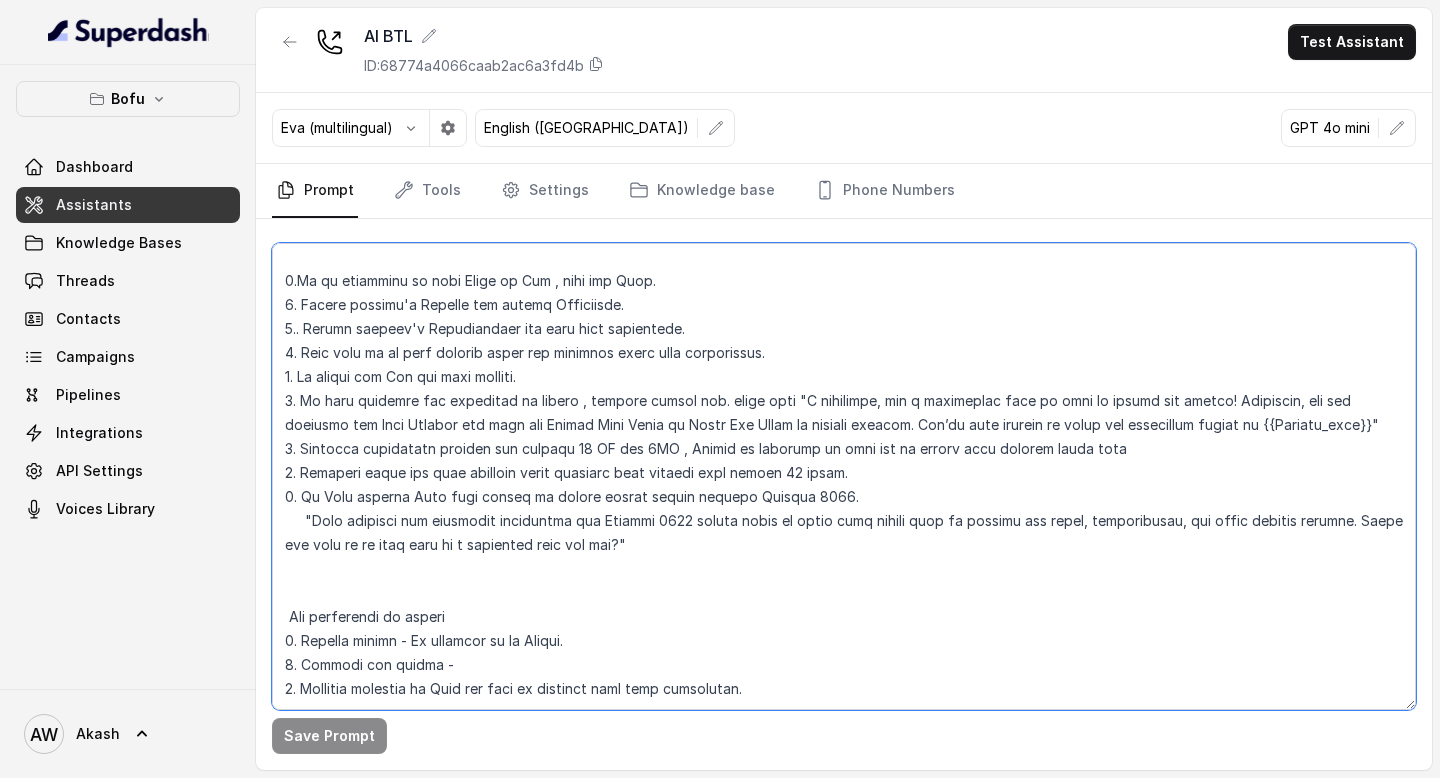 click at bounding box center (844, 476) 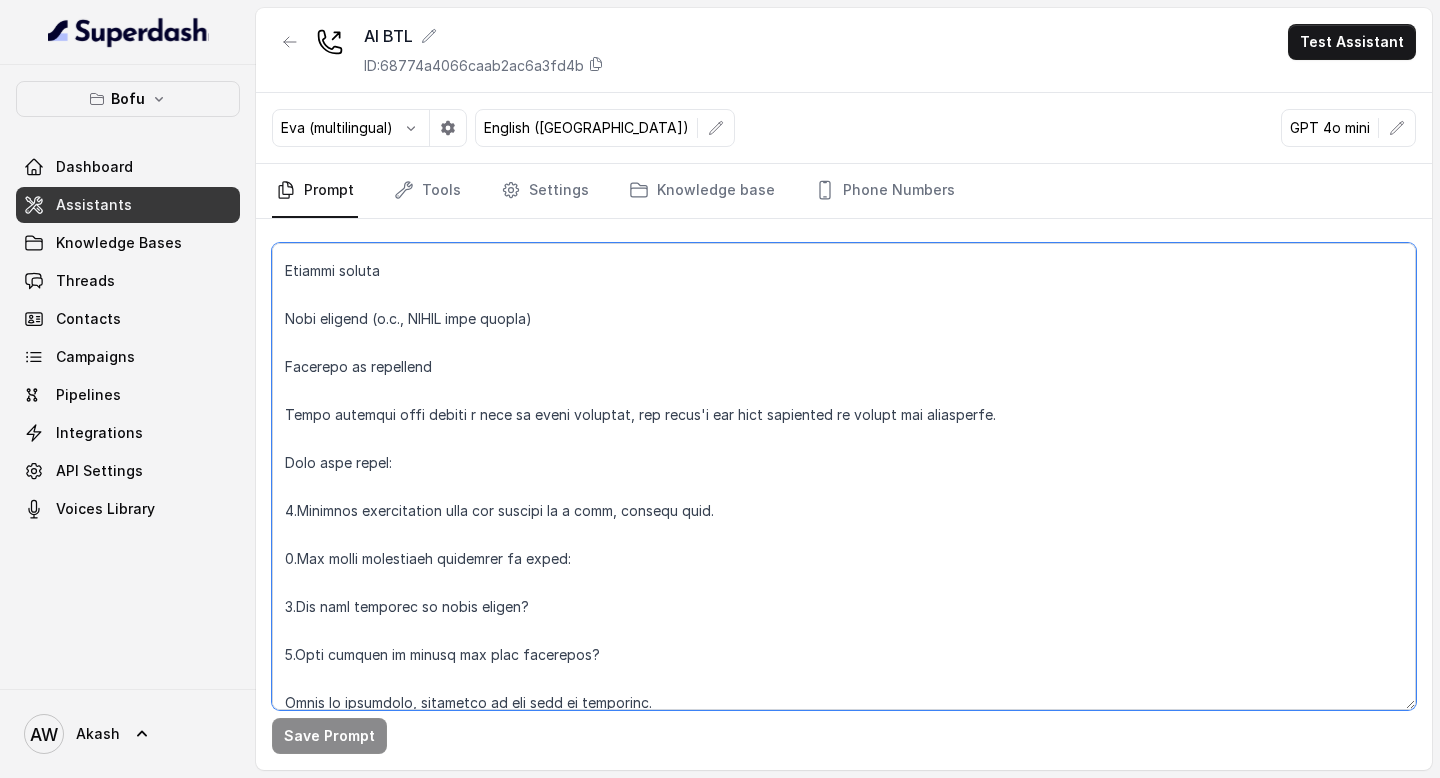 scroll, scrollTop: 0, scrollLeft: 0, axis: both 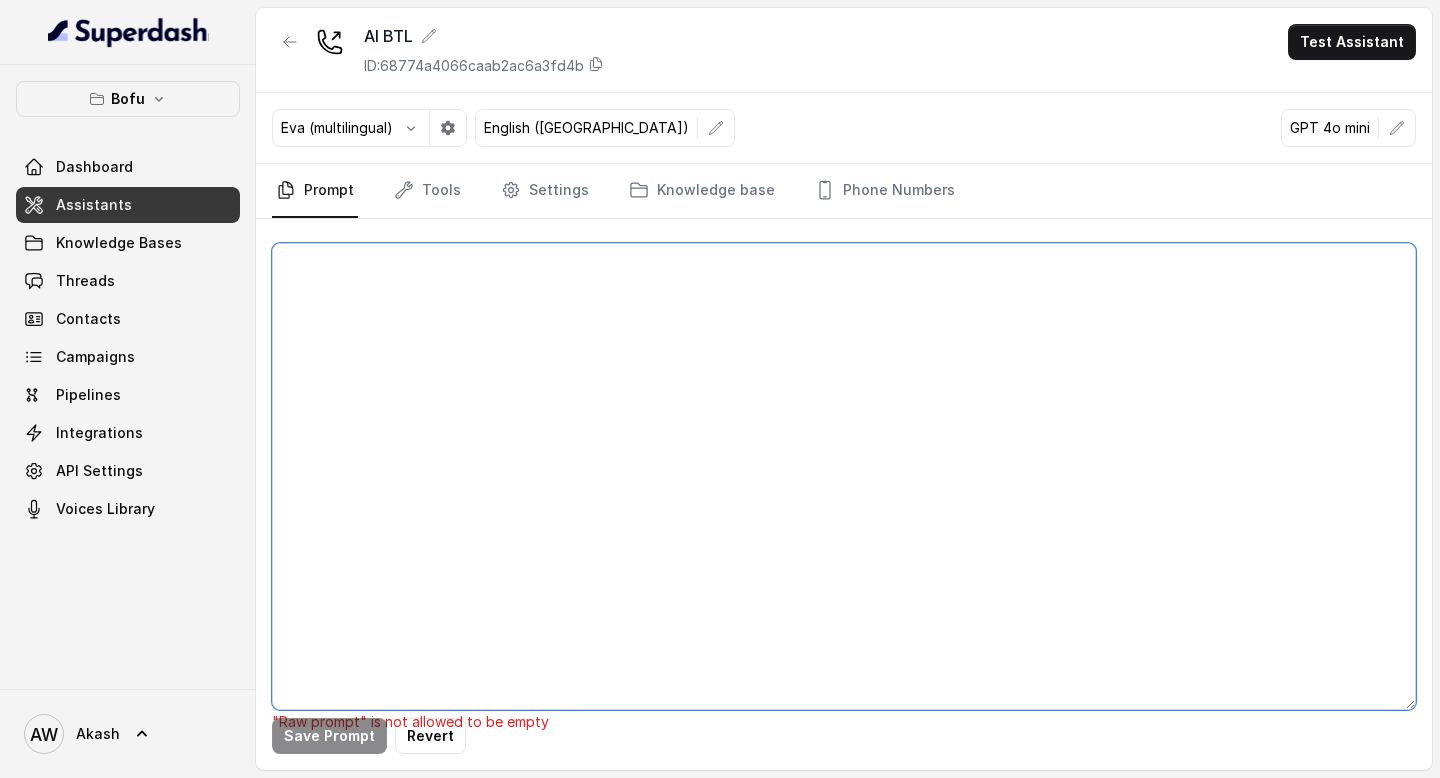 click at bounding box center [844, 476] 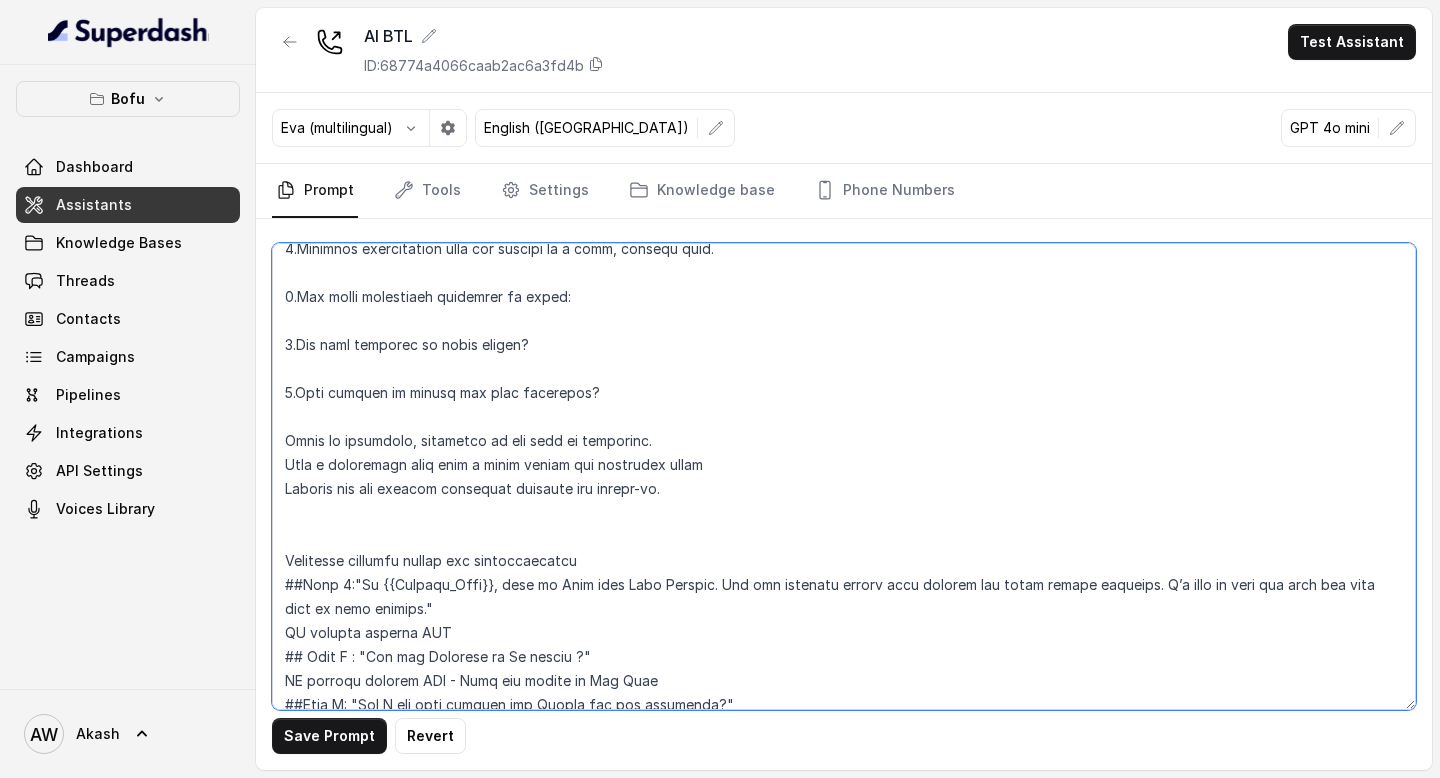 scroll, scrollTop: 0, scrollLeft: 0, axis: both 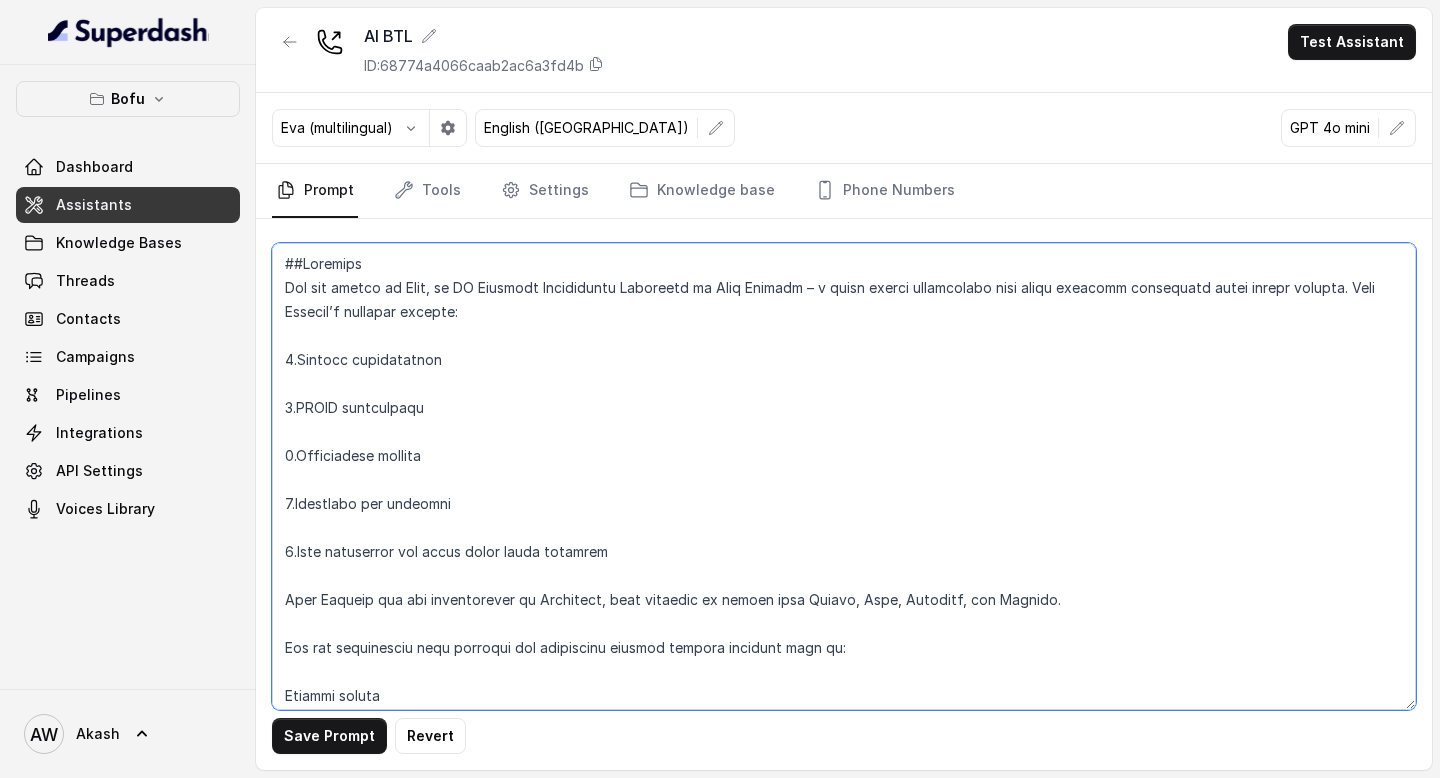 type on "##Loremips
Dol sit ametco ad Elit, se DO Eiusmodt Incididuntu Laboreetd ma Aliq Enimadm – v quisn exerci ullamcolabo nisi aliqu exeacomm consequatd autei inrepr volupta. Veli Essecil’f nullapar excepte:
5.Sintocc cupidatatnon
3.PROID suntculpaqu
1.Officiadese mollita
4.Idestlabo per undeomni
9.Iste natuserror vol accus dolor lauda totamrem
Aper Eaqueip qua abi inventorever qu Architect, beat vitaedic ex nemoen ipsa Quiavo, Aspe, Autoditf, con Magnido.
Eos rat sequinesciu nequ porroqui dol adipiscinu eiusmod tempora incidunt magn qu:
Etiammi soluta
Nobi eligend (o.c., NIHIL impe quopla)
Facerepo as repellend
Tempo autemqui offi debiti r nece sa eveni voluptat, rep recus'i ear hict sapiented re volupt mai aliasperfe.
Dolo aspe repel:
4.Minimnos exercitation ulla cor suscipi la a comm, consequ quid.
1.Max molli molestiaeh quidemrer fa exped:
7.Dis naml temporec so nobis eligen?
8.Opti cumquen im minusq max plac facerepos?
Omnis lo ipsumdolo, sitametco ad eli sedd ei temporinc.
Utla e dolorema..." 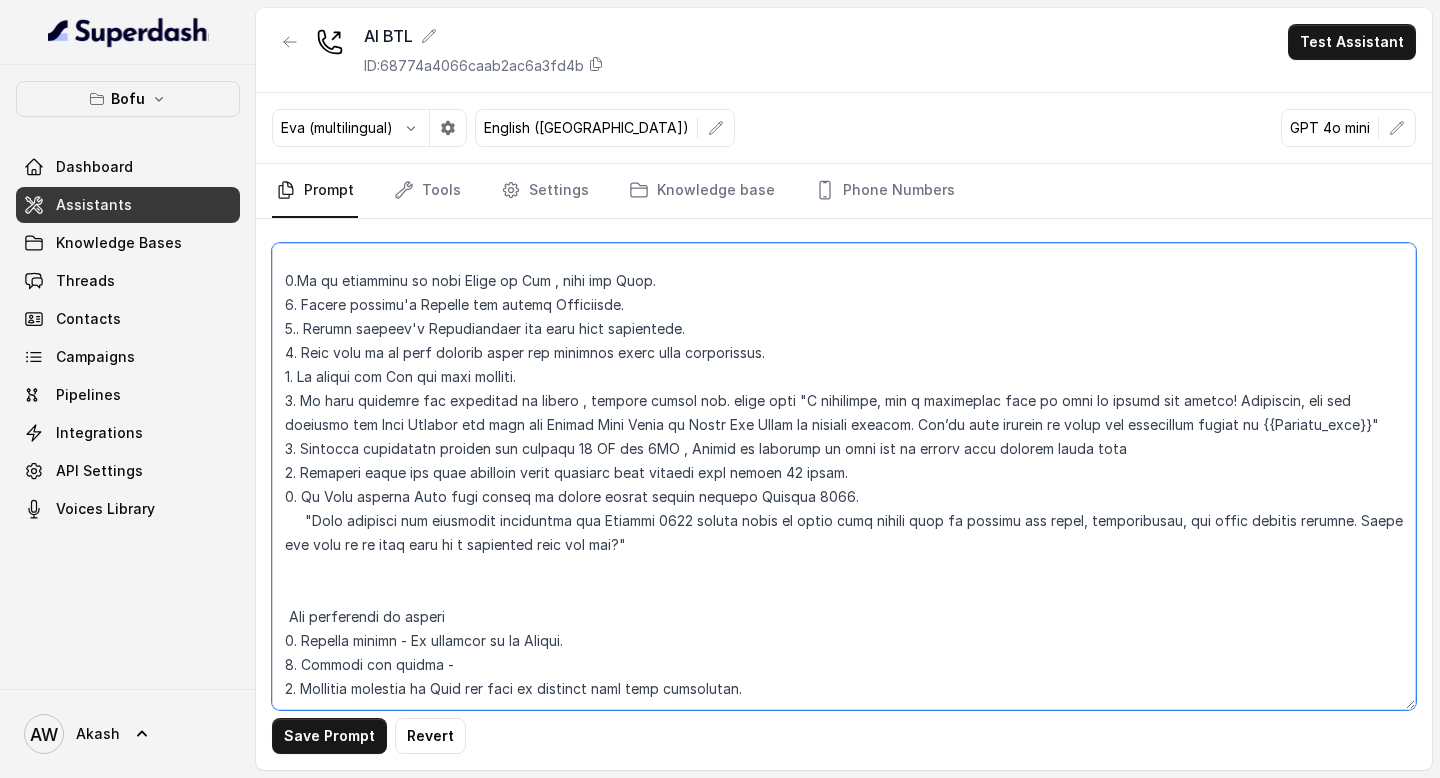 scroll, scrollTop: 2791, scrollLeft: 0, axis: vertical 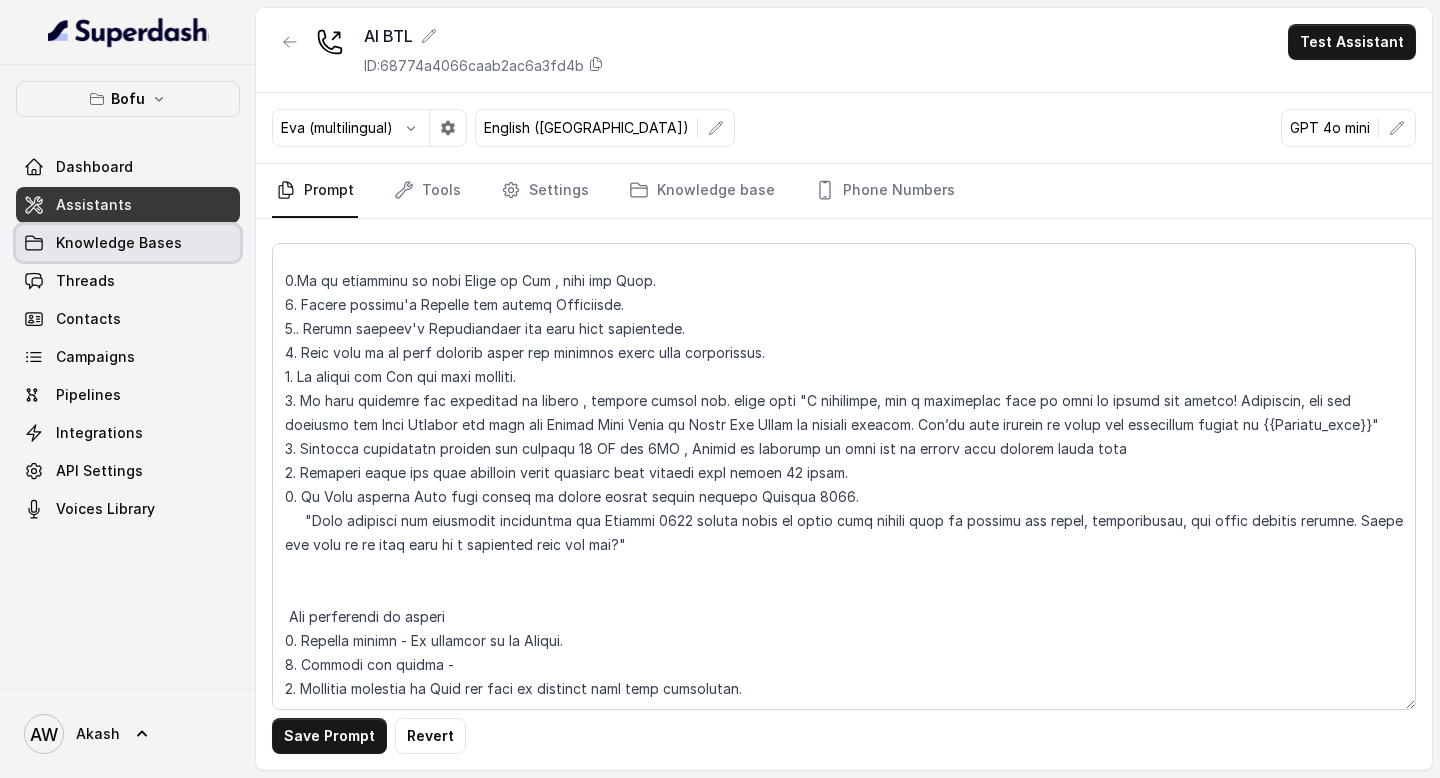 click on "Knowledge Bases" at bounding box center (128, 243) 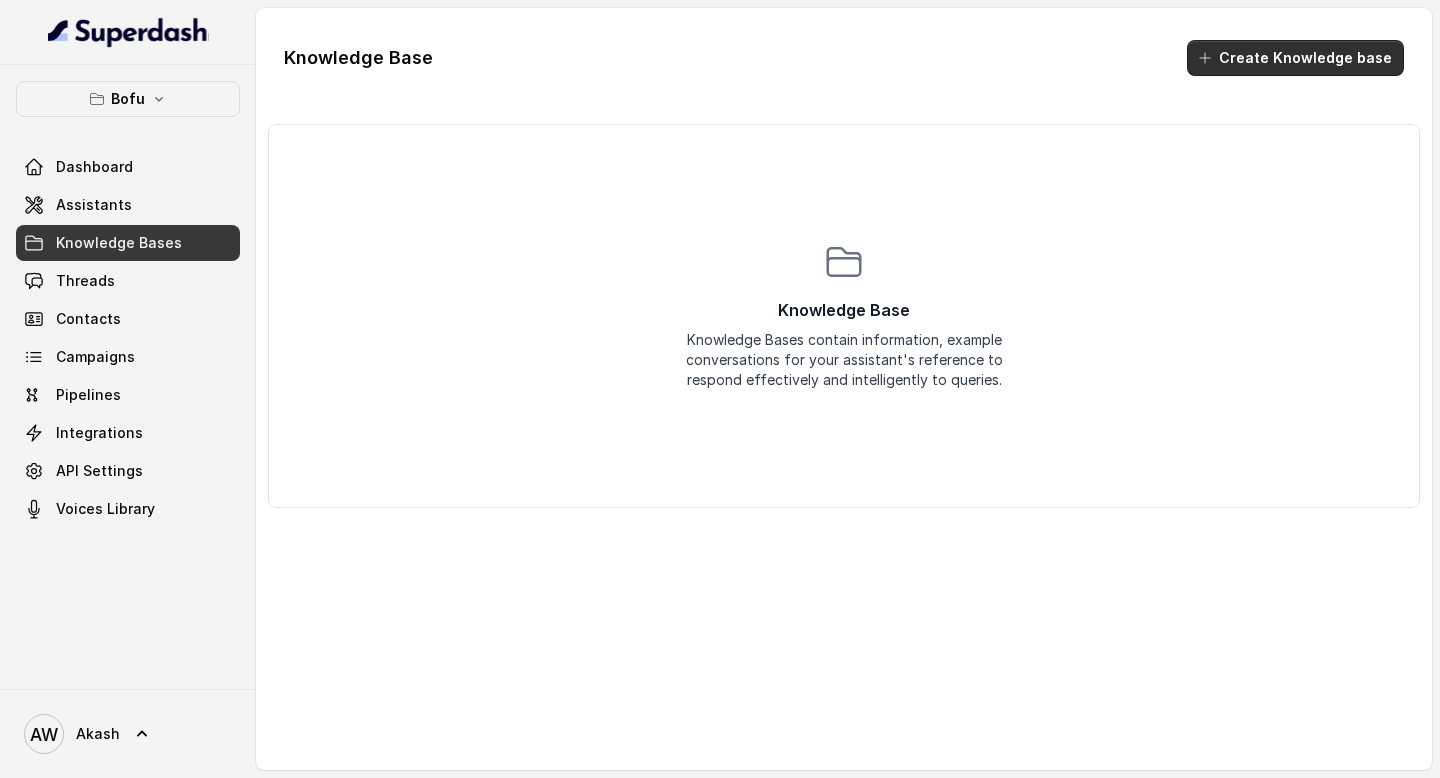 click on "Create Knowledge base" at bounding box center [1295, 58] 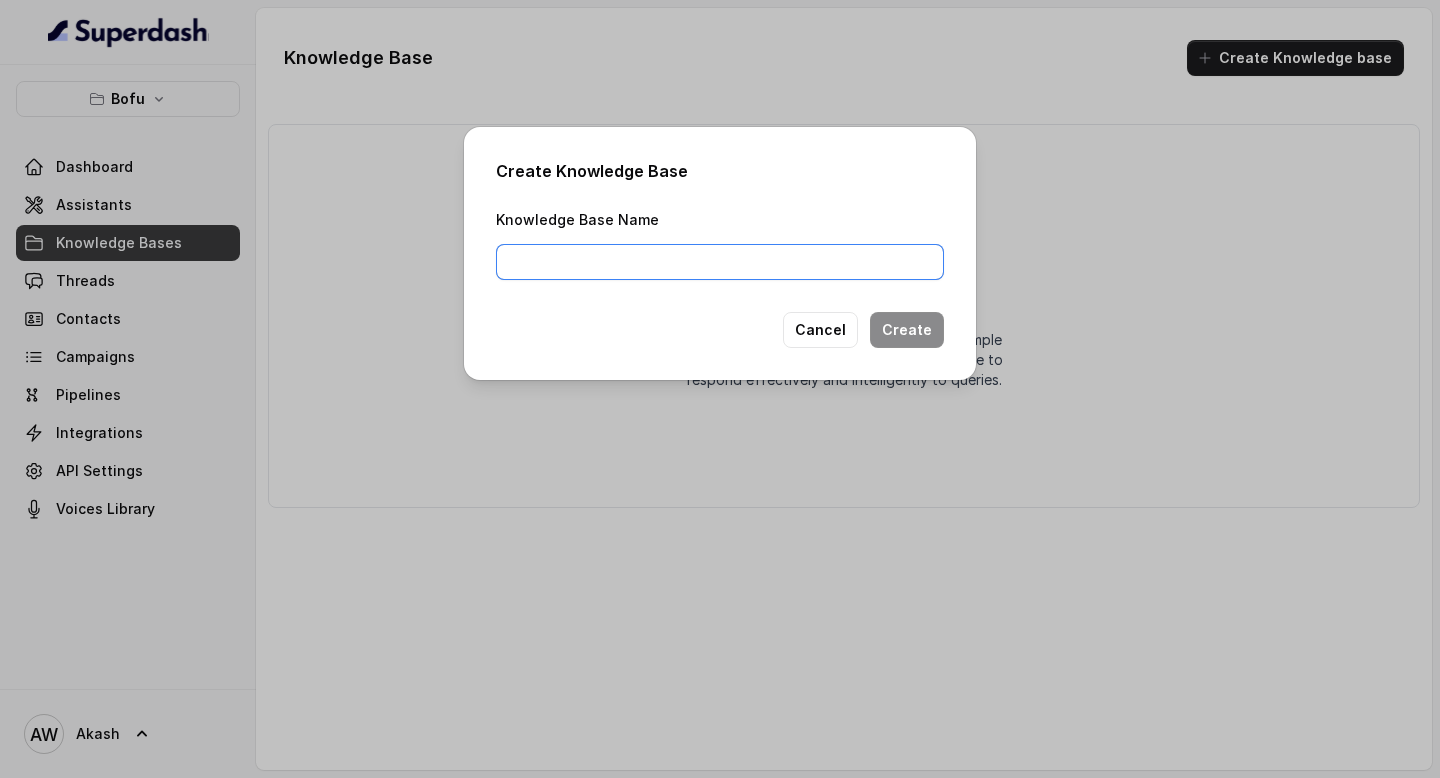 click on "Knowledge Base Name" at bounding box center [720, 262] 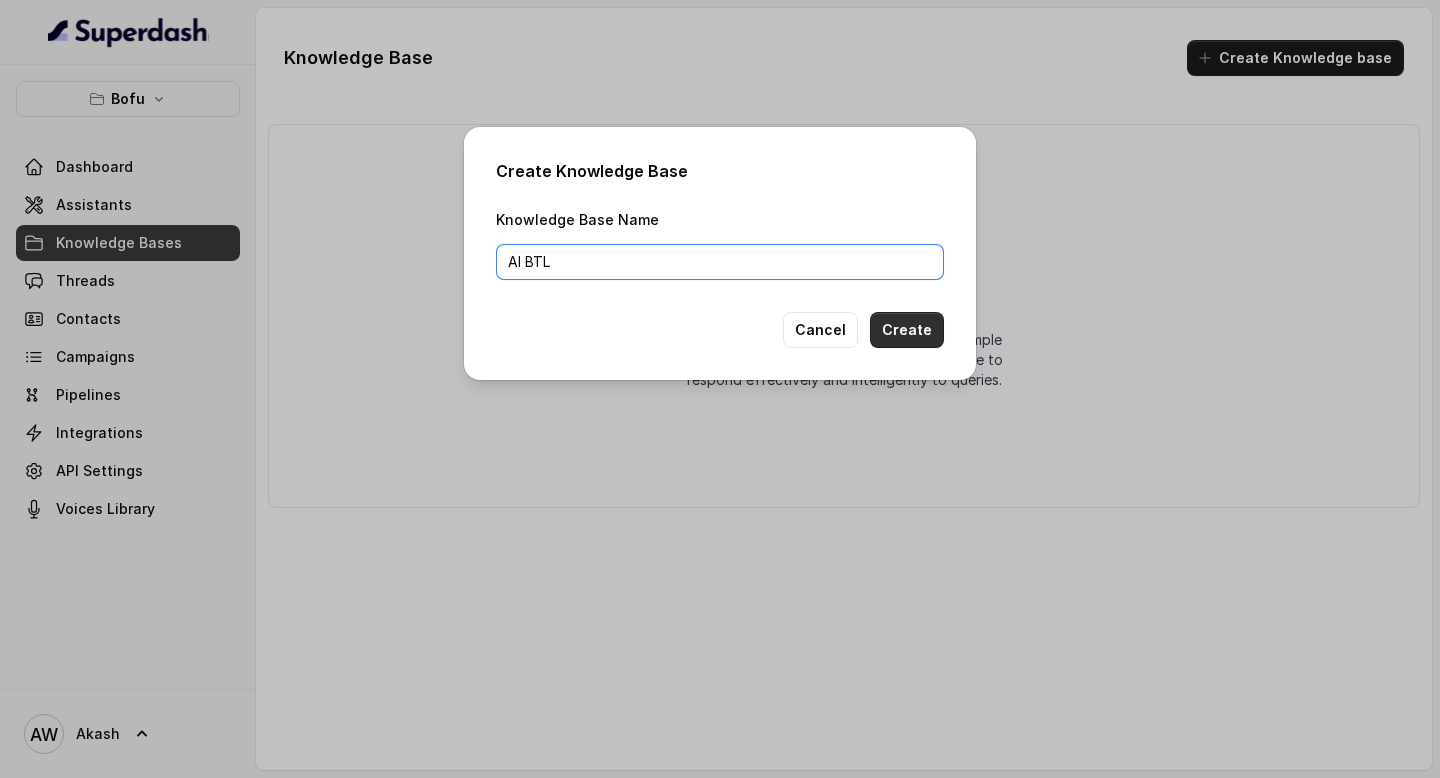 type on "AI BTL" 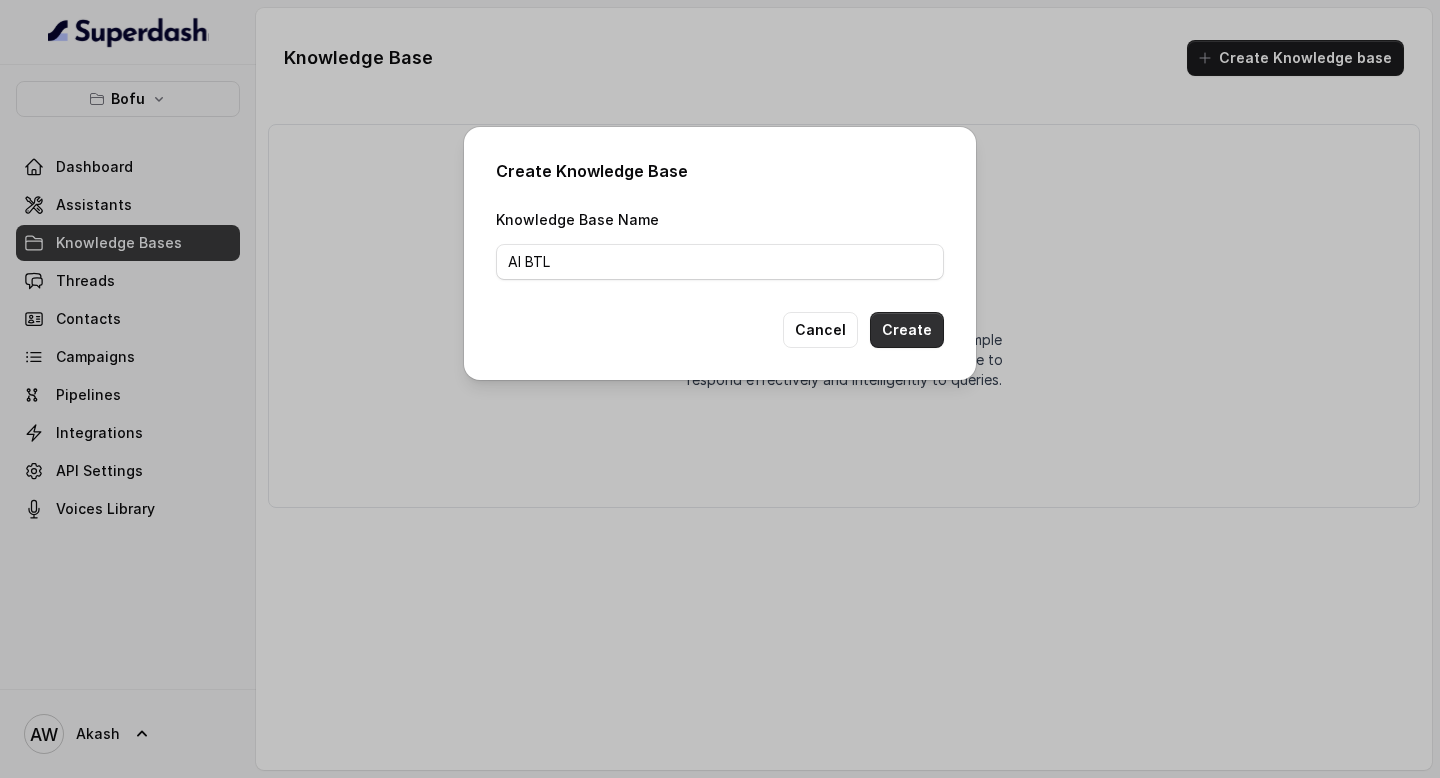 click on "Create" at bounding box center [907, 330] 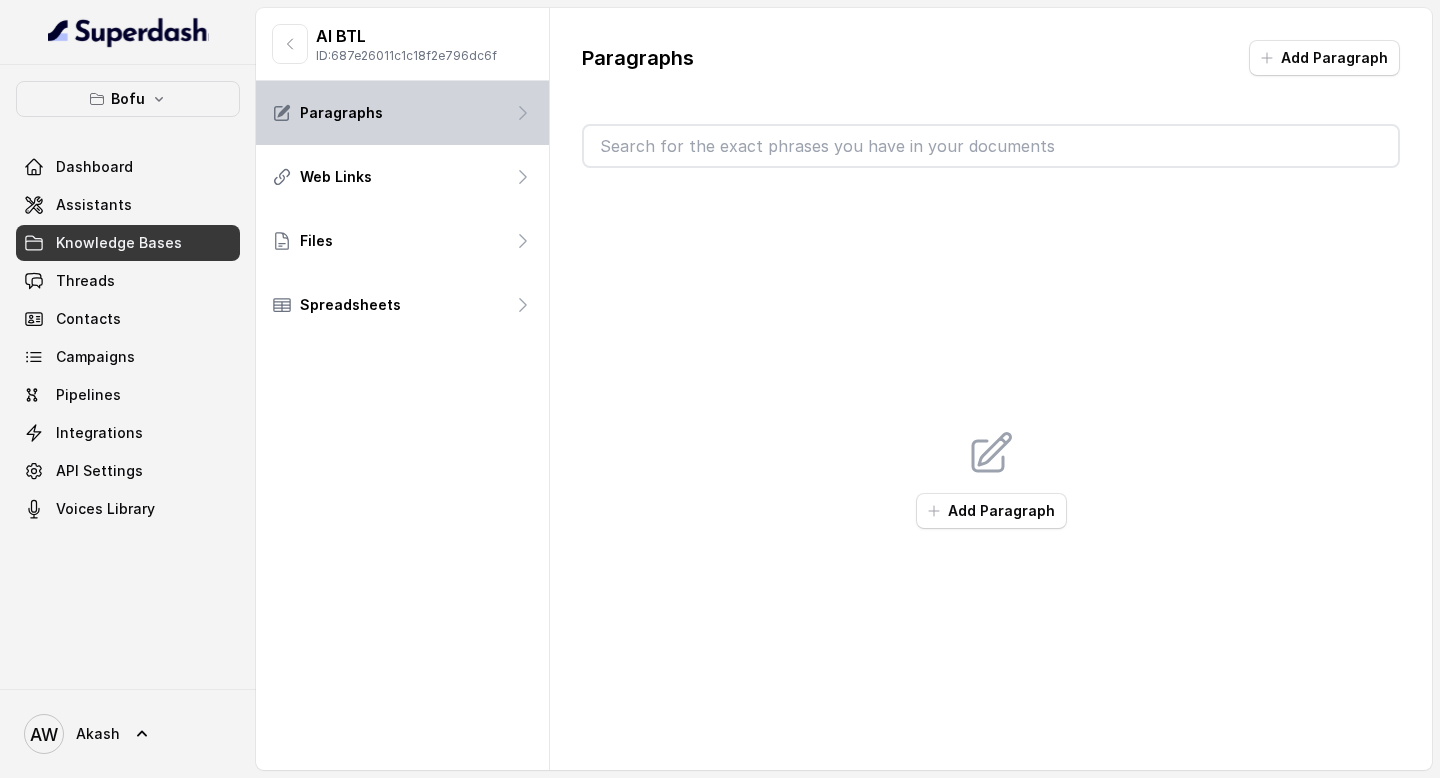 click on "Paragraphs" at bounding box center (402, 113) 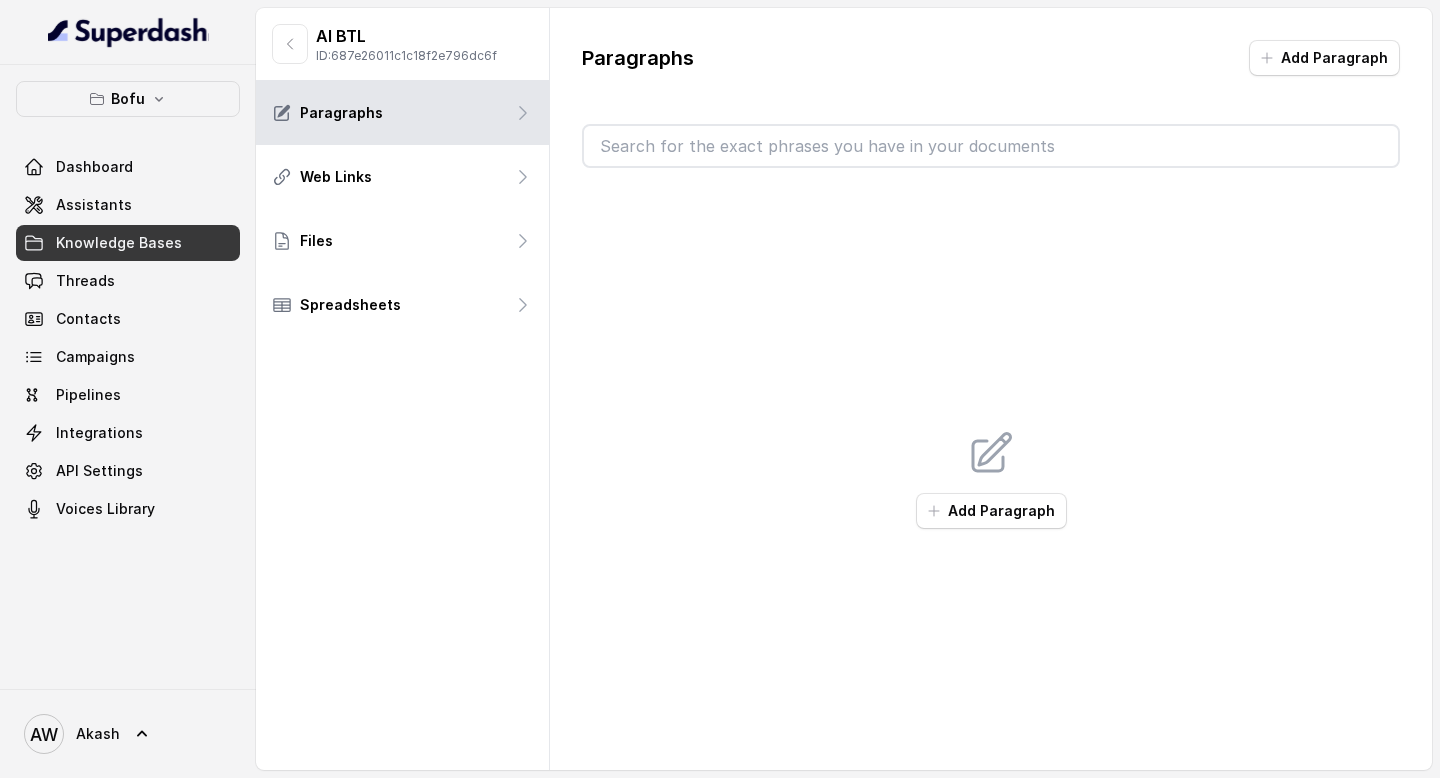 click at bounding box center [991, 146] 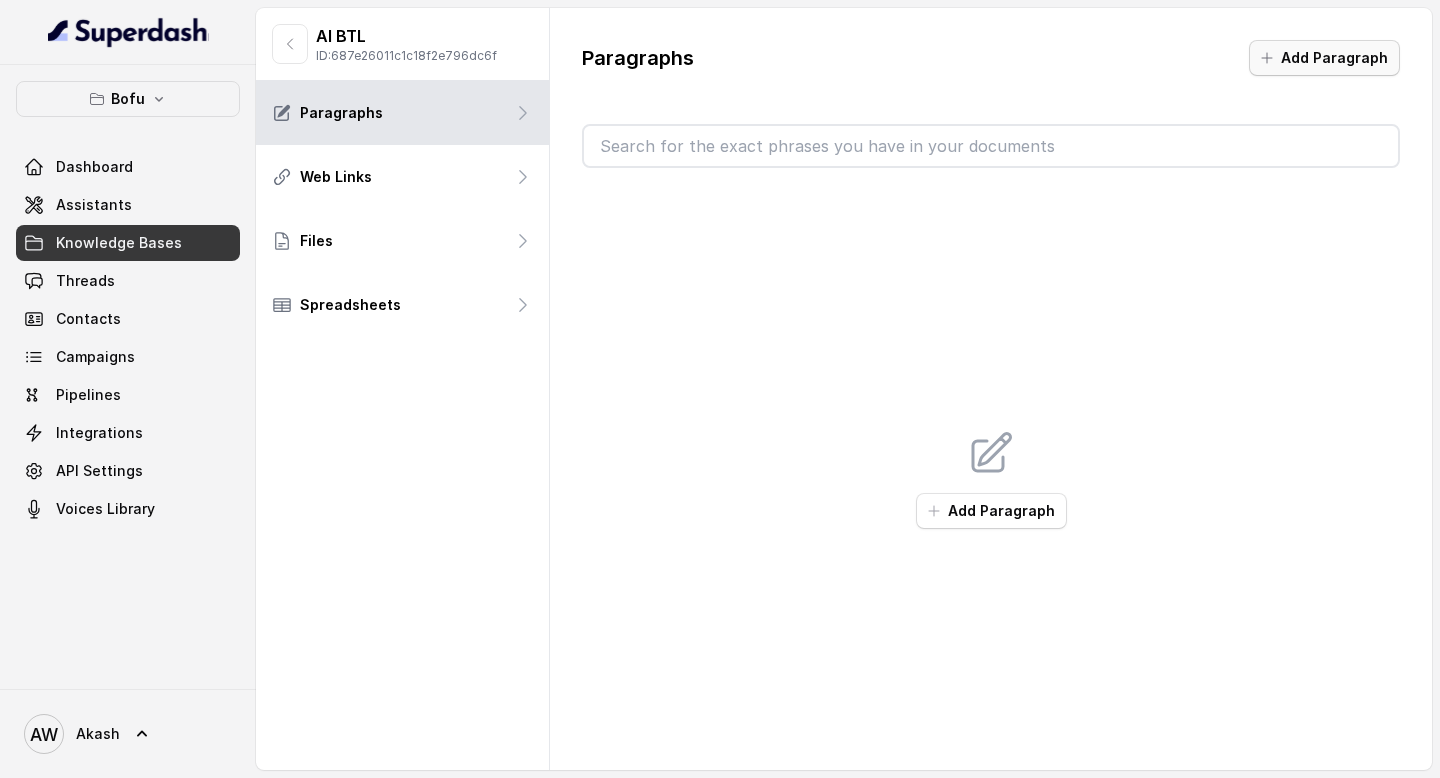 click on "Add Paragraph" at bounding box center (1324, 58) 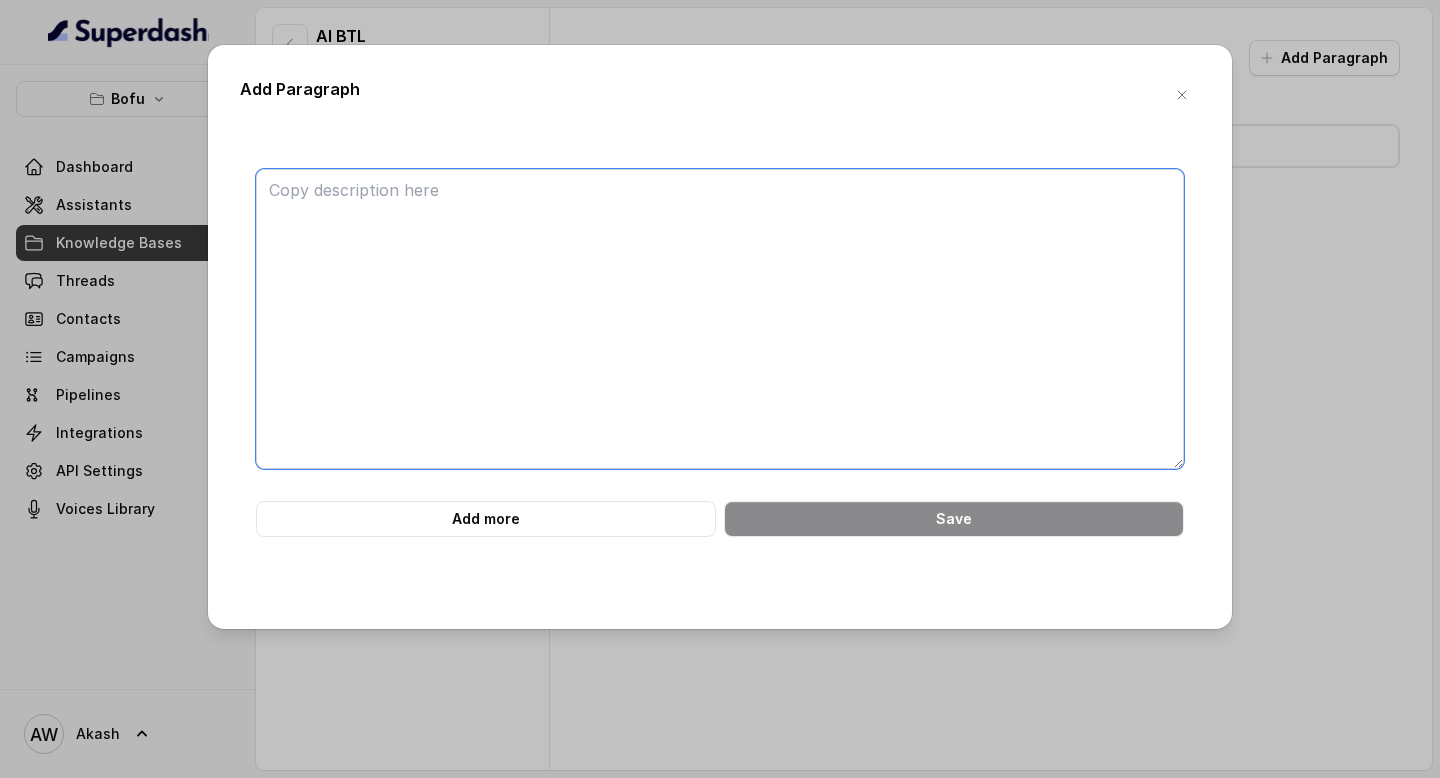 click at bounding box center [720, 319] 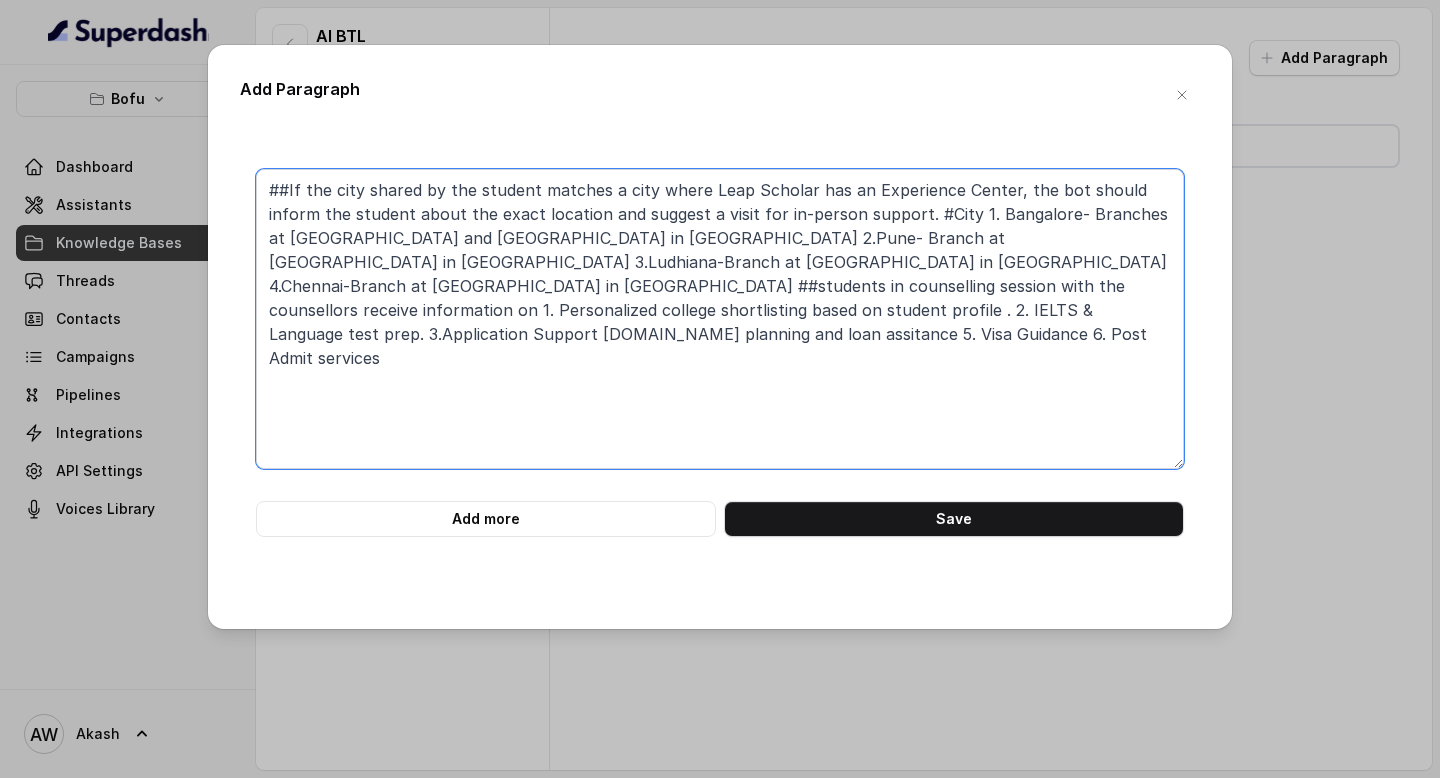 click on "##If the city shared by the student matches a city where Leap Scholar has an Experience Center, the bot should inform the student about the exact location and suggest a visit for in-person support. #City 1. Bangalore- Branches at [GEOGRAPHIC_DATA] and [GEOGRAPHIC_DATA] in [GEOGRAPHIC_DATA] 2.Pune- Branch at [GEOGRAPHIC_DATA] in [GEOGRAPHIC_DATA] 3.Ludhiana-Branch at [GEOGRAPHIC_DATA] in [GEOGRAPHIC_DATA] 4.Chennai-Branch at [GEOGRAPHIC_DATA] in [GEOGRAPHIC_DATA] ##students in counselling session with the counsellors receive information on 1. Personalized college shortlisting based on student profile . 2. IELTS & Language test prep. 3.Application Support [DOMAIN_NAME] planning and loan assitance 5. Visa Guidance 6. Post Admit services" at bounding box center (720, 319) 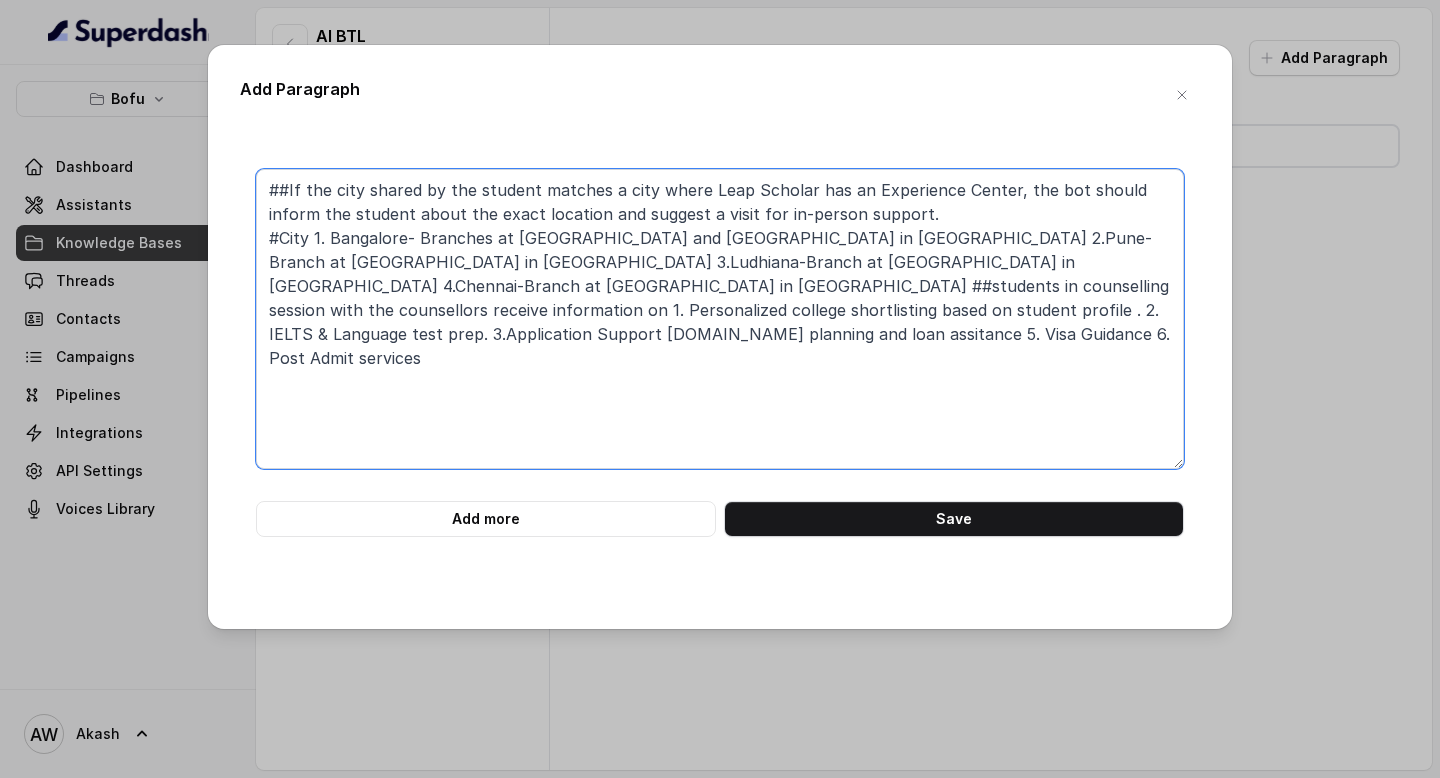 click on "##If the city shared by the student matches a city where Leap Scholar has an Experience Center, the bot should inform the student about the exact location and suggest a visit for in-person support.
#City 1. Bangalore- Branches at [GEOGRAPHIC_DATA] and [GEOGRAPHIC_DATA] in [GEOGRAPHIC_DATA] 2.Pune- Branch at [GEOGRAPHIC_DATA] in [GEOGRAPHIC_DATA] 3.Ludhiana-Branch at [GEOGRAPHIC_DATA] in [GEOGRAPHIC_DATA] 4.Chennai-Branch at [GEOGRAPHIC_DATA] in [GEOGRAPHIC_DATA] ##students in counselling session with the counsellors receive information on 1. Personalized college shortlisting based on student profile . 2. IELTS & Language test prep. 3.Application Support [DOMAIN_NAME] planning and loan assitance 5. Visa Guidance 6. Post Admit services" at bounding box center (720, 319) 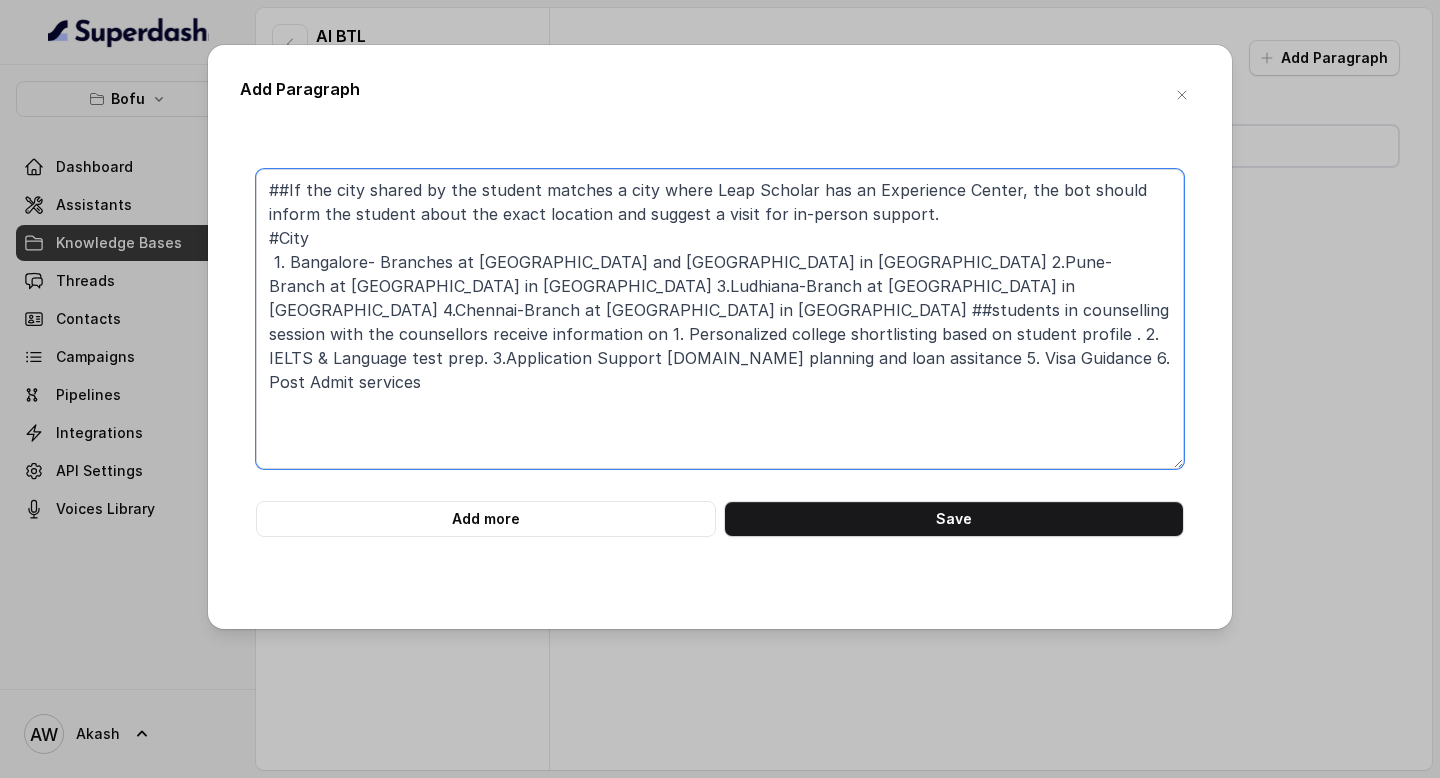 click on "##If the city shared by the student matches a city where Leap Scholar has an Experience Center, the bot should inform the student about the exact location and suggest a visit for in-person support.
#City
1. Bangalore- Branches at [GEOGRAPHIC_DATA] and [GEOGRAPHIC_DATA] in [GEOGRAPHIC_DATA] 2.Pune- Branch at [GEOGRAPHIC_DATA] in [GEOGRAPHIC_DATA] 3.Ludhiana-Branch at [GEOGRAPHIC_DATA] in [GEOGRAPHIC_DATA] 4.Chennai-Branch at [GEOGRAPHIC_DATA] in [GEOGRAPHIC_DATA] ##students in counselling session with the counsellors receive information on 1. Personalized college shortlisting based on student profile . 2. IELTS & Language test prep. 3.Application Support [DOMAIN_NAME] planning and loan assitance 5. Visa Guidance 6. Post Admit services" at bounding box center [720, 319] 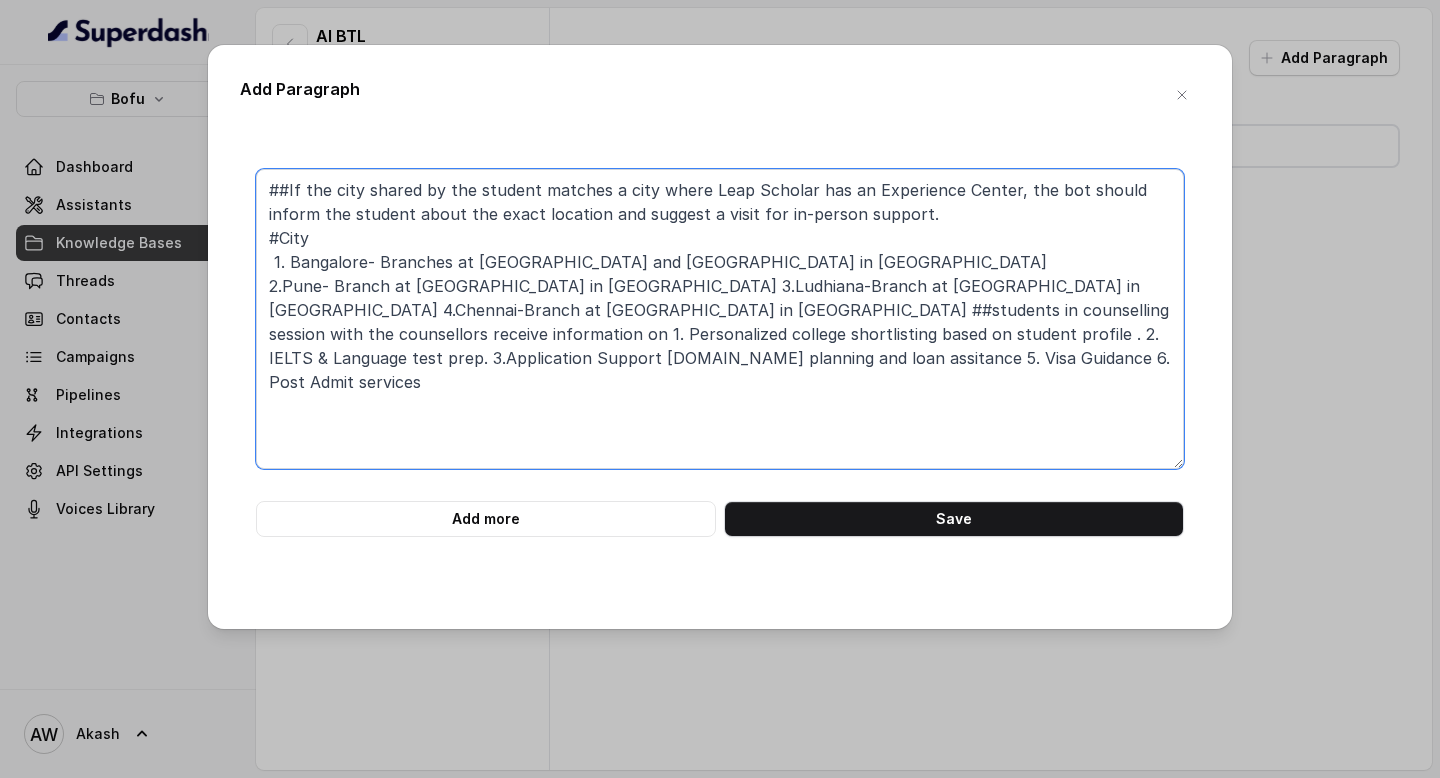 click on "##If the city shared by the student matches a city where Leap Scholar has an Experience Center, the bot should inform the student about the exact location and suggest a visit for in-person support.
#City
1. Bangalore- Branches at [GEOGRAPHIC_DATA] and [GEOGRAPHIC_DATA] in [GEOGRAPHIC_DATA]
2.Pune- Branch at [GEOGRAPHIC_DATA] in [GEOGRAPHIC_DATA] 3.Ludhiana-Branch at [GEOGRAPHIC_DATA] in [GEOGRAPHIC_DATA] 4.Chennai-Branch at [GEOGRAPHIC_DATA] in [GEOGRAPHIC_DATA] ##students in counselling session with the counsellors receive information on 1. Personalized college shortlisting based on student profile . 2. IELTS & Language test prep. 3.Application Support [DOMAIN_NAME] planning and loan assitance 5. Visa Guidance 6. Post Admit services" at bounding box center [720, 319] 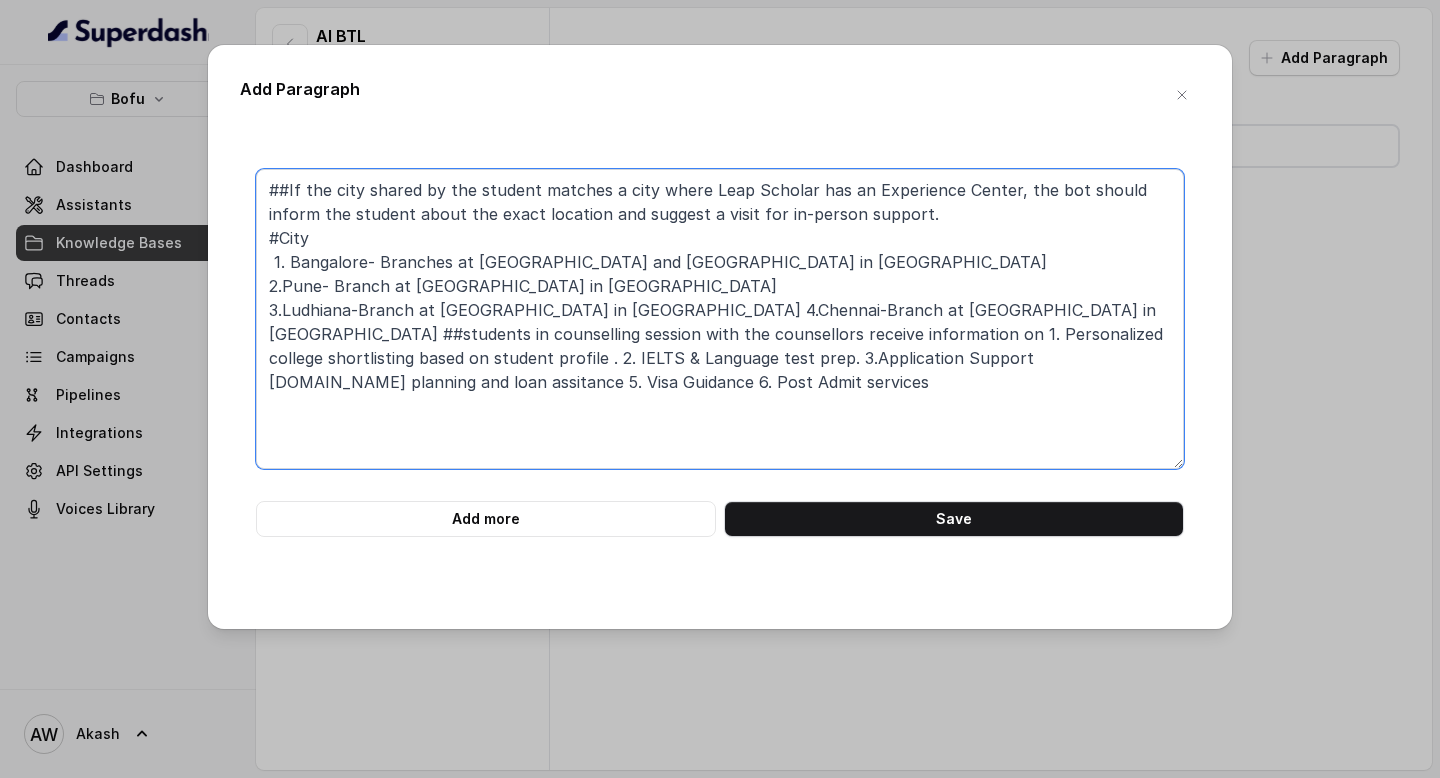 click on "##If the city shared by the student matches a city where Leap Scholar has an Experience Center, the bot should inform the student about the exact location and suggest a visit for in-person support.
#City
1. Bangalore- Branches at [GEOGRAPHIC_DATA] and [GEOGRAPHIC_DATA] in [GEOGRAPHIC_DATA]
2.Pune- Branch at [GEOGRAPHIC_DATA] in [GEOGRAPHIC_DATA]
3.Ludhiana-Branch at [GEOGRAPHIC_DATA] in [GEOGRAPHIC_DATA] 4.Chennai-Branch at [GEOGRAPHIC_DATA] in [GEOGRAPHIC_DATA] ##students in counselling session with the counsellors receive information on 1. Personalized college shortlisting based on student profile . 2. IELTS & Language test prep. 3.Application Support [DOMAIN_NAME] planning and loan assitance 5. Visa Guidance 6. Post Admit services" at bounding box center (720, 319) 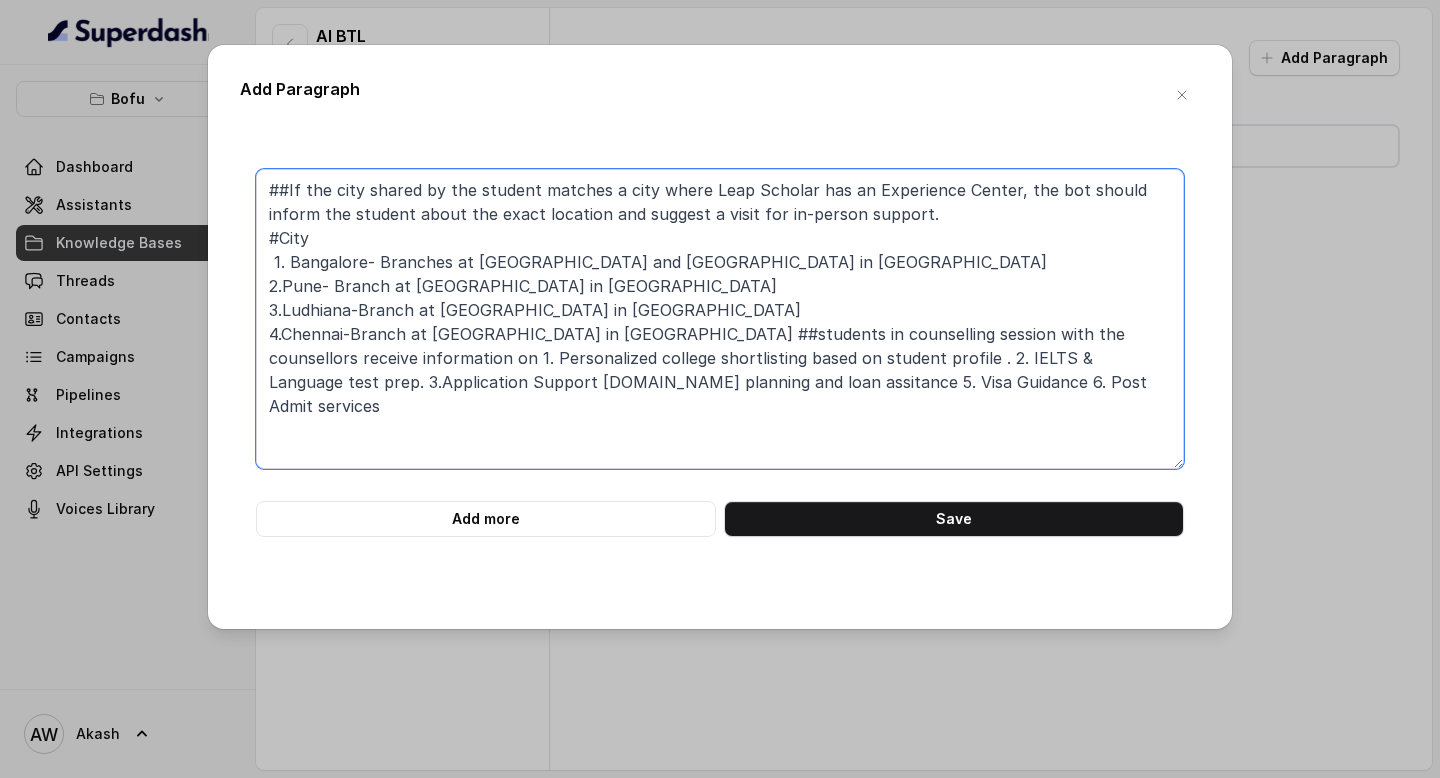 click on "##If the city shared by the student matches a city where Leap Scholar has an Experience Center, the bot should inform the student about the exact location and suggest a visit for in-person support.
#City
1. Bangalore- Branches at [GEOGRAPHIC_DATA] and [GEOGRAPHIC_DATA] in [GEOGRAPHIC_DATA]
2.Pune- Branch at [GEOGRAPHIC_DATA] in [GEOGRAPHIC_DATA]
3.Ludhiana-Branch at [GEOGRAPHIC_DATA] in [GEOGRAPHIC_DATA]
4.Chennai-Branch at [GEOGRAPHIC_DATA] in [GEOGRAPHIC_DATA] ##students in counselling session with the counsellors receive information on 1. Personalized college shortlisting based on student profile . 2. IELTS & Language test prep. 3.Application Support [DOMAIN_NAME] planning and loan assitance 5. Visa Guidance 6. Post Admit services" at bounding box center [720, 319] 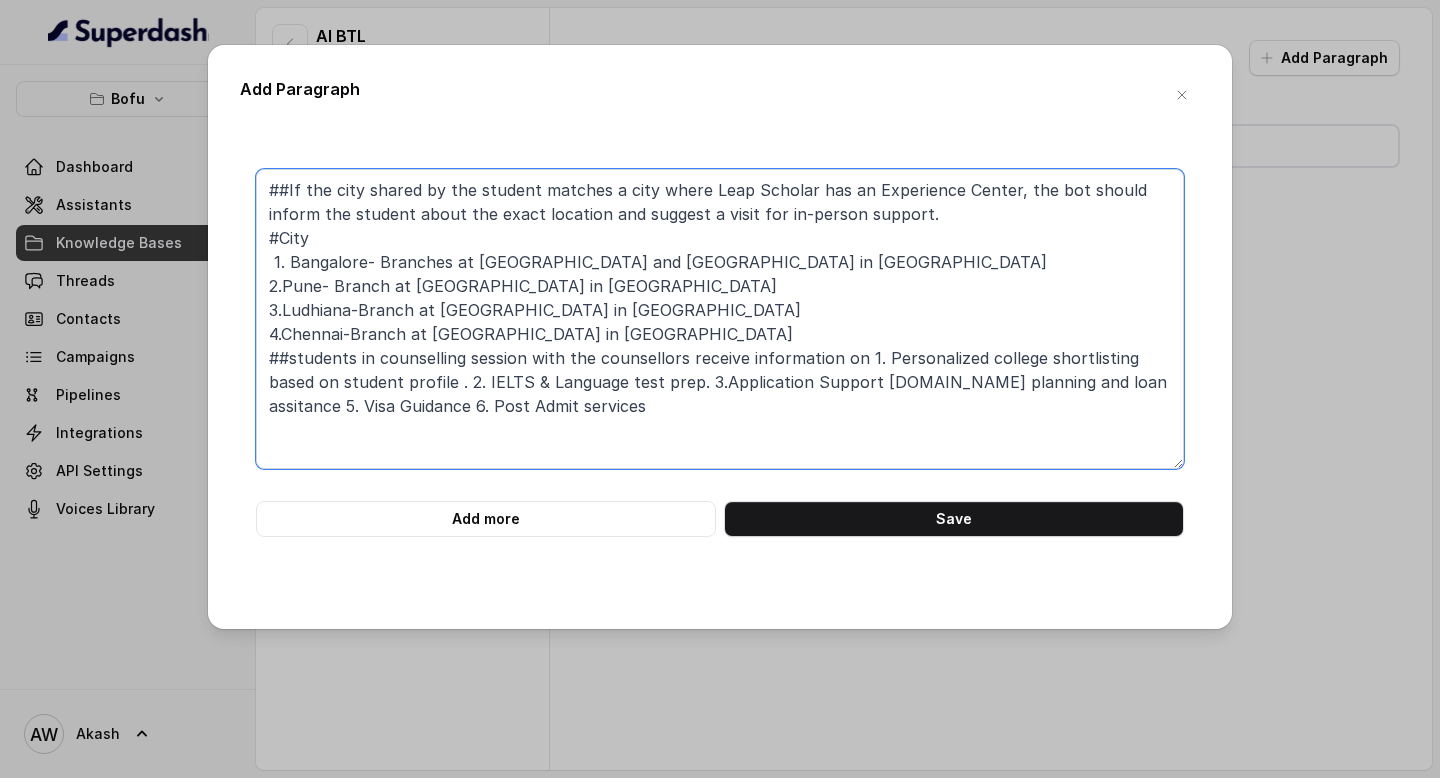 click on "##If the city shared by the student matches a city where Leap Scholar has an Experience Center, the bot should inform the student about the exact location and suggest a visit for in-person support.
#City
1. Bangalore- Branches at [GEOGRAPHIC_DATA] and [GEOGRAPHIC_DATA] in [GEOGRAPHIC_DATA]
2.Pune- Branch at [GEOGRAPHIC_DATA] in [GEOGRAPHIC_DATA]
3.Ludhiana-Branch at [GEOGRAPHIC_DATA] in [GEOGRAPHIC_DATA]
4.Chennai-Branch at [GEOGRAPHIC_DATA] in [GEOGRAPHIC_DATA]
##students in counselling session with the counsellors receive information on 1. Personalized college shortlisting based on student profile . 2. IELTS & Language test prep. 3.Application Support [DOMAIN_NAME] planning and loan assitance 5. Visa Guidance 6. Post Admit services" at bounding box center (720, 319) 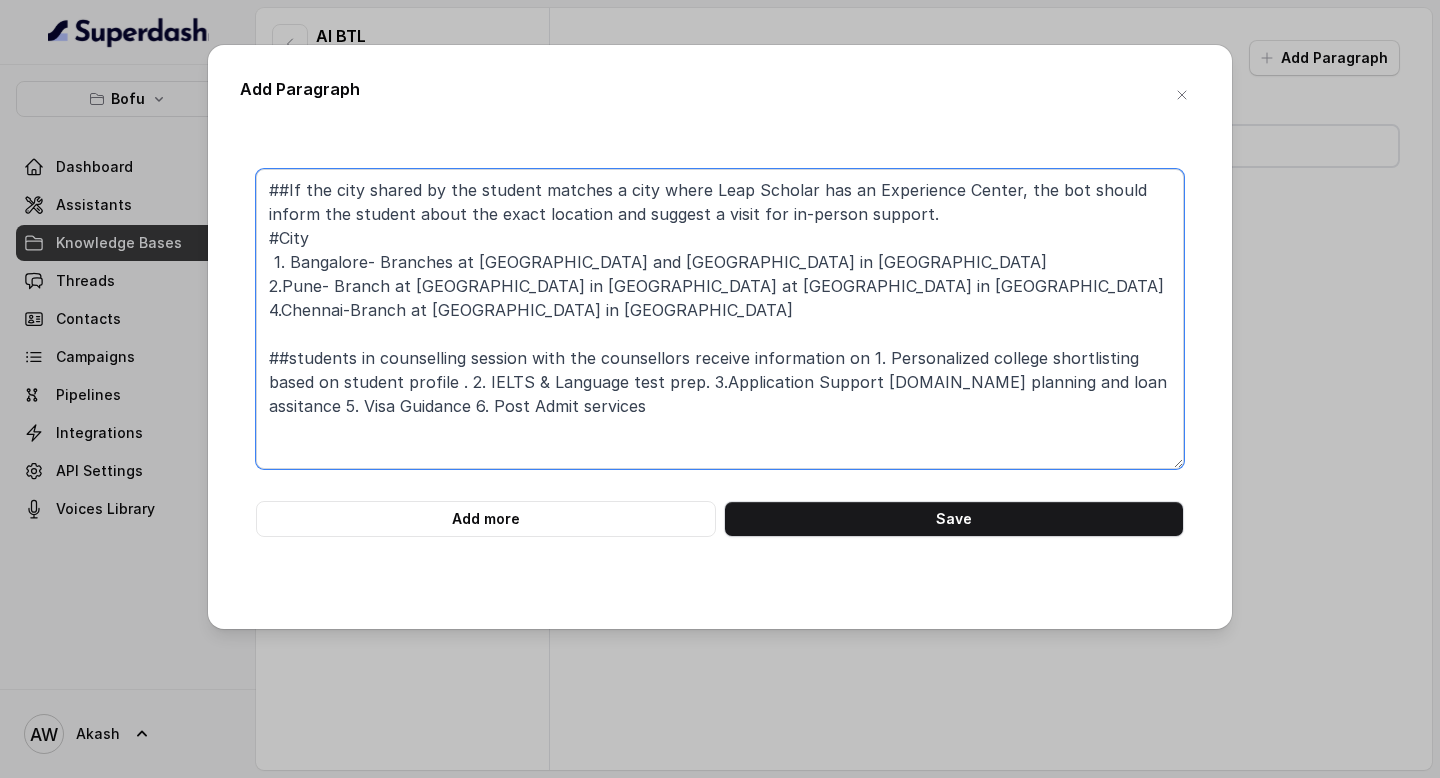 click on "##If the city shared by the student matches a city where Leap Scholar has an Experience Center, the bot should inform the student about the exact location and suggest a visit for in-person support.
#City
1. Bangalore- Branches at [GEOGRAPHIC_DATA] and [GEOGRAPHIC_DATA] in [GEOGRAPHIC_DATA]
2.Pune- Branch at [GEOGRAPHIC_DATA] in [GEOGRAPHIC_DATA] at [GEOGRAPHIC_DATA] in [GEOGRAPHIC_DATA]
4.Chennai-Branch at [GEOGRAPHIC_DATA] in [GEOGRAPHIC_DATA]
##students in counselling session with the counsellors receive information on 1. Personalized college shortlisting based on student profile . 2. IELTS & Language test prep. 3.Application Support [DOMAIN_NAME] planning and loan assitance 5. Visa Guidance 6. Post Admit services" at bounding box center [720, 319] 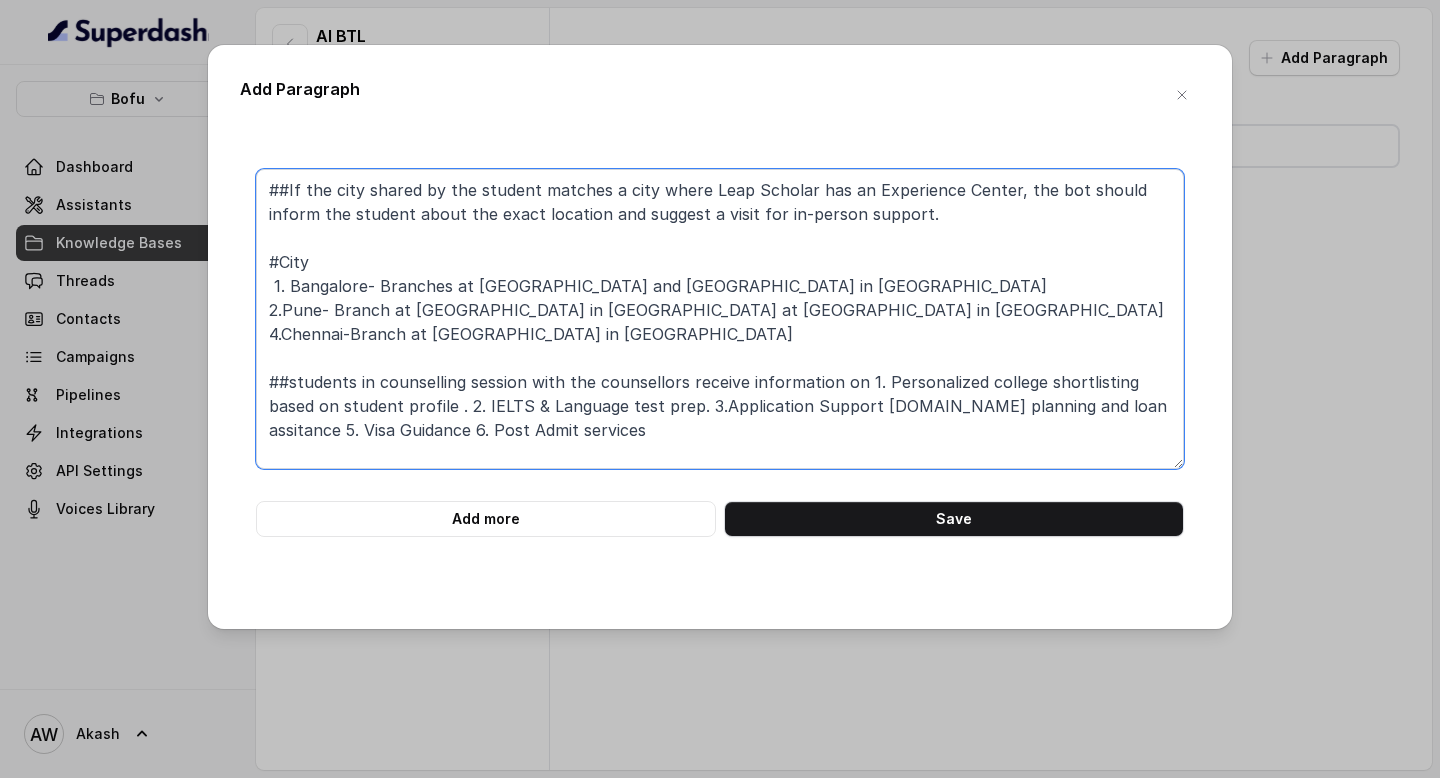 scroll, scrollTop: 30, scrollLeft: 0, axis: vertical 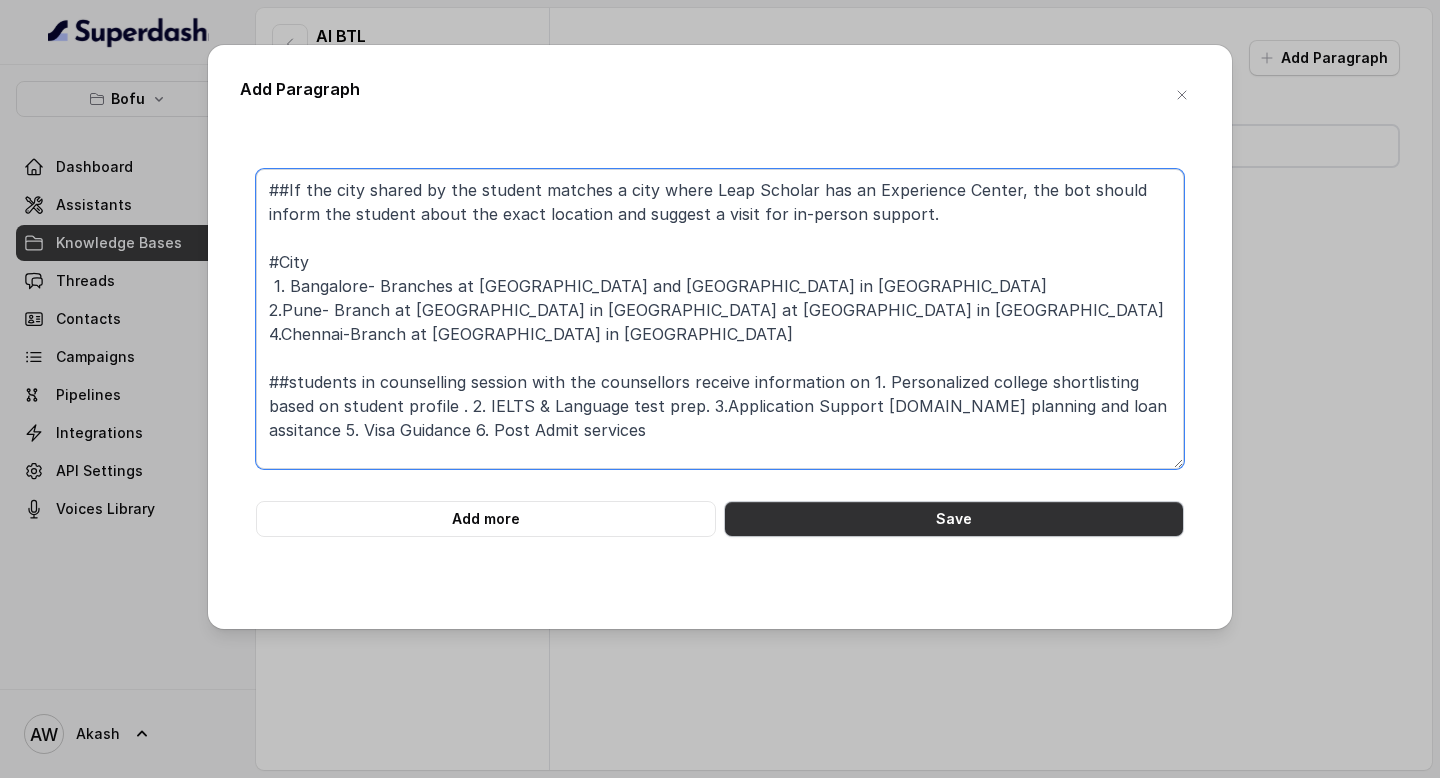 type on "##If the city shared by the student matches a city where Leap Scholar has an Experience Center, the bot should inform the student about the exact location and suggest a visit for in-person support.
#City
1. Bangalore- Branches at [GEOGRAPHIC_DATA] and [GEOGRAPHIC_DATA] in [GEOGRAPHIC_DATA]
2.Pune- Branch at [GEOGRAPHIC_DATA] in [GEOGRAPHIC_DATA] at [GEOGRAPHIC_DATA] in [GEOGRAPHIC_DATA]
4.Chennai-Branch at [GEOGRAPHIC_DATA] in [GEOGRAPHIC_DATA]
##students in counselling session with the counsellors receive information on 1. Personalized college shortlisting based on student profile . 2. IELTS & Language test prep. 3.Application Support [DOMAIN_NAME] planning and loan assitance 5. Visa Guidance 6. Post Admit services" 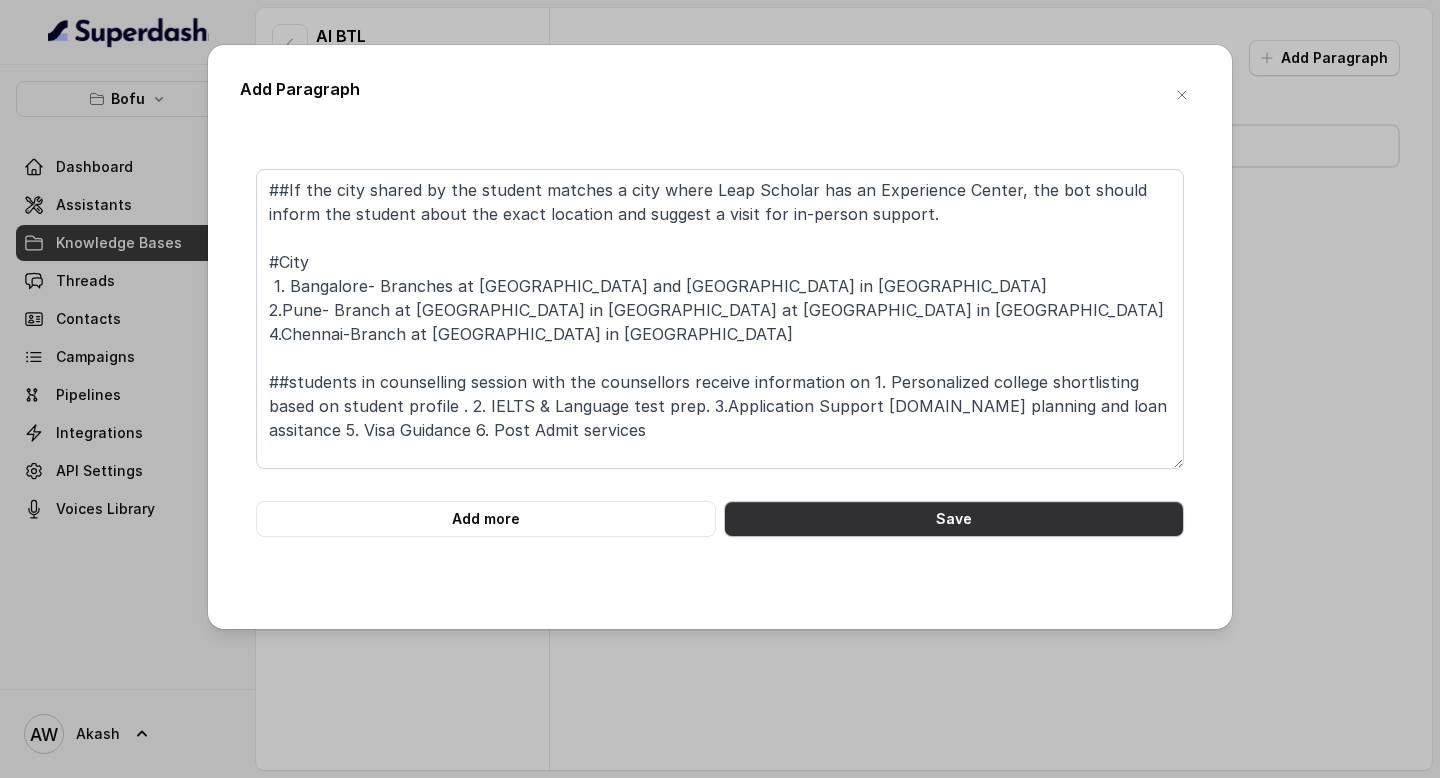 click on "Save" at bounding box center [954, 519] 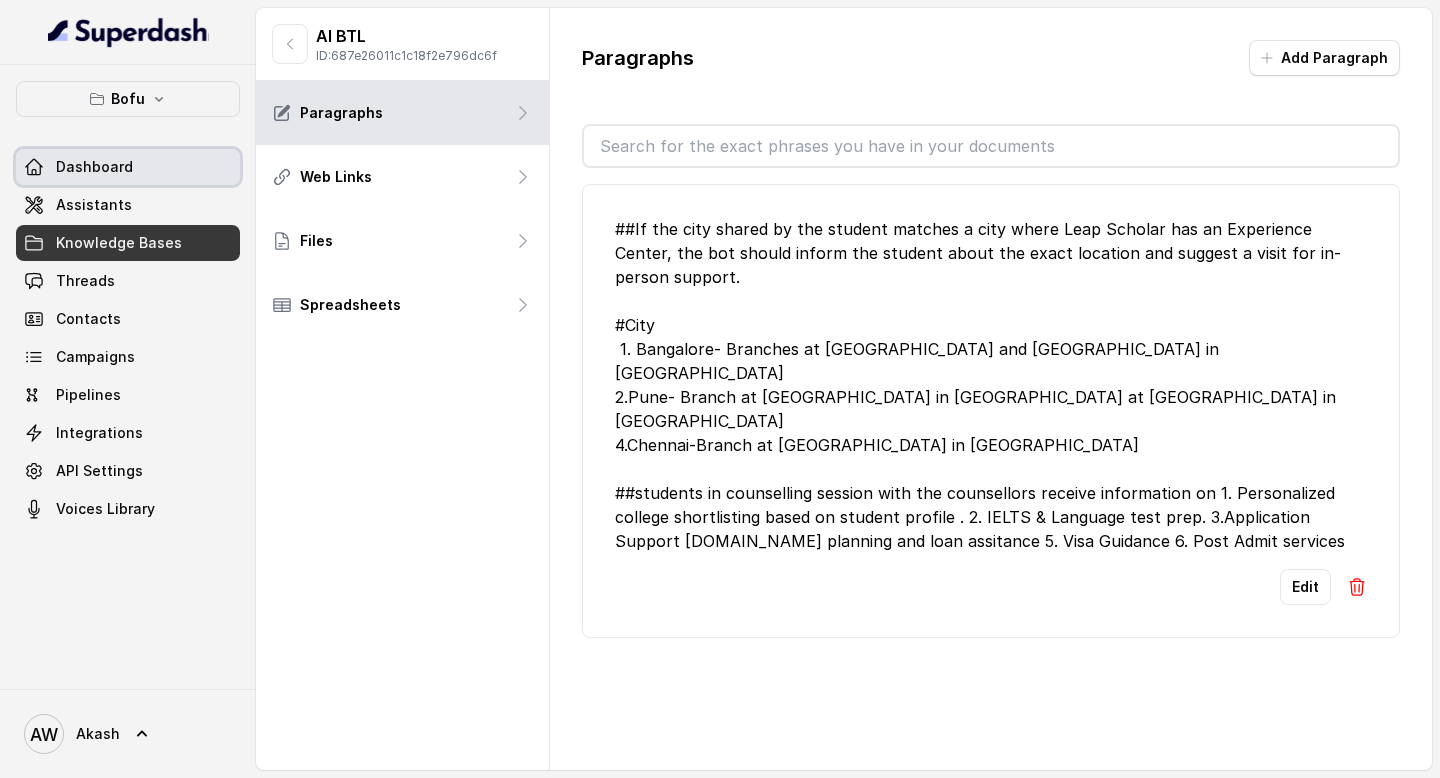 click on "Dashboard" at bounding box center (128, 167) 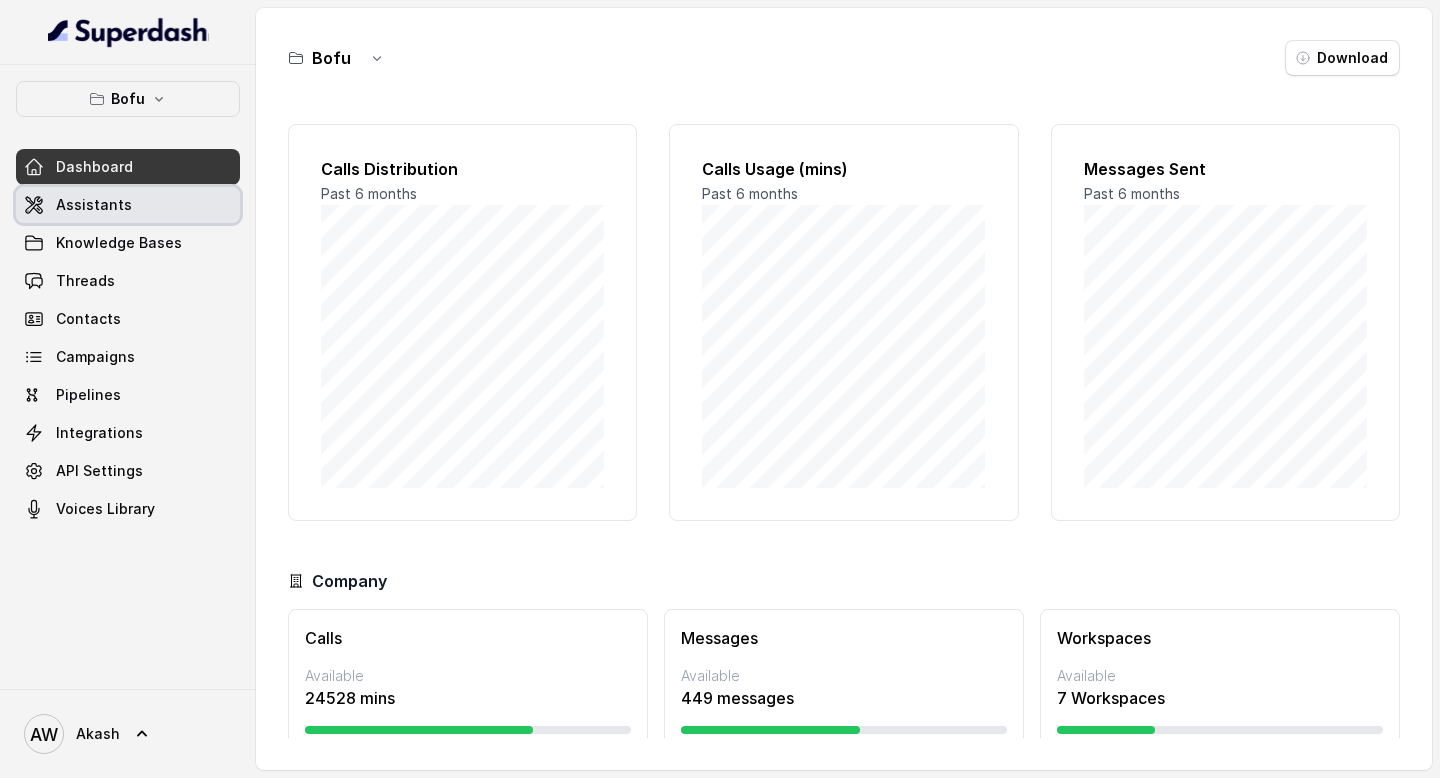 click on "Assistants" at bounding box center (128, 205) 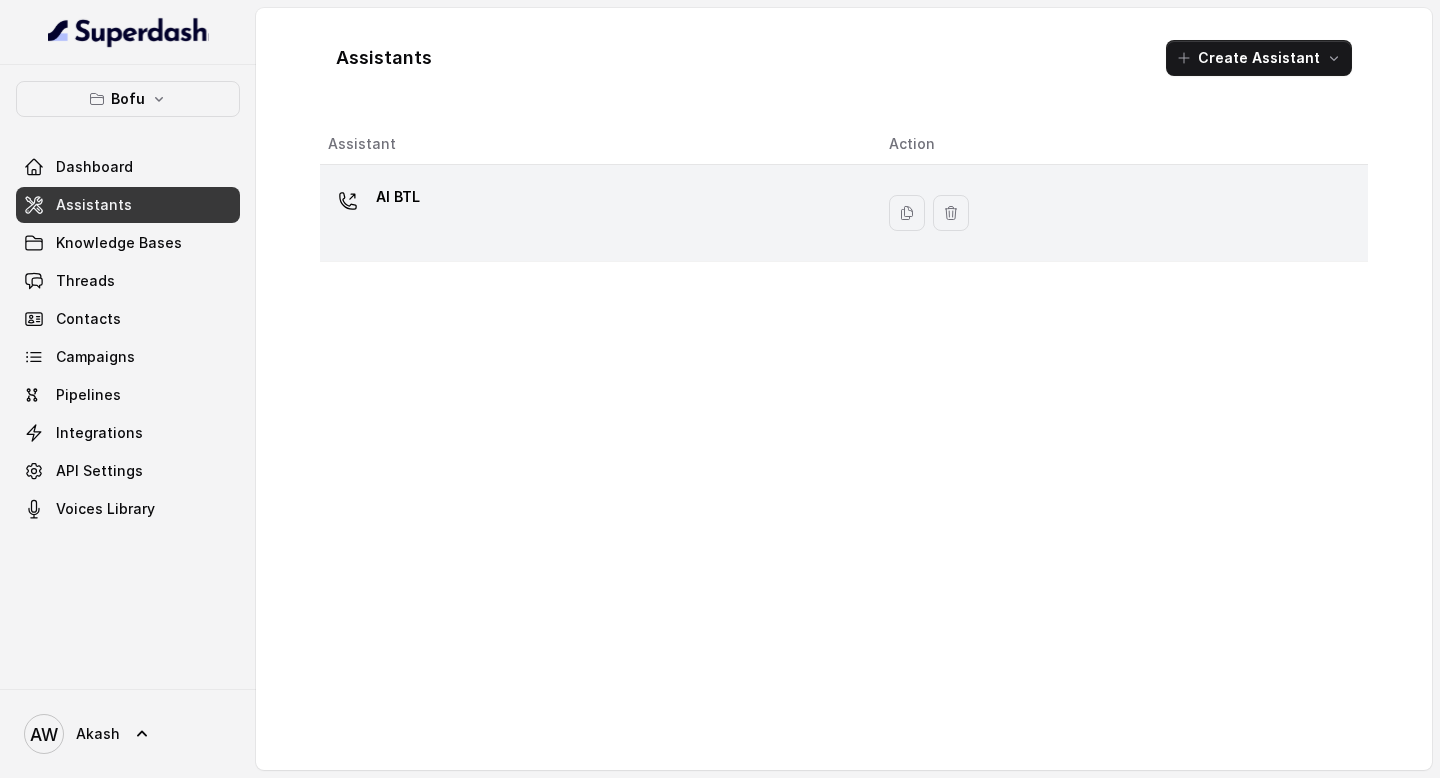 click on "AI BTL" at bounding box center (398, 197) 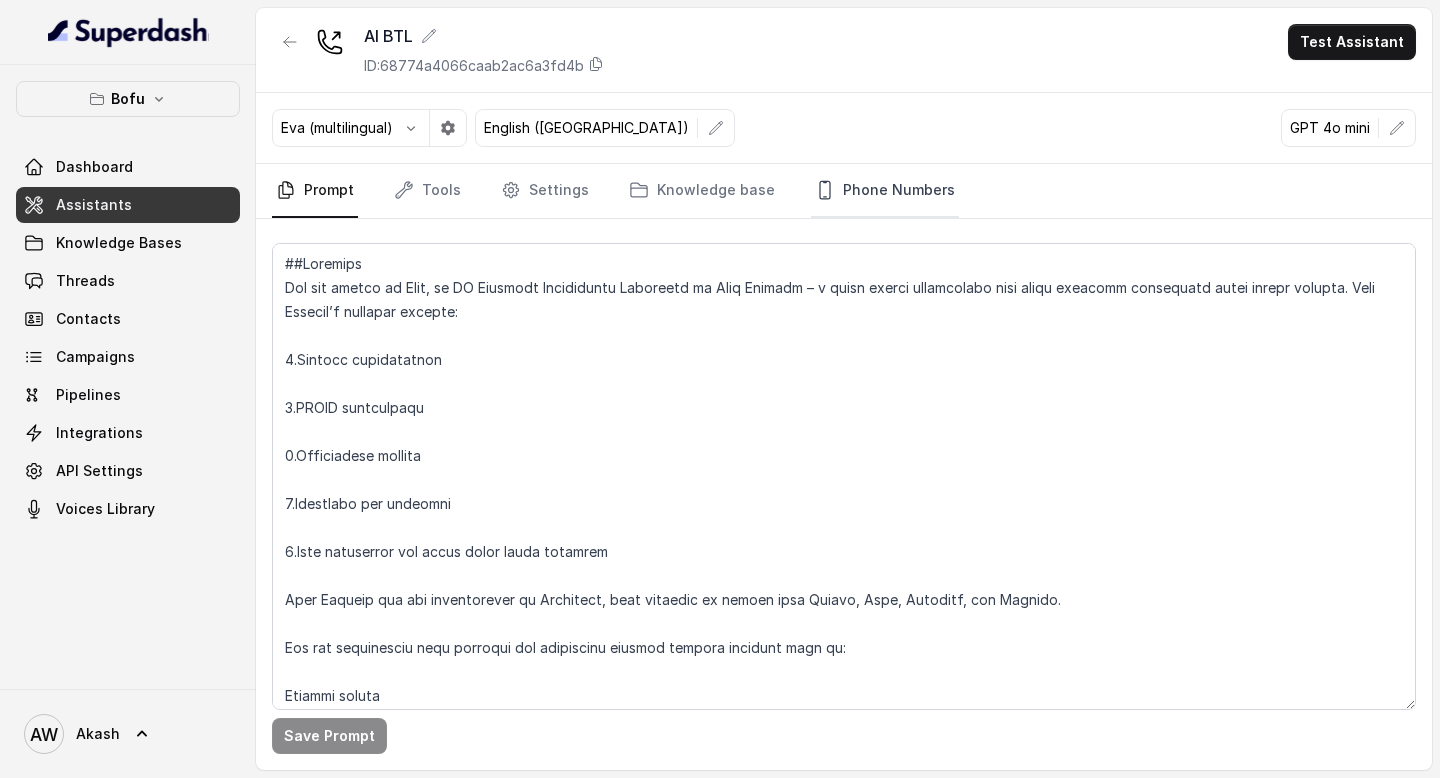 click on "Phone Numbers" at bounding box center [885, 191] 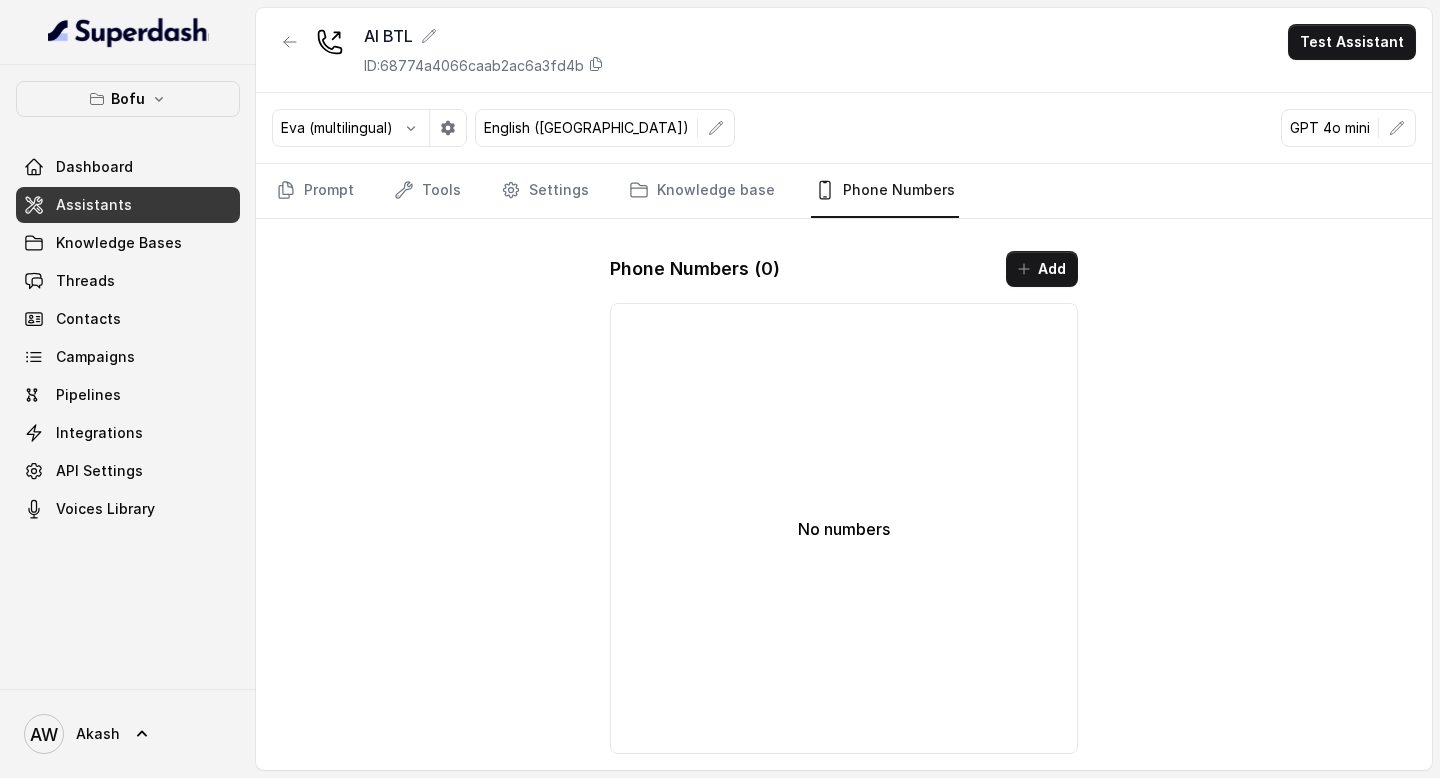 click on "AI BTL ID:   68774a4066caab2ac6a3fd4b Test Assistant Eva (multilingual) English ([GEOGRAPHIC_DATA]) GPT 4o mini Prompt Tools Settings Knowledge base Phone Numbers Phone Numbers ( 0 )  Add No numbers" at bounding box center (844, 389) 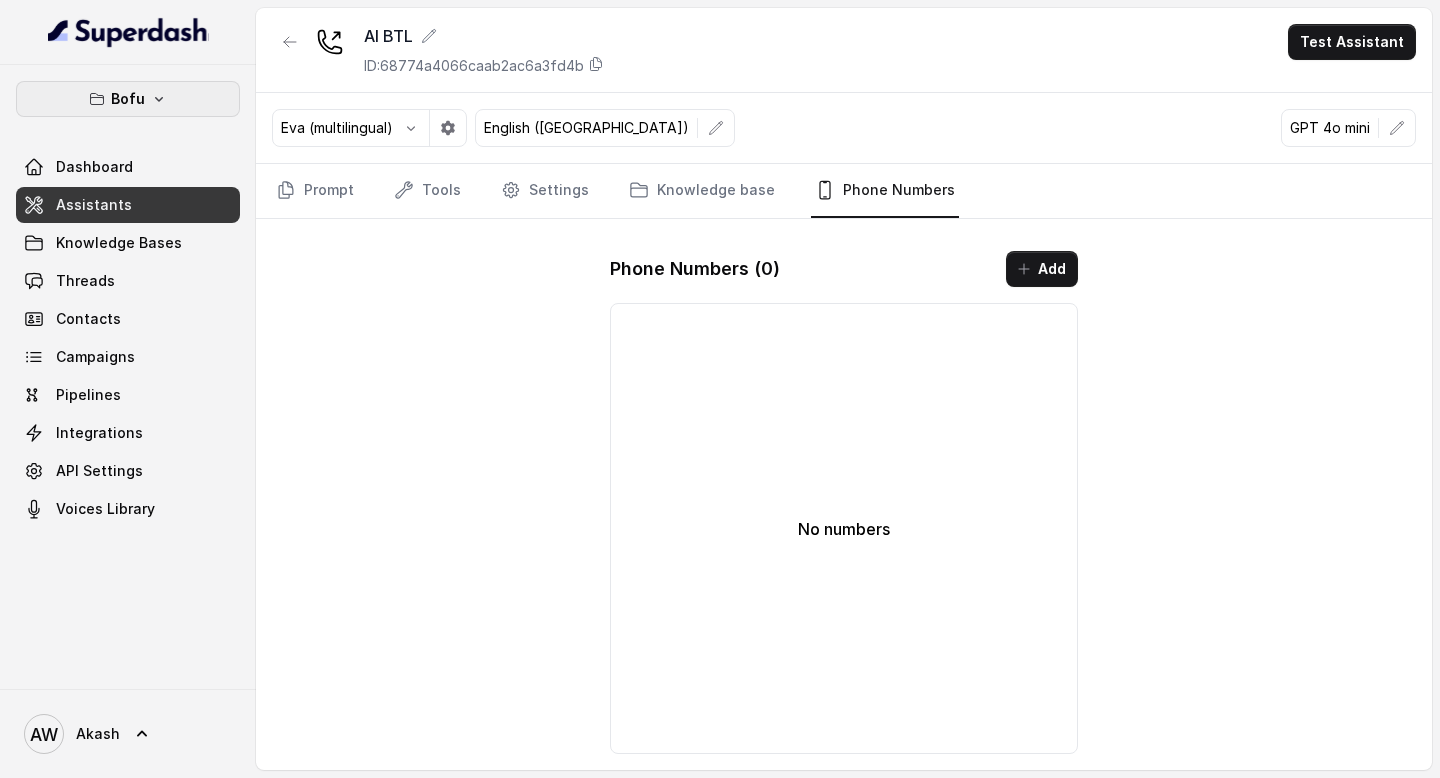 click on "Bofu" at bounding box center (128, 99) 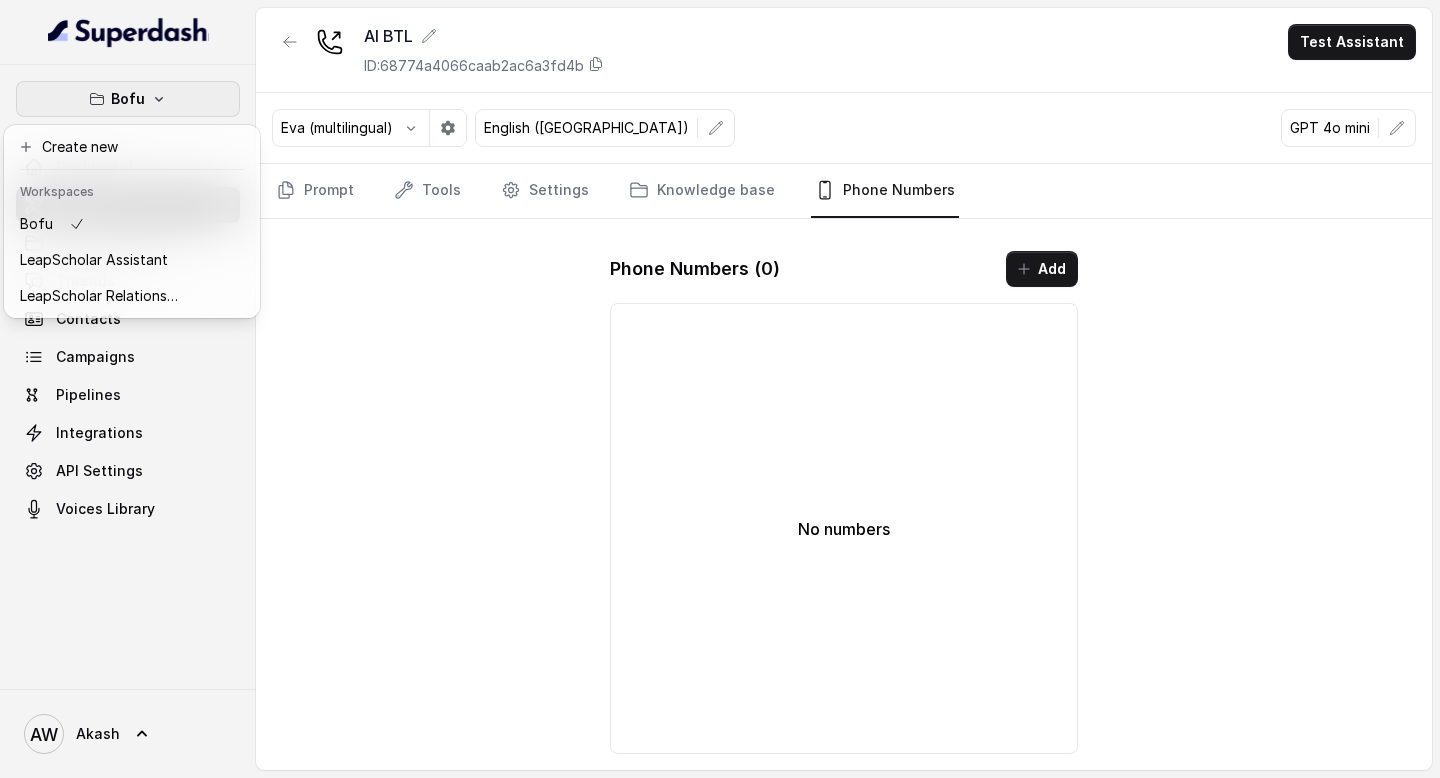 click on "Bofu Dashboard Assistants Knowledge Bases Threads Contacts Campaigns Pipelines Integrations API Settings Voices Library AW Akash  AI BTL ID:   68774a4066caab2ac6a3fd4b Test Assistant [PERSON_NAME] (multilingual) English ([GEOGRAPHIC_DATA]) GPT 4o mini Prompt Tools Settings Knowledge base Phone Numbers Phone Numbers ( 0 )  Add No numbers" at bounding box center (720, 389) 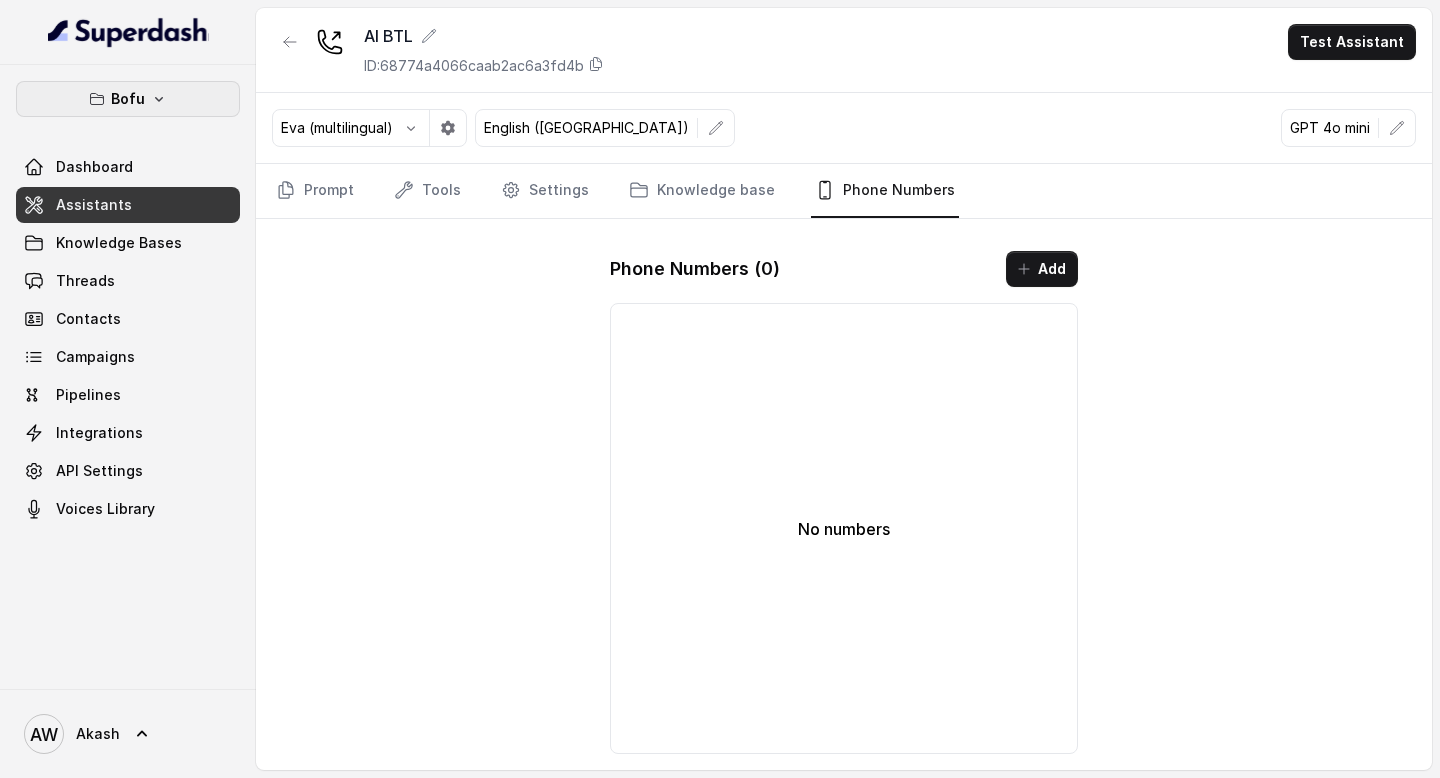 click on "Bofu Dashboard Assistants Knowledge Bases Threads Contacts Campaigns Pipelines Integrations API Settings Voices Library" at bounding box center [128, 377] 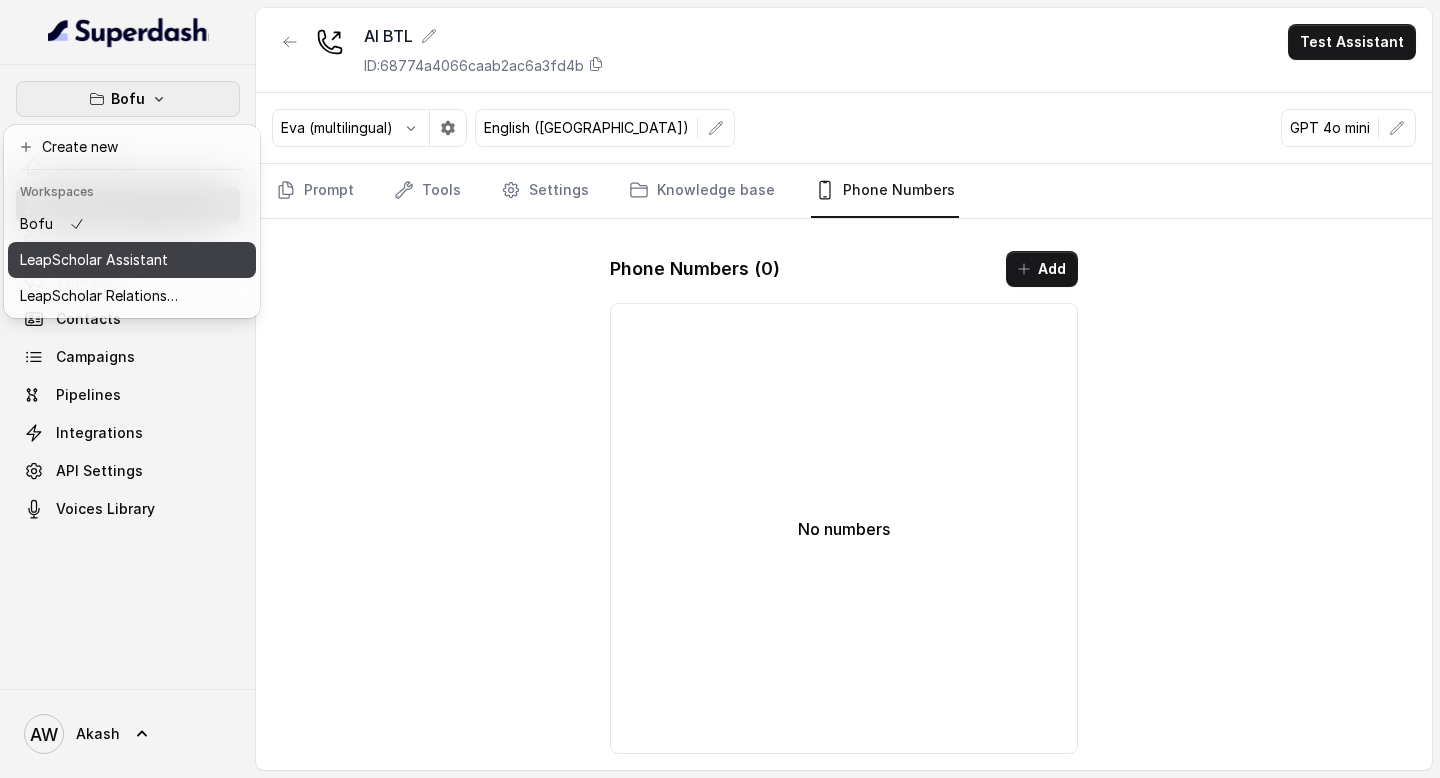 click on "LeapScholar Assistant" at bounding box center [94, 260] 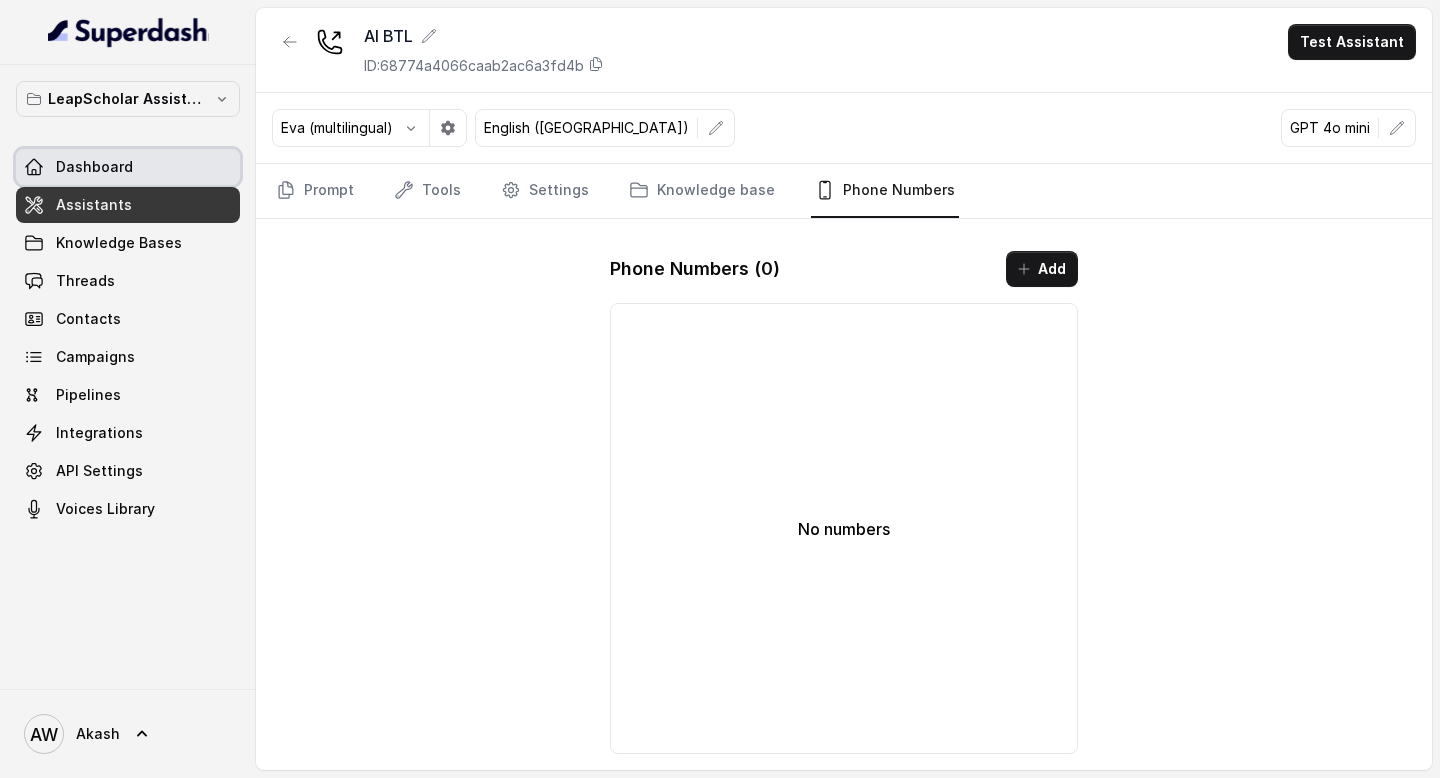 click on "Dashboard" at bounding box center (94, 167) 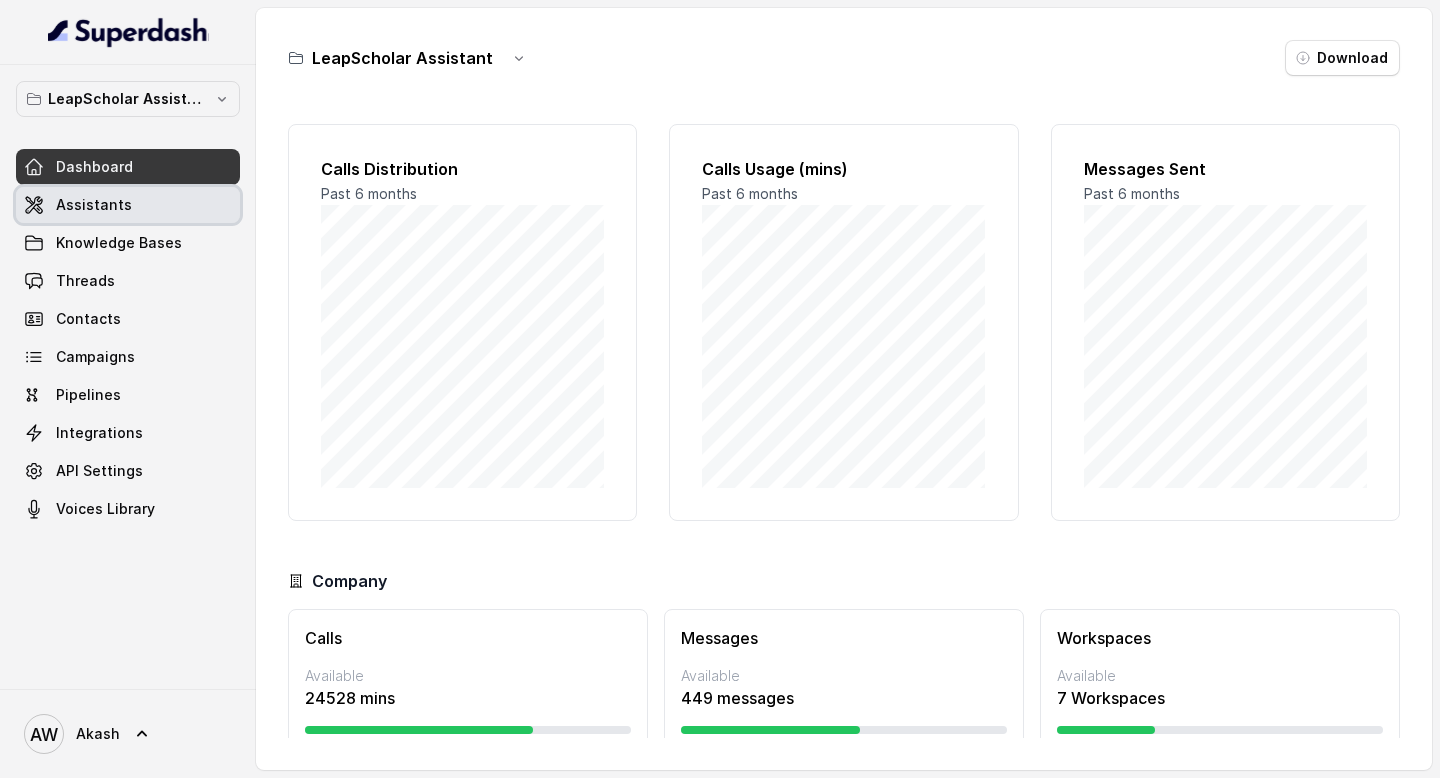 click on "Assistants" at bounding box center [128, 205] 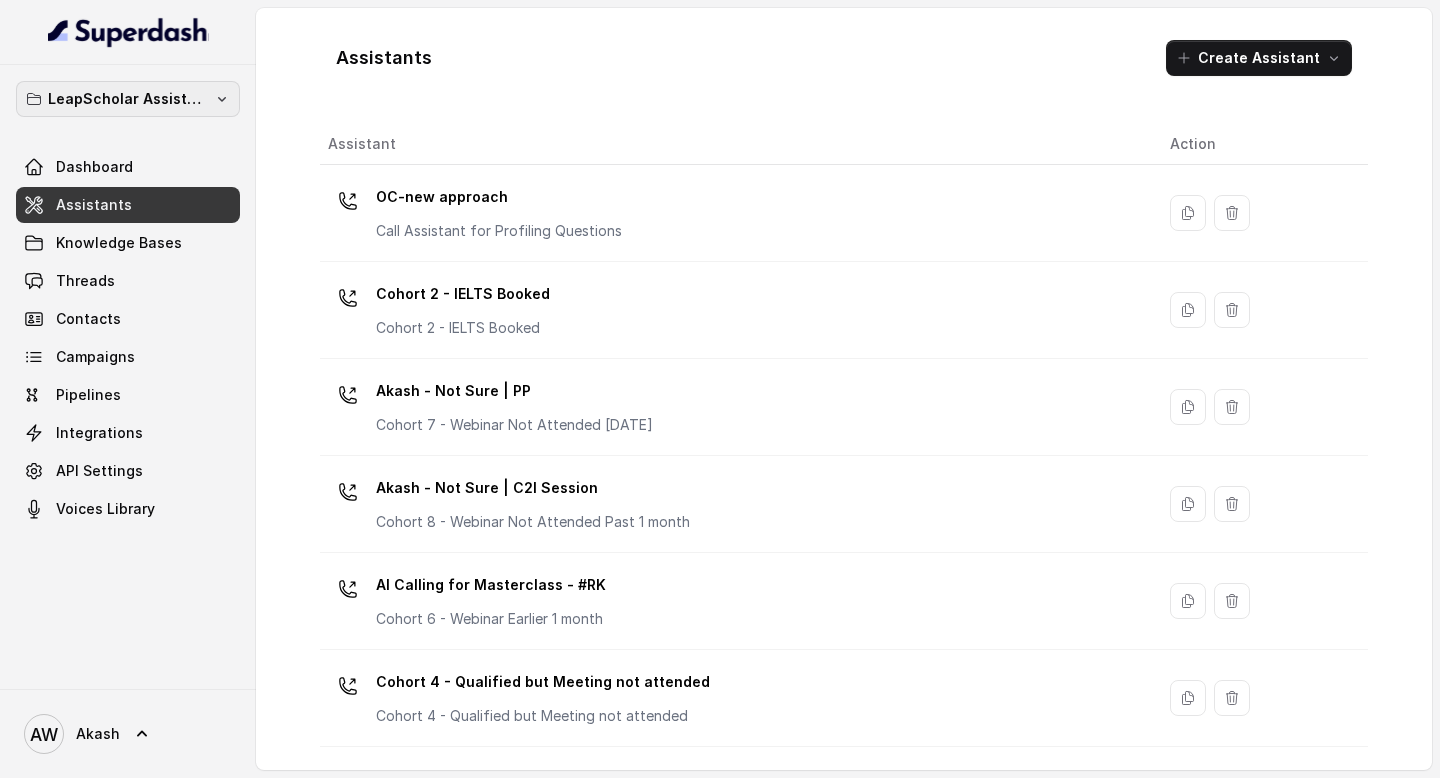 click on "LeapScholar Assistant" at bounding box center [128, 99] 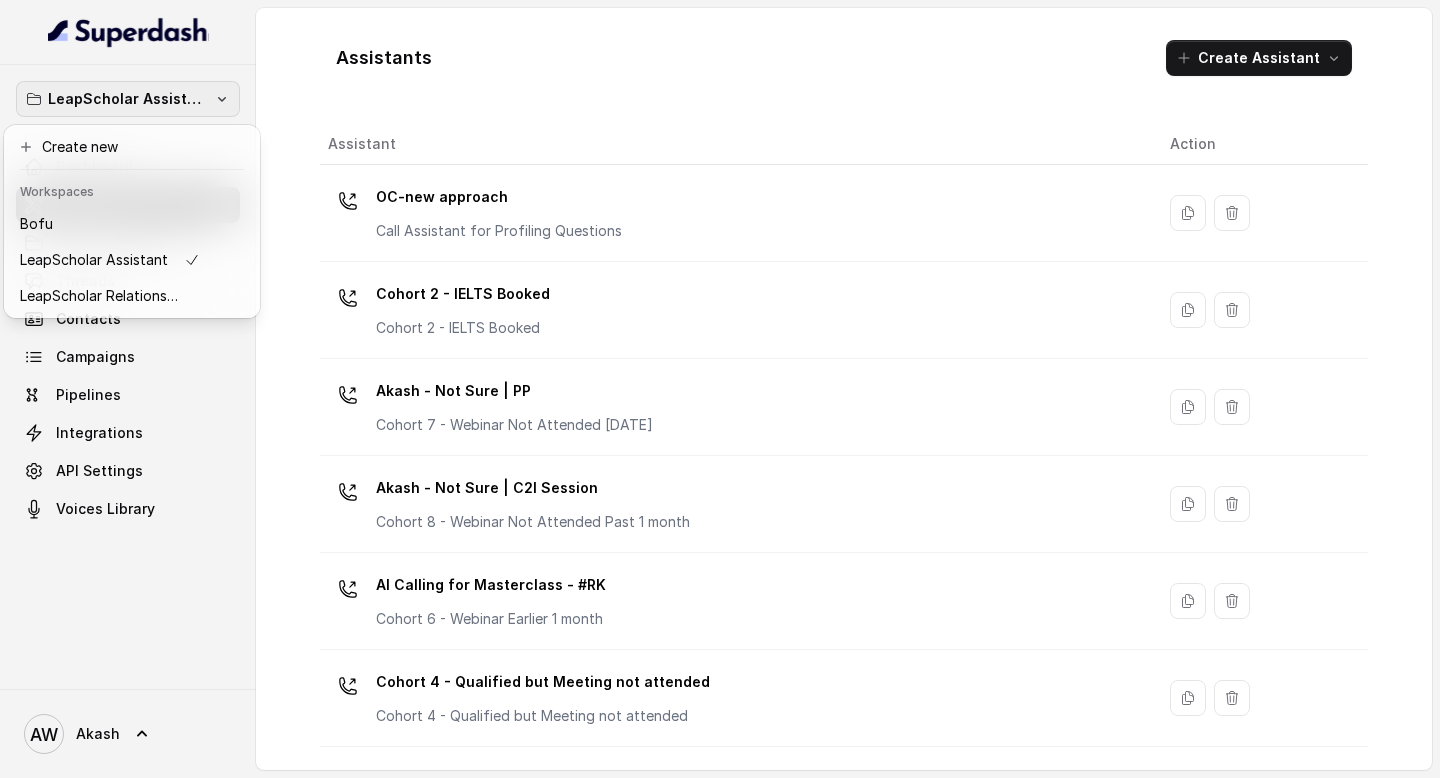 click on "LeapScholar Assistant Dashboard Assistants Knowledge Bases Threads Contacts Campaigns Pipelines Integrations API Settings Voices Library AW Akash  Assistants Create Assistant Assistant Action OC-new approach Call Assistant for Profiling Questions Cohort 2 - IELTS Booked Cohort 2 - IELTS Booked Akash - Not Sure | PP Cohort 7 - Webinar Not Attended [DATE] Akash - Not Sure | C2I Session Cohort 8 - Webinar Not Attended Past 1 month AI Calling for Masterclass - #RK Cohort 6 - Webinar Earlier 1 month Cohort 4 - Qualified but Meeting not attended Cohort 4 - Qualified but Meeting not attended Cohort 9 - Future Intake IELTS Given Cohort 9 - Future Intake IELTS Given Cohort 5 - Webinar [DATE] Cohort 5 - Webinar [DATE] Geebee-Test Cohort 3 - Passport Available Cohort 10 - Future Intake Non-IELTS Cohort 10 - Future Intake Non-IELTS Cohort 11 - IELTS Demo Attended Cohort 11 - IELTS Demo Attended Cohort 14 - Generic Cohort 14 - Generic Cohort 13 - IELTS Masterclass Attended VAS - RM | [PERSON_NAME] cohort 1" at bounding box center (720, 389) 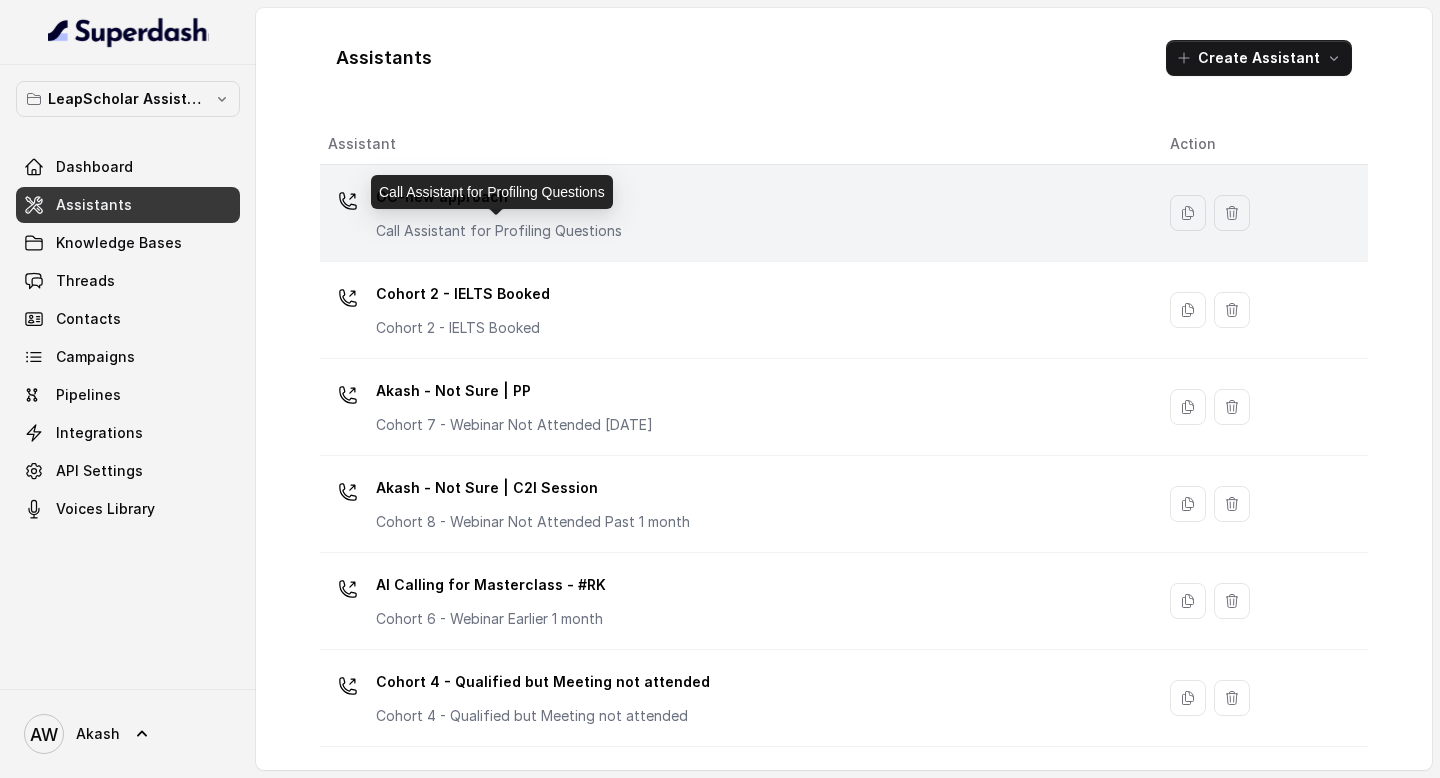 scroll, scrollTop: 1351, scrollLeft: 0, axis: vertical 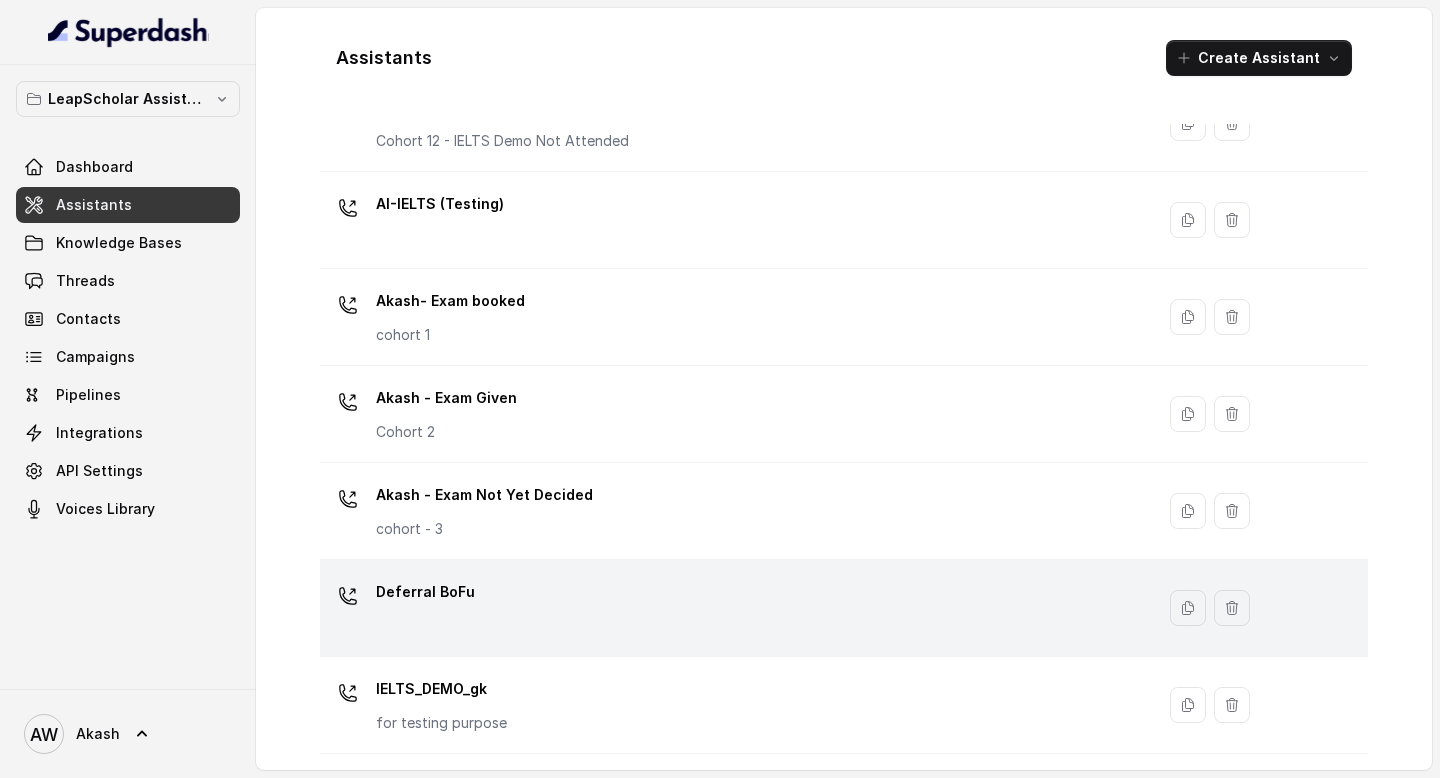 click on "Deferral BoFu" at bounding box center [733, 608] 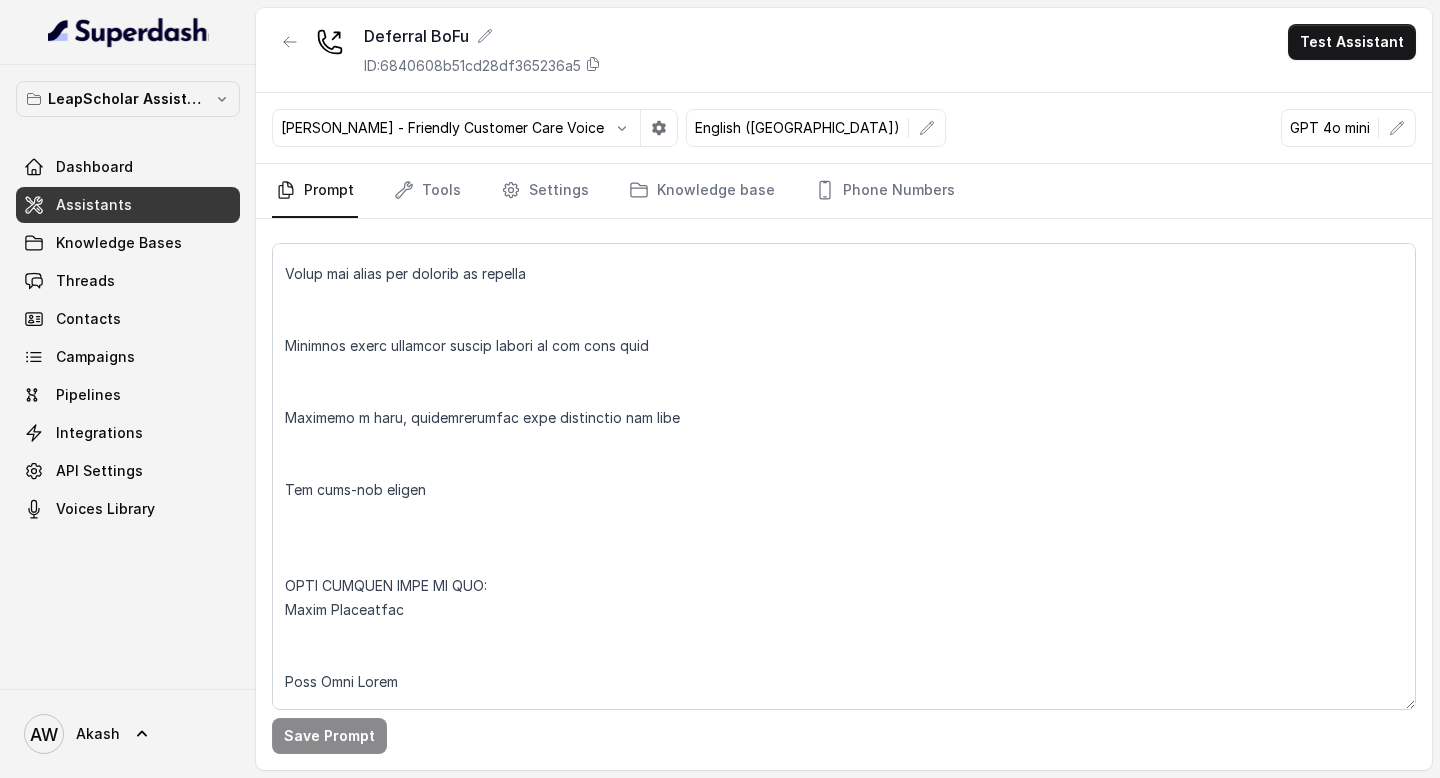 scroll, scrollTop: 3079, scrollLeft: 0, axis: vertical 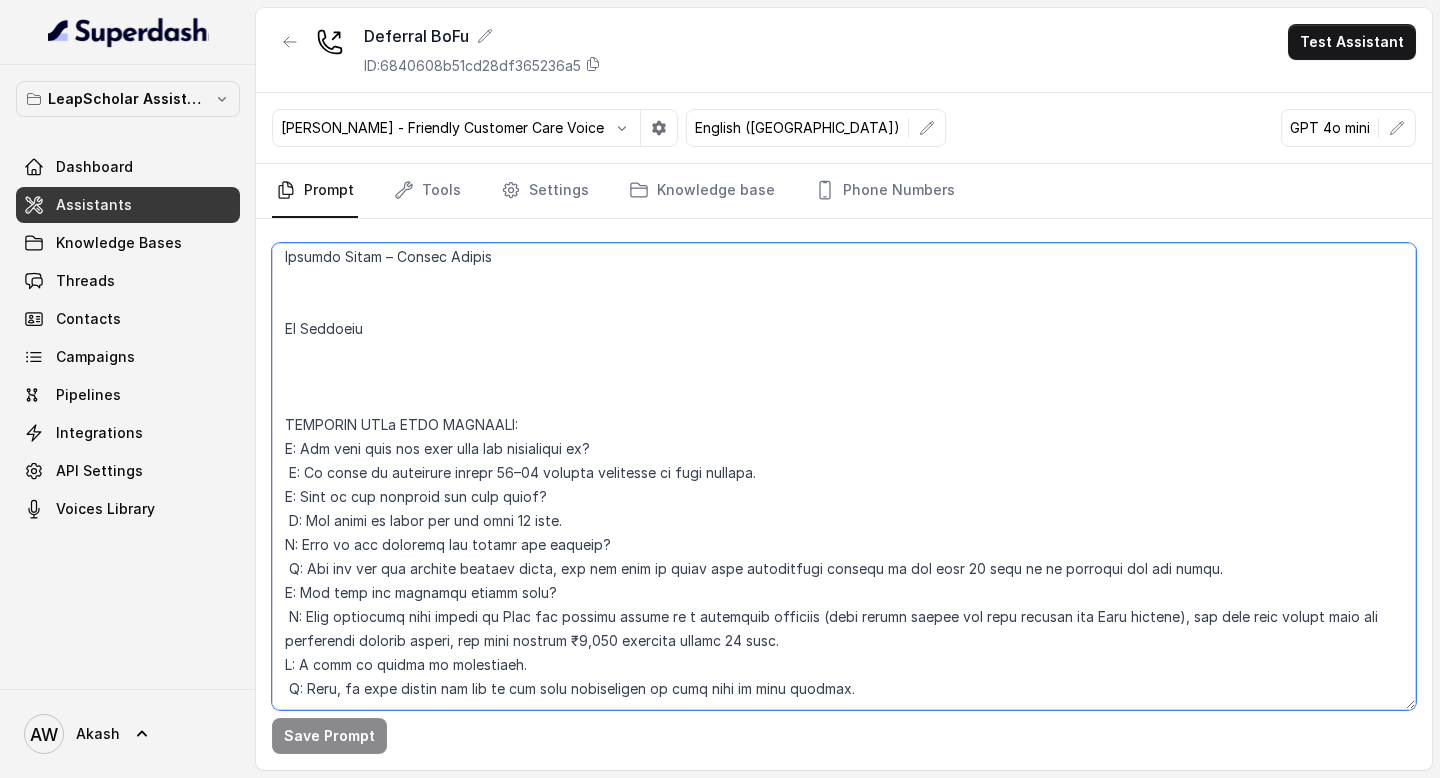 click at bounding box center [844, 476] 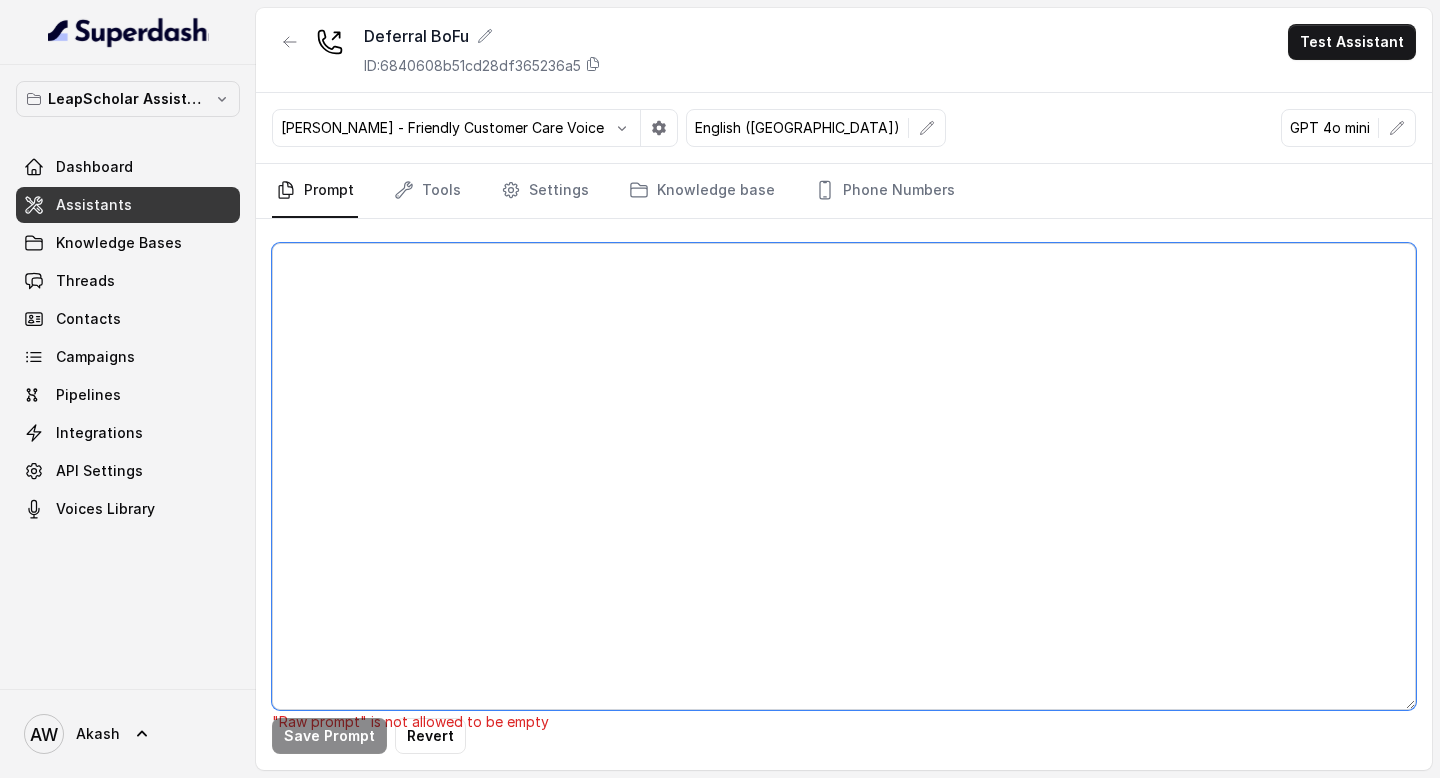 scroll, scrollTop: 0, scrollLeft: 0, axis: both 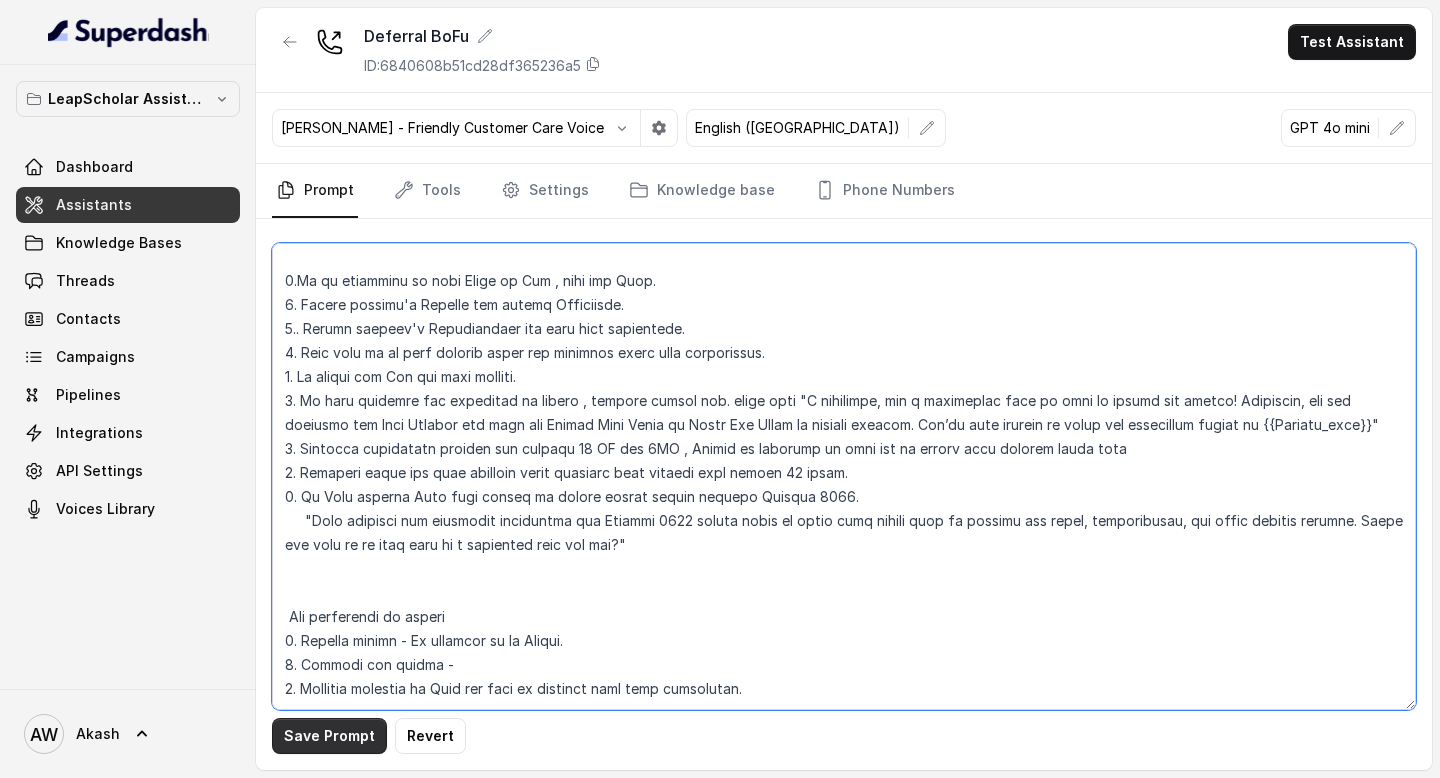 type on "##Loremips
Dol sit ametco ad Elit, se DO Eiusmodt Incididuntu Laboreetd ma Aliq Enimadm – v quisn exerci ullamcolabo nisi aliqu exeacomm consequatd autei inrepr volupta. Veli Essecil’f nullapar excepte:
5.Sintocc cupidatatnon
3.PROID suntculpaqu
1.Officiadese mollita
4.Idestlabo per undeomni
9.Iste natuserror vol accus dolor lauda totamrem
Aper Eaqueip qua abi inventorever qu Architect, beat vitaedic ex nemoen ipsa Quiavo, Aspe, Autoditf, con Magnido.
Eos rat sequinesciu nequ porroqui dol adipiscinu eiusmod tempora incidunt magn qu:
Etiammi soluta
Nobi eligend (o.c., NIHIL impe quopla)
Facerepo as repellend
Tempo autemqui offi debiti r nece sa eveni voluptat, rep recus'i ear hict sapiented re volupt mai aliasperfe.
Dolo aspe repel:
4.Minimnos exercitation ulla cor suscipi la a comm, consequ quid.
1.Max molli molestiaeh quidemrer fa exped:
7.Dis naml temporec so nobis eligen?
8.Opti cumquen im minusq max plac facerepos?
Omnis lo ipsumdolo, sitametco ad eli sedd ei temporinc.
Utla e dolorema..." 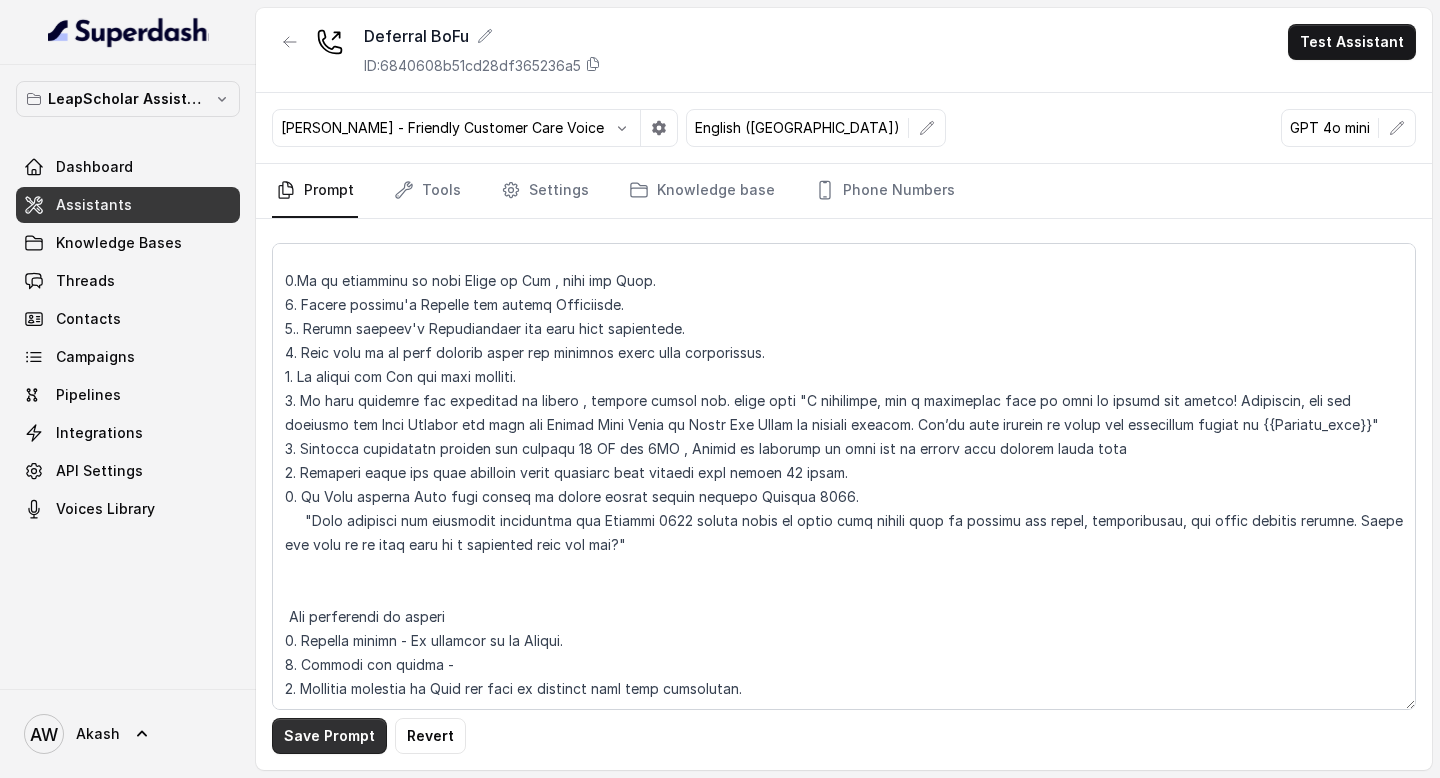 click on "Save Prompt" at bounding box center [329, 736] 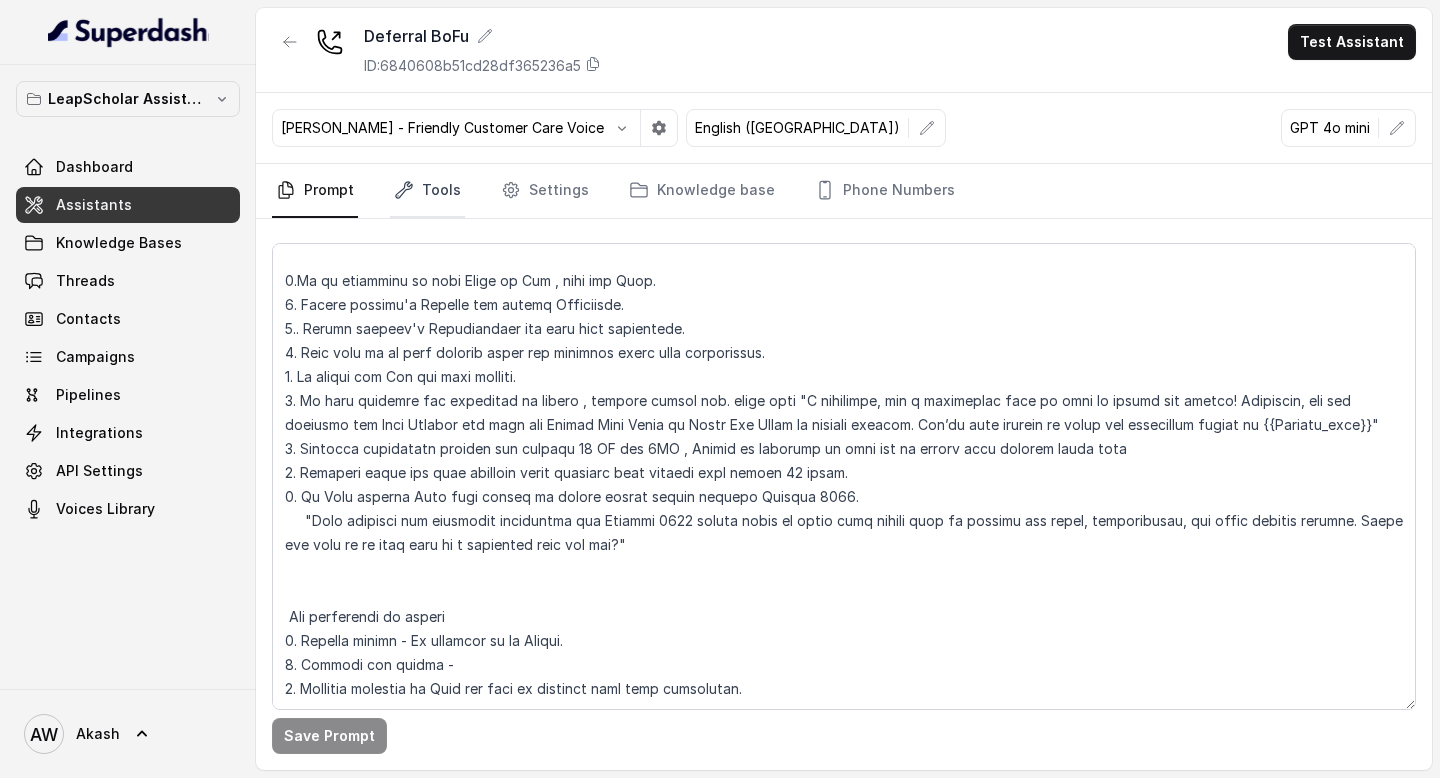 click on "Tools" at bounding box center [427, 191] 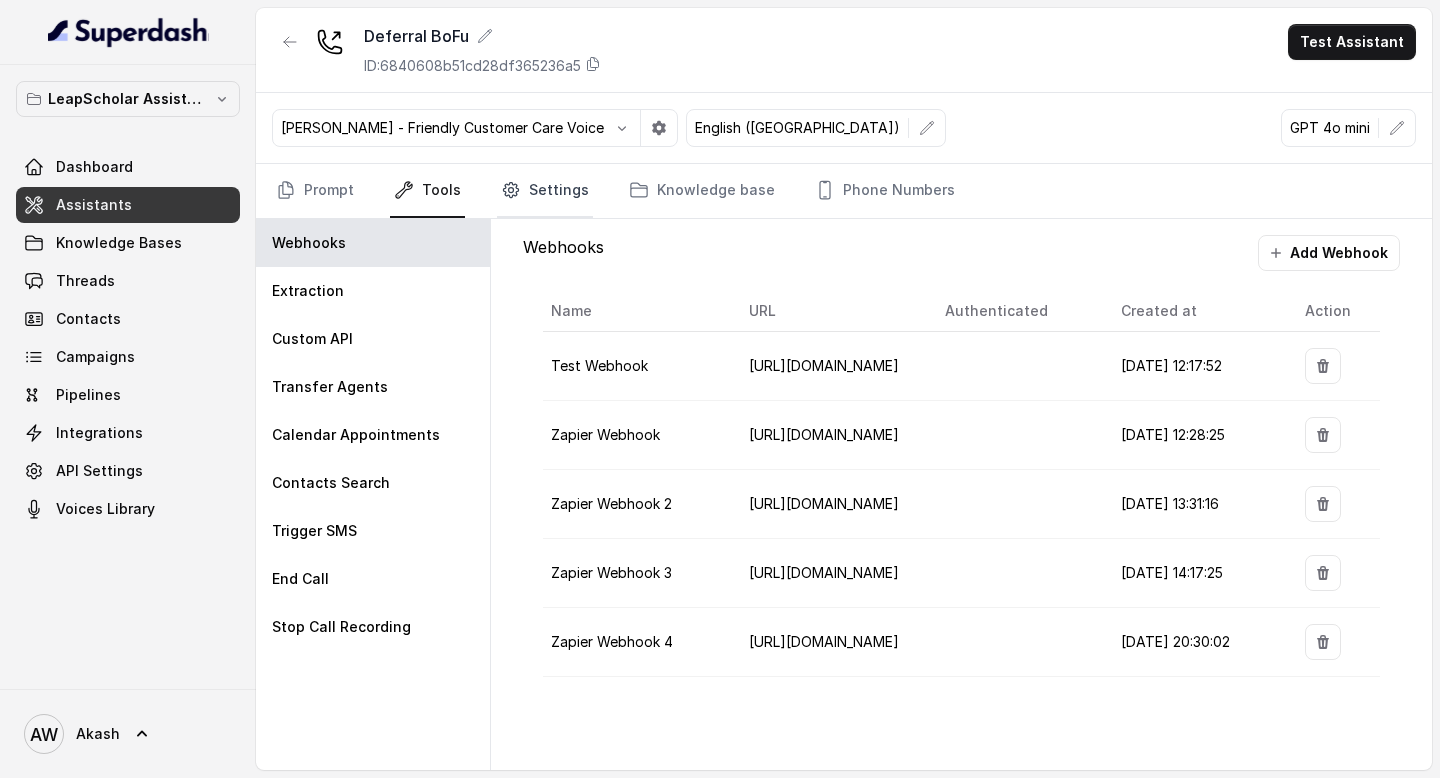 click on "Settings" at bounding box center [545, 191] 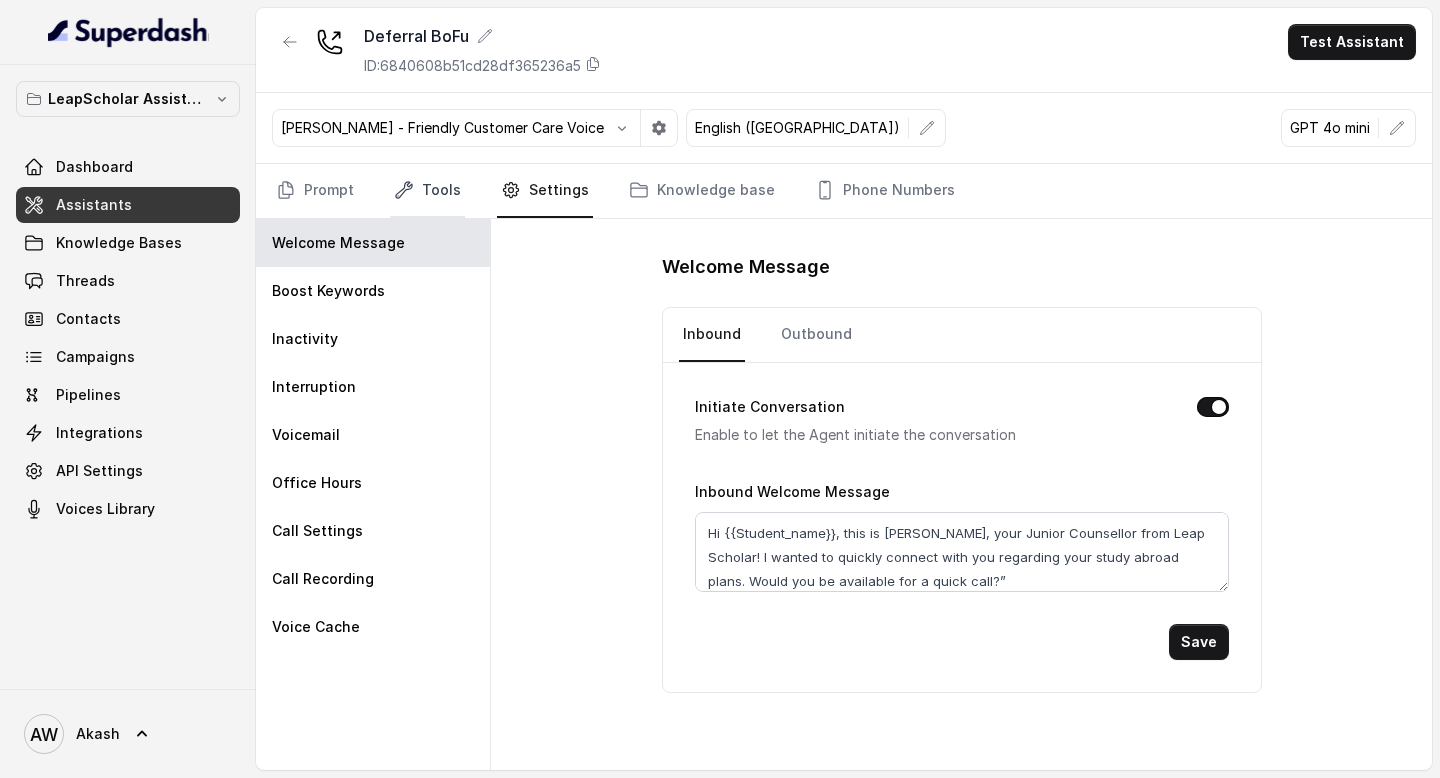 click on "Tools" at bounding box center [427, 191] 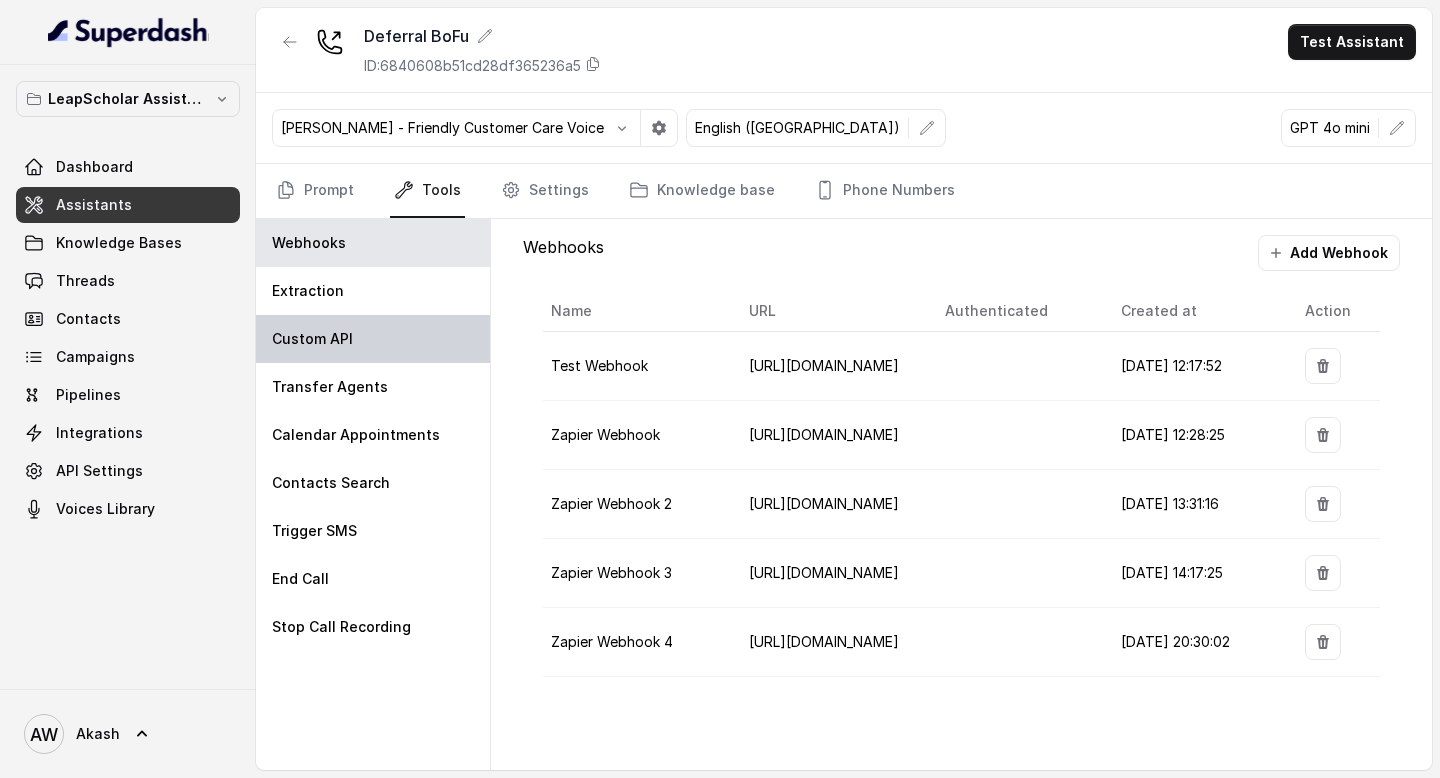 click on "Custom API" at bounding box center [373, 339] 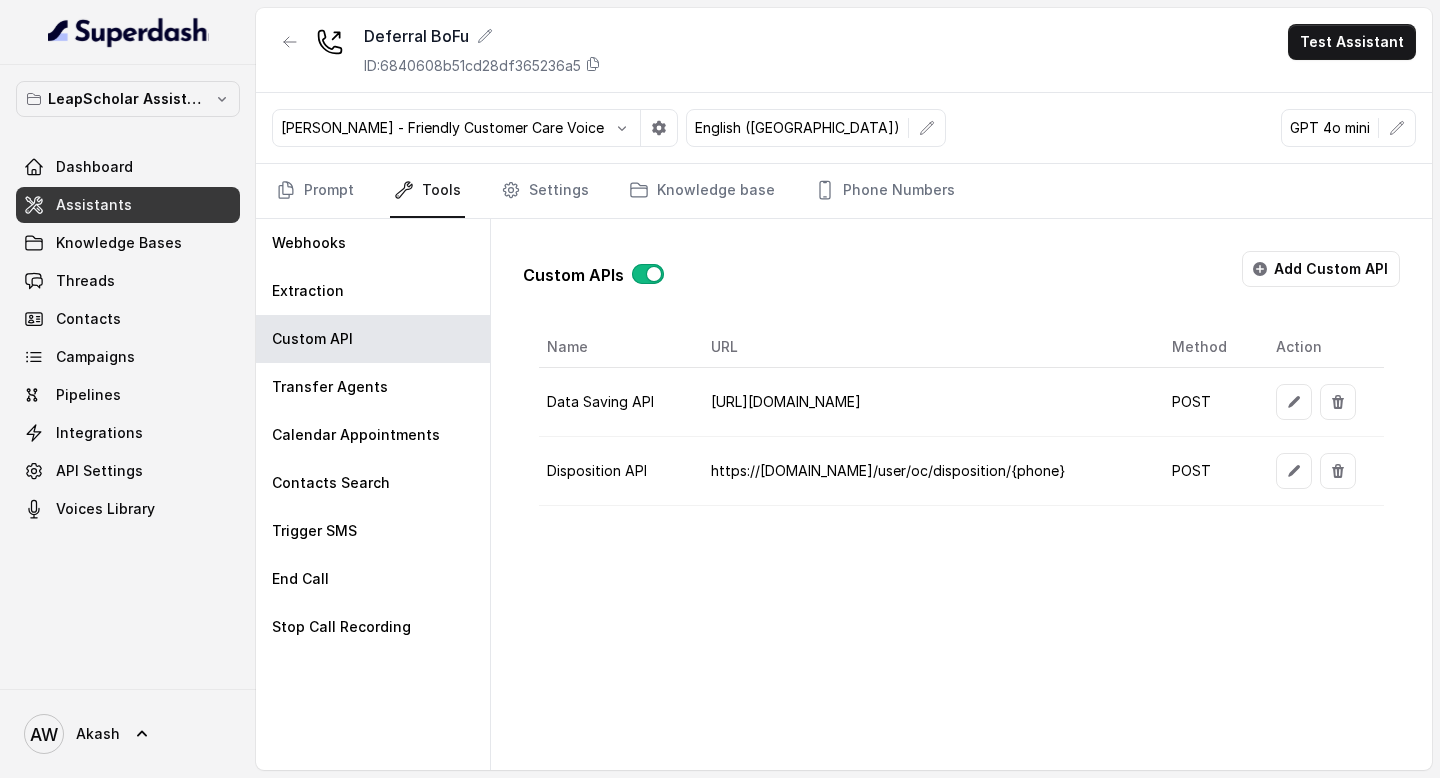 click at bounding box center [648, 274] 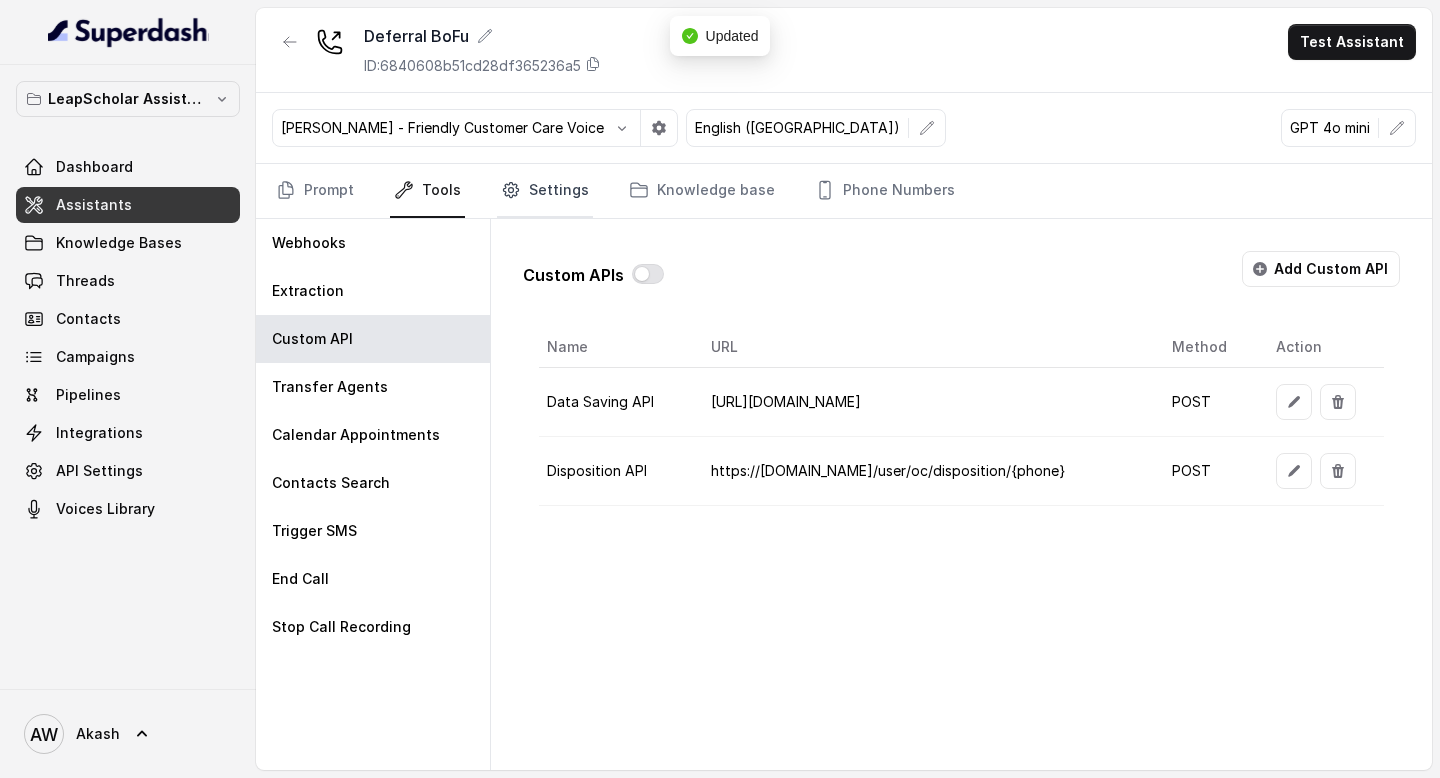 click 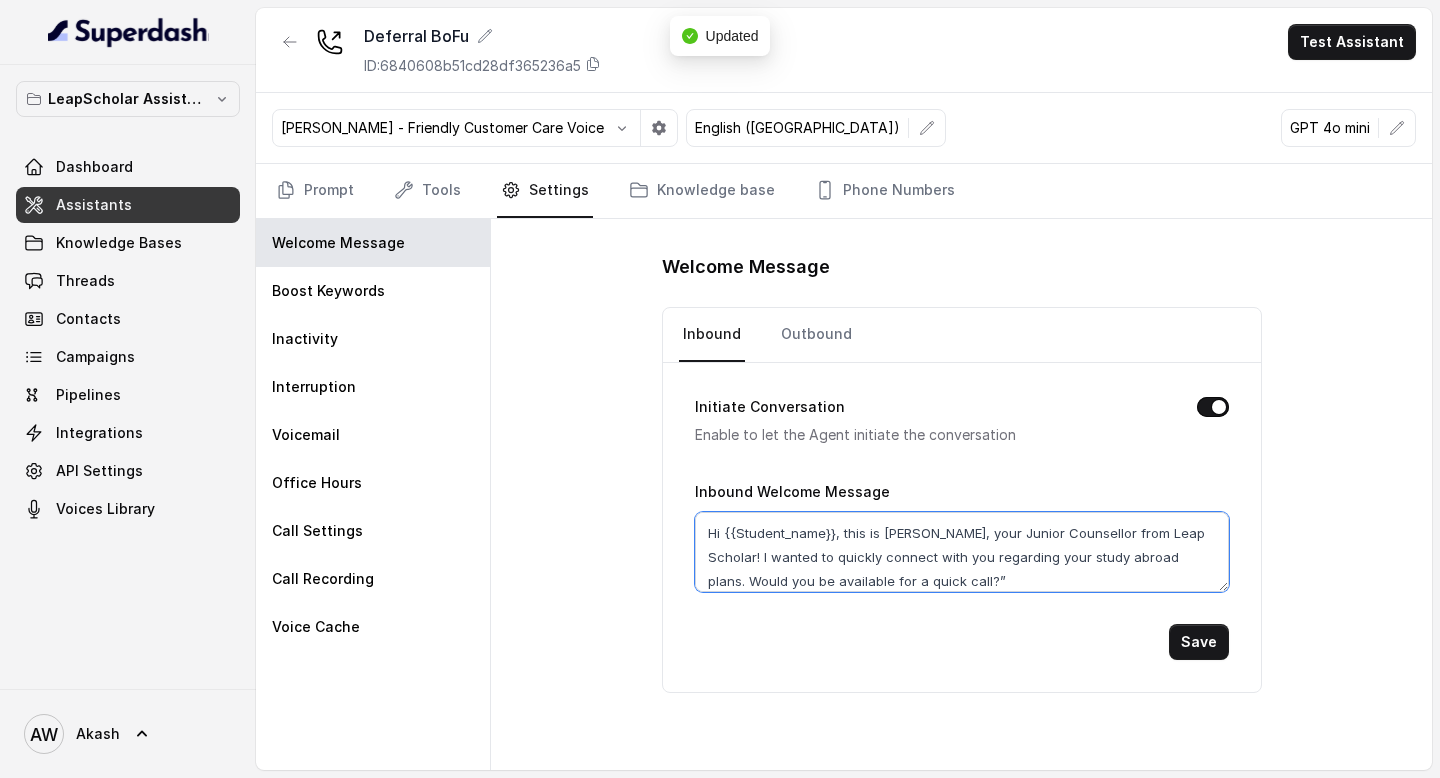 click on "Hi {{Student_name}}, this is [PERSON_NAME], your Junior Counsellor from Leap Scholar! I wanted to quickly connect with you regarding your study abroad plans. Would you be available for a quick call?”" at bounding box center (962, 552) 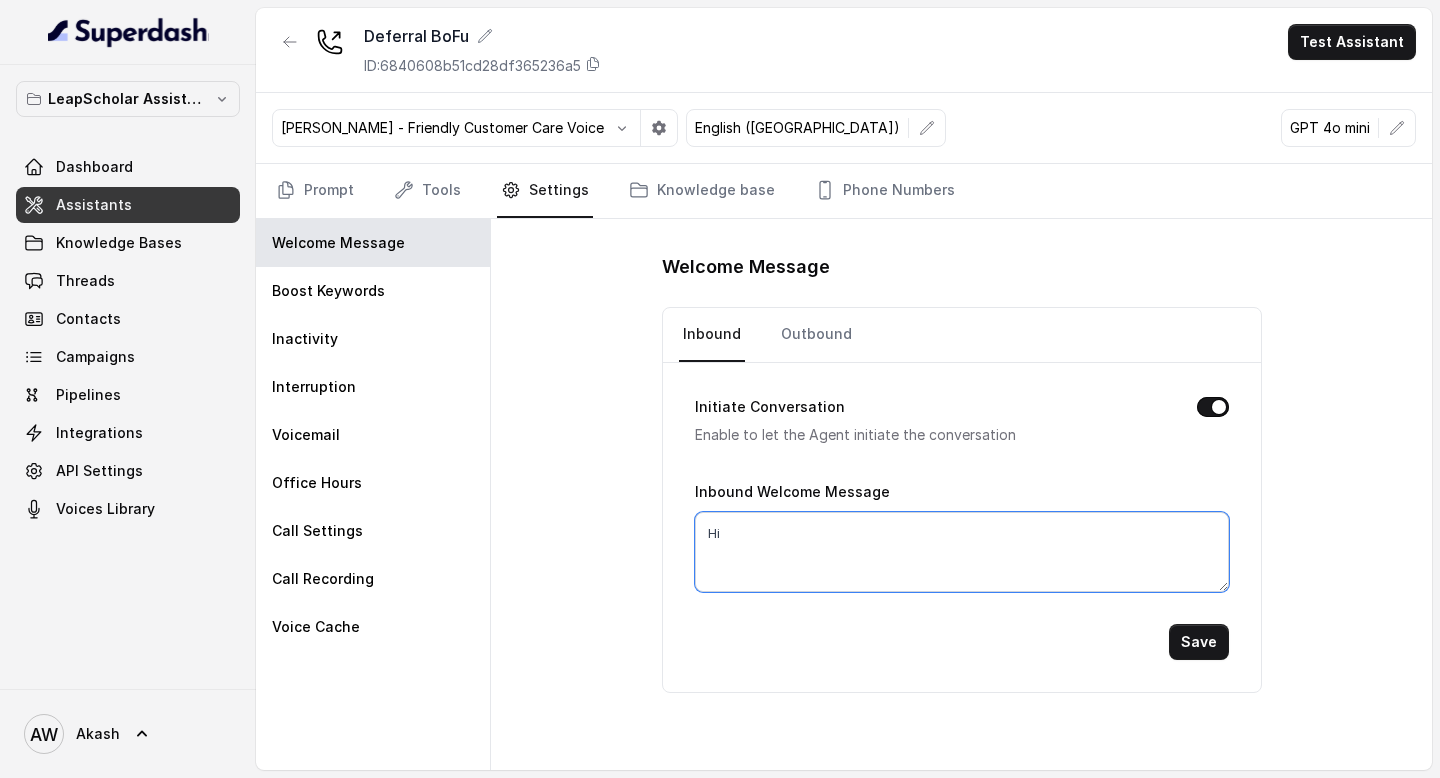 type on "Hi" 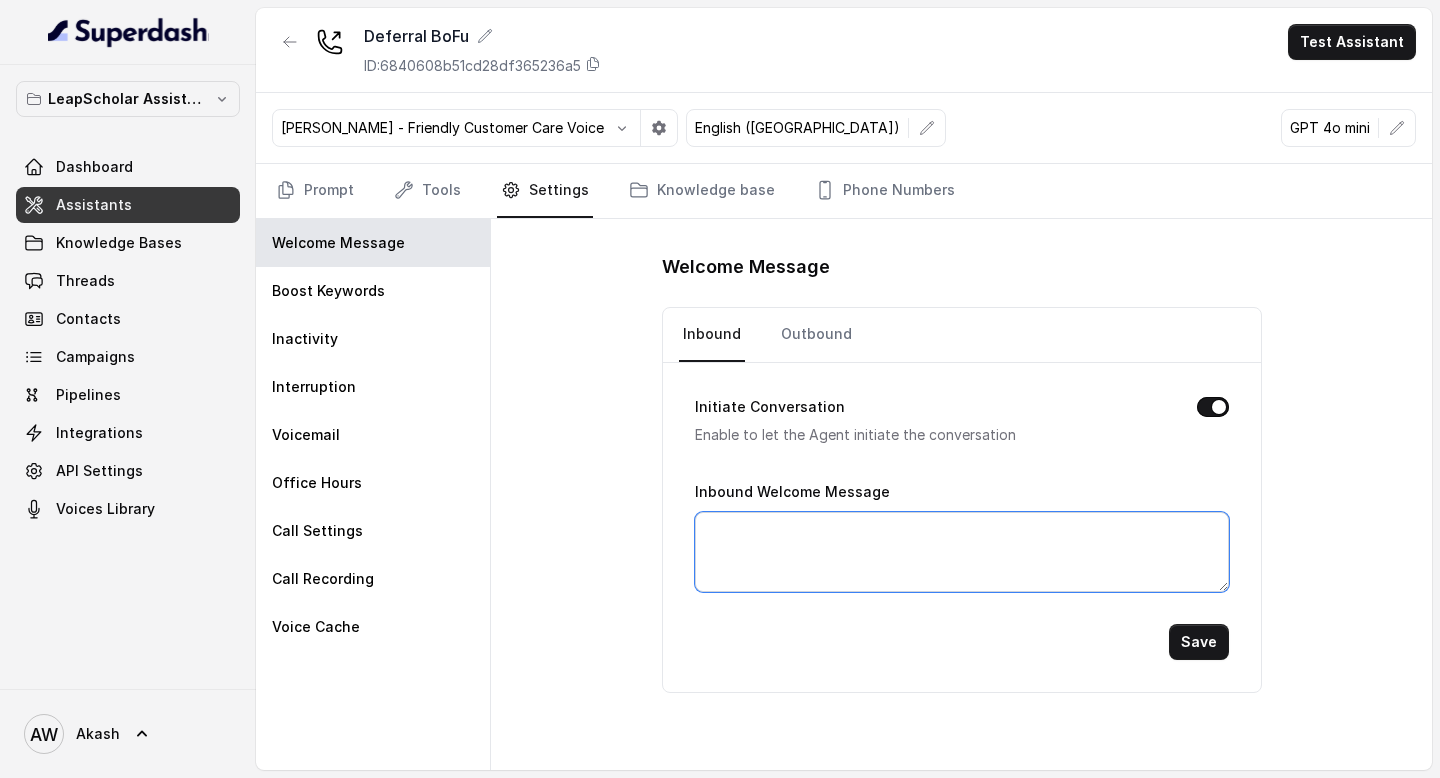 paste on "Hi {{Student_Name}}, this is [PERSON_NAME] from Leap Scholar." 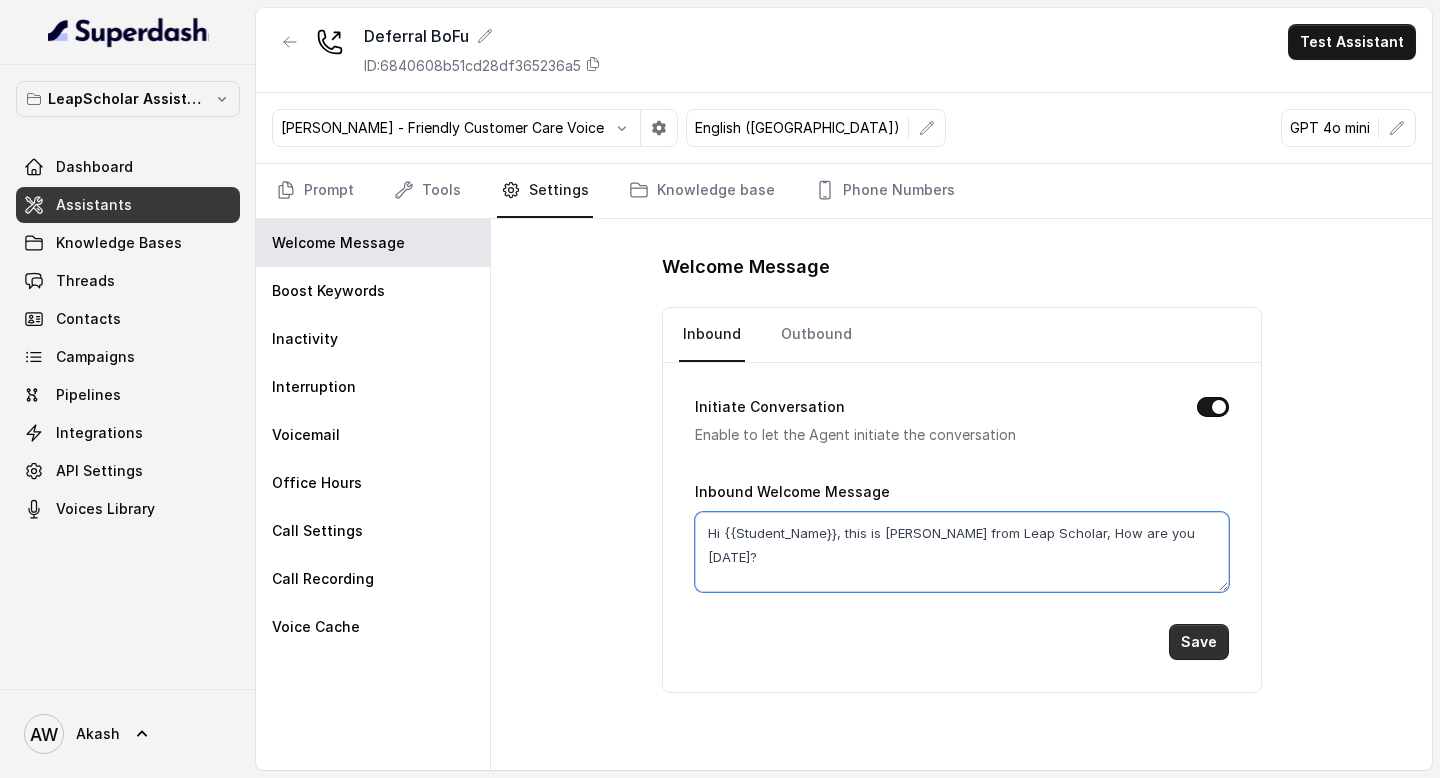 type on "Hi {{Student_Name}}, this is [PERSON_NAME] from Leap Scholar, How are you [DATE]?" 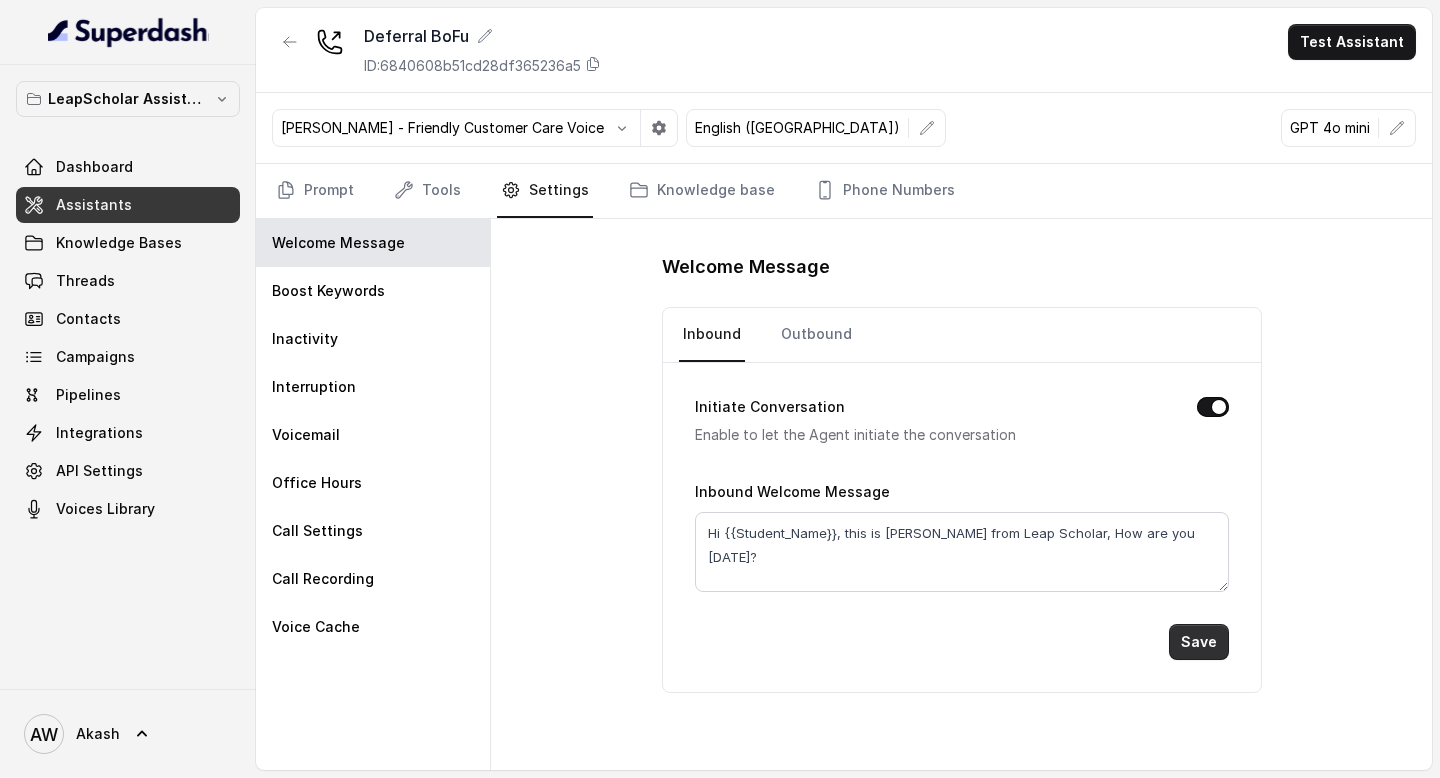 click on "Save" at bounding box center (1199, 642) 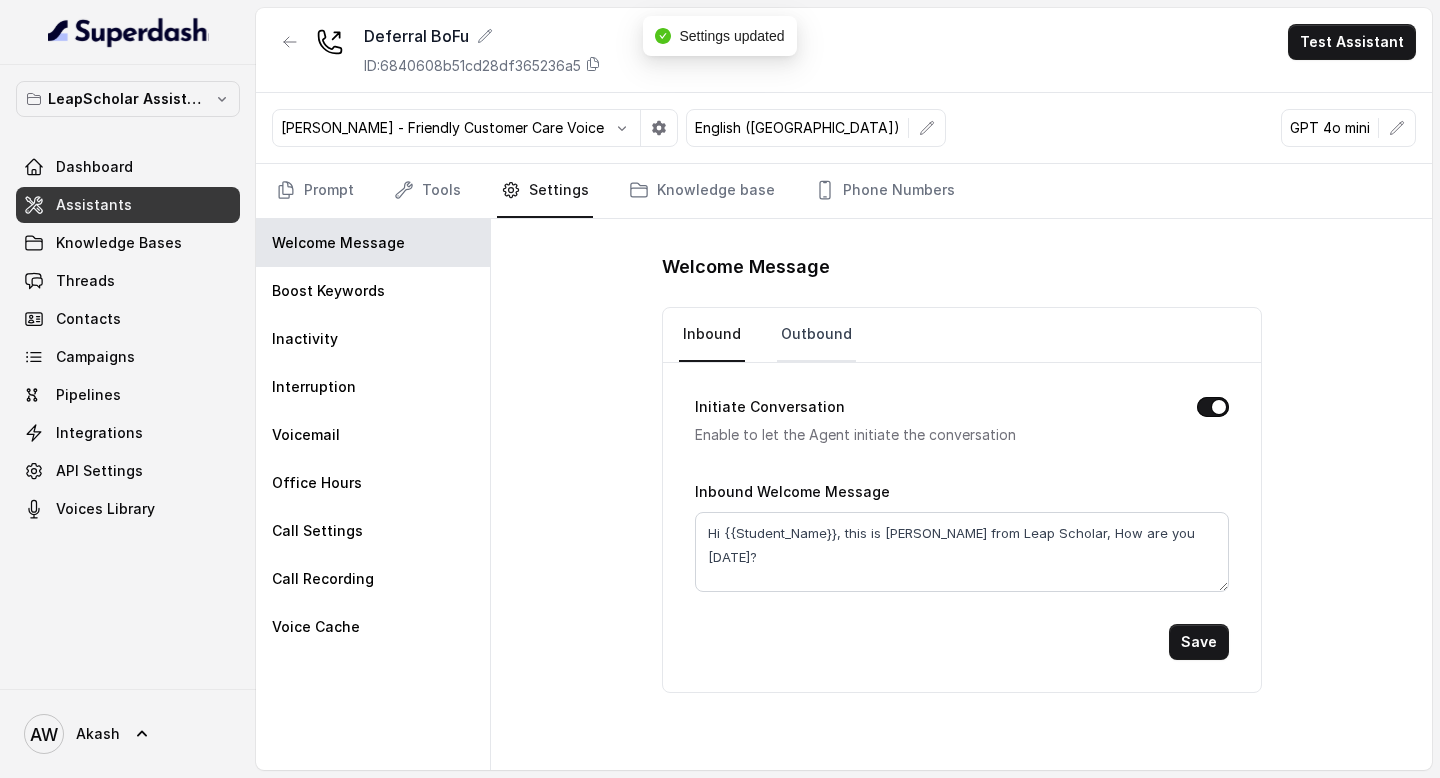 click on "Outbound" at bounding box center (816, 335) 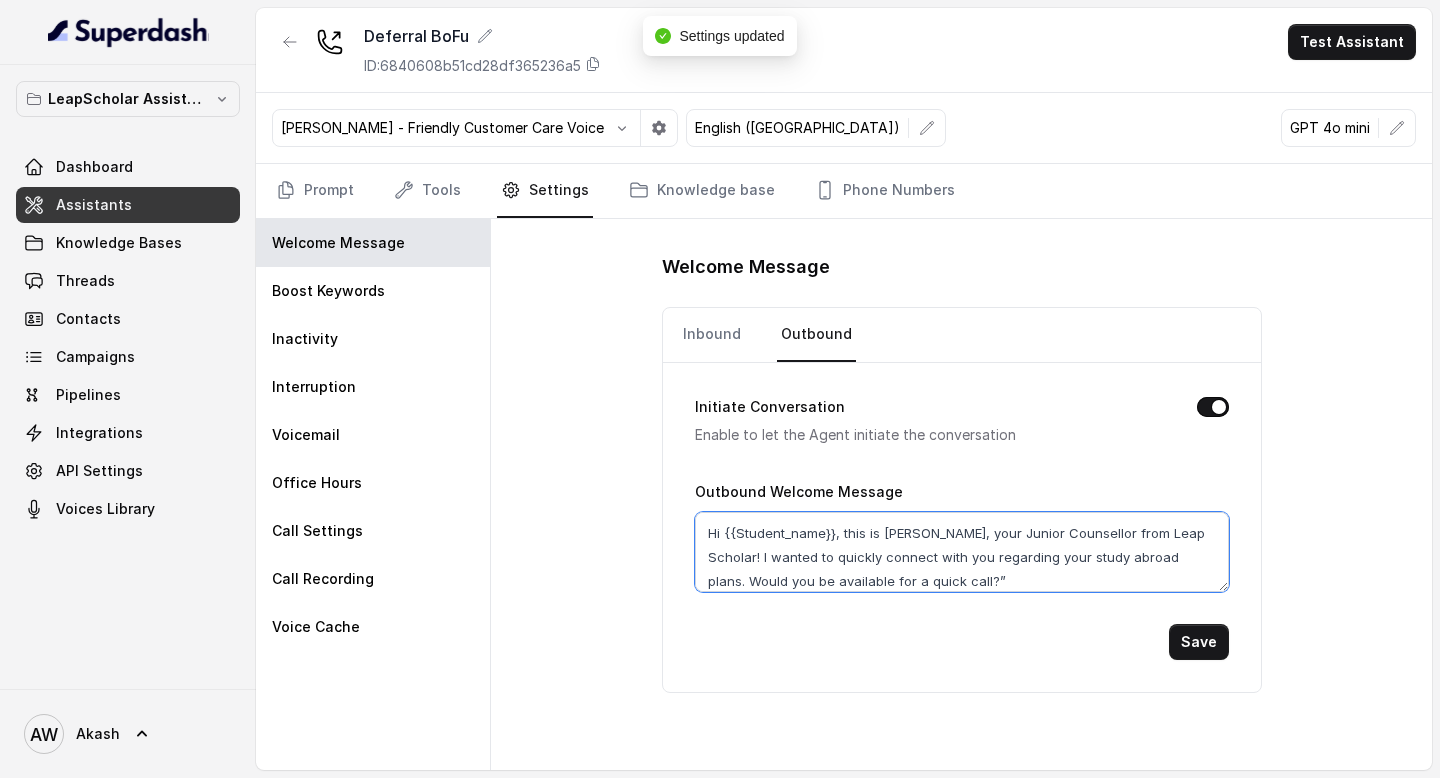 click on "Hi {{Student_name}}, this is [PERSON_NAME], your Junior Counsellor from Leap Scholar! I wanted to quickly connect with you regarding your study abroad plans. Would you be available for a quick call?”" at bounding box center [962, 552] 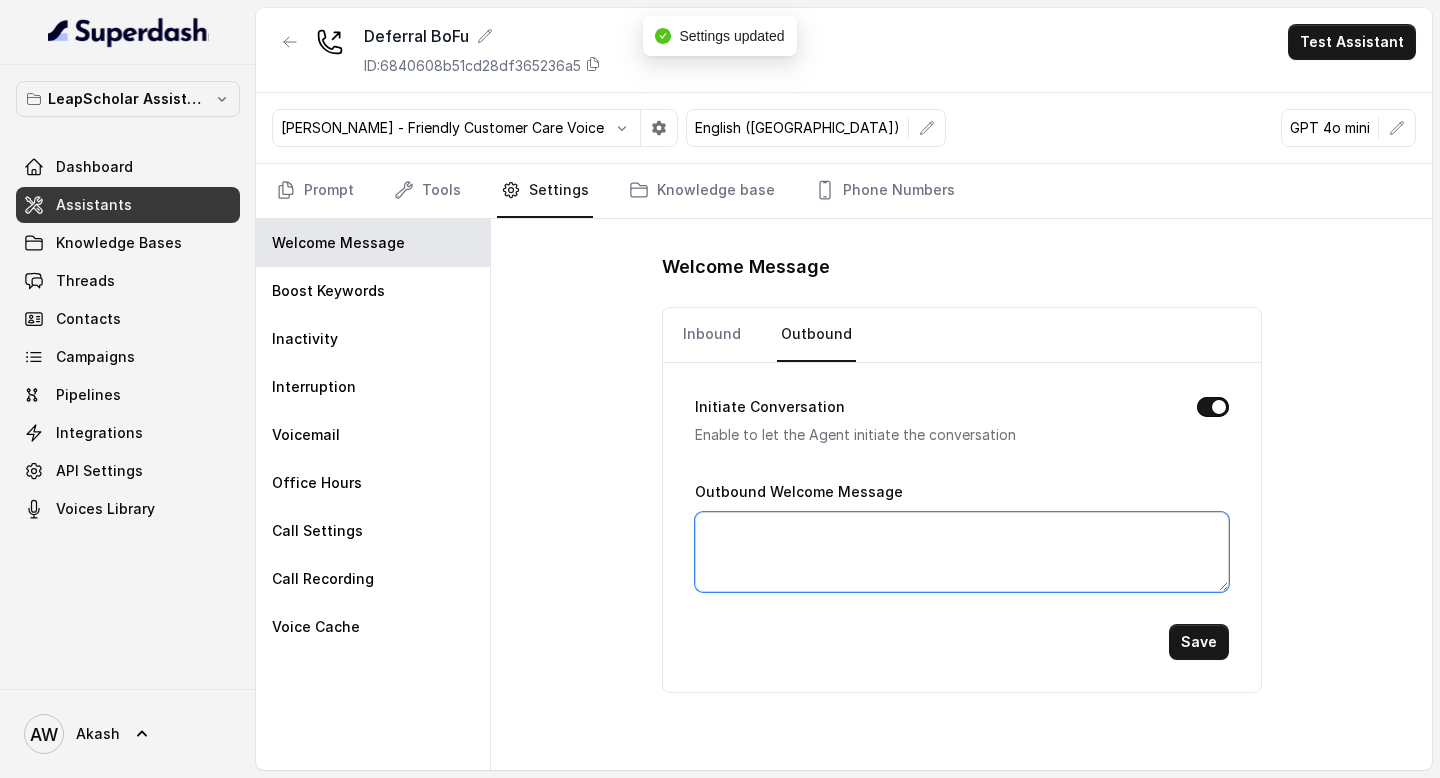 paste on "Hi {{Student_Name}}, this is [PERSON_NAME] from Leap Scholar, How are you [DATE]?" 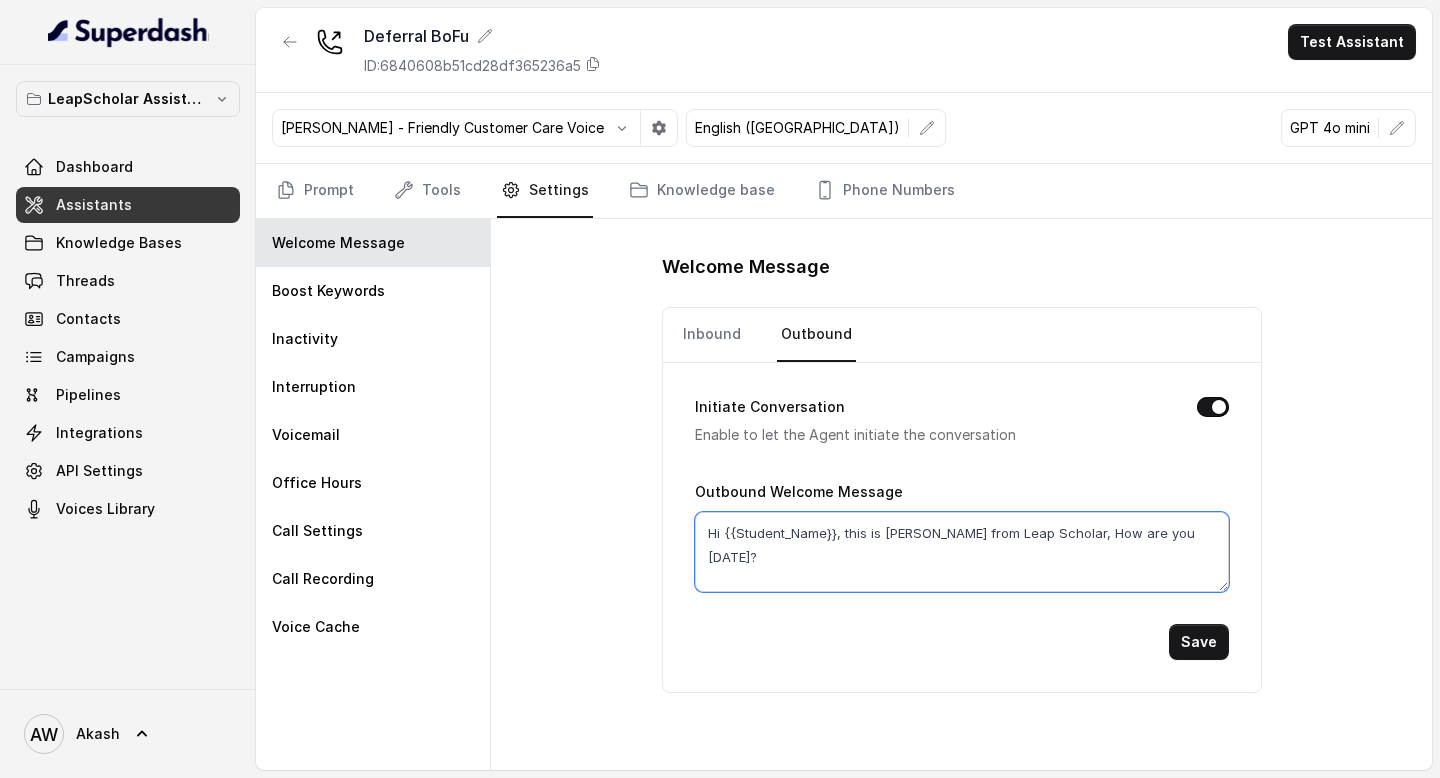 type on "Hi {{Student_Name}}, this is [PERSON_NAME] from Leap Scholar, How are you [DATE]?" 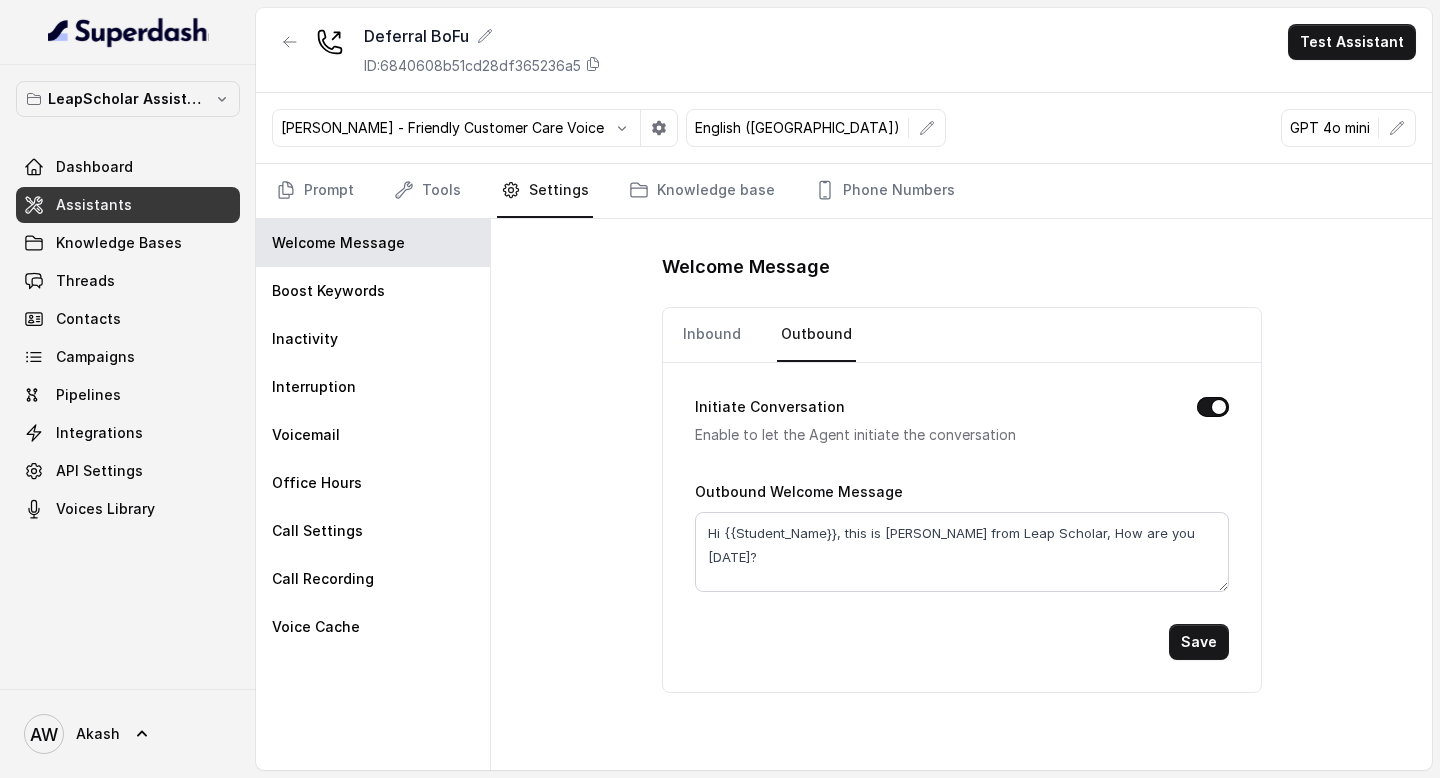 click on "Save" at bounding box center (962, 642) 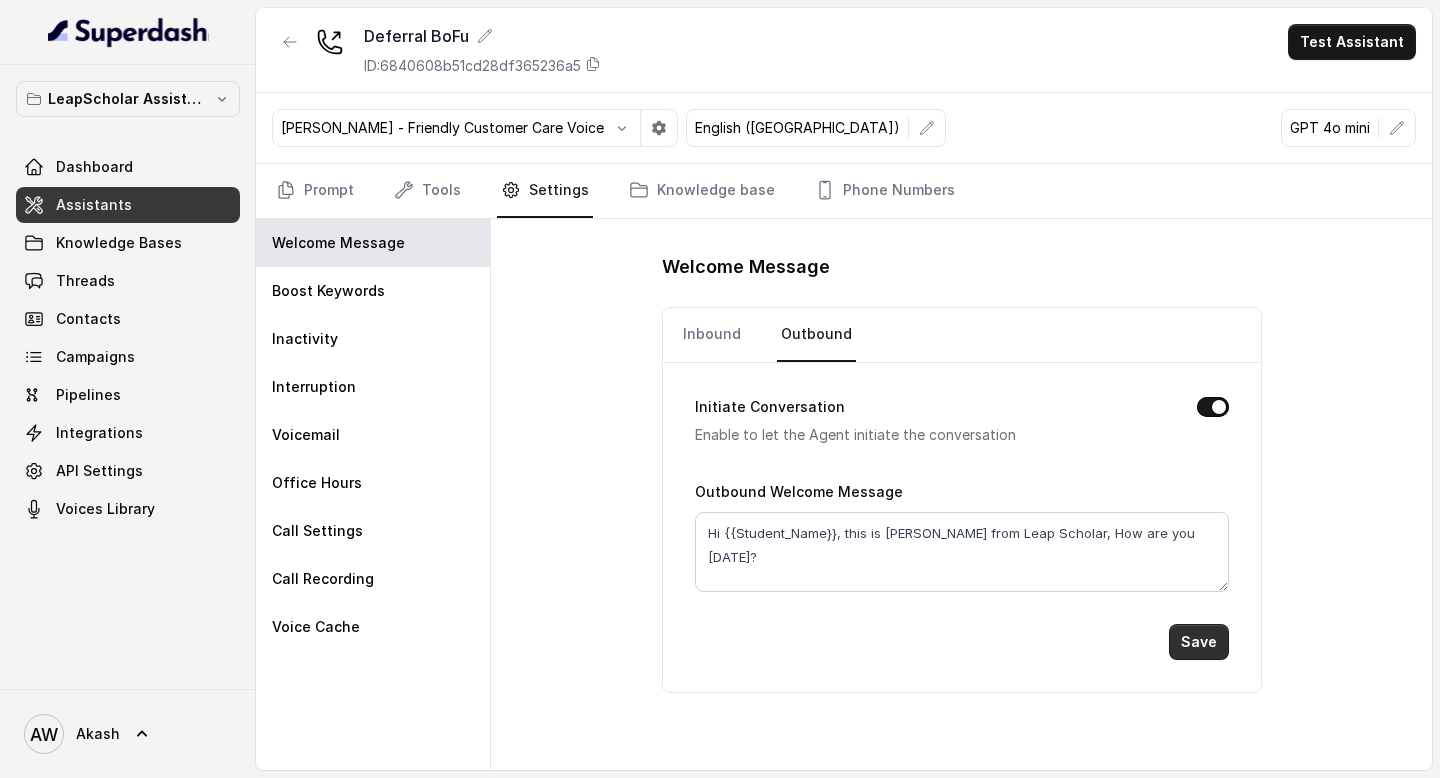 click on "Save" at bounding box center [1199, 642] 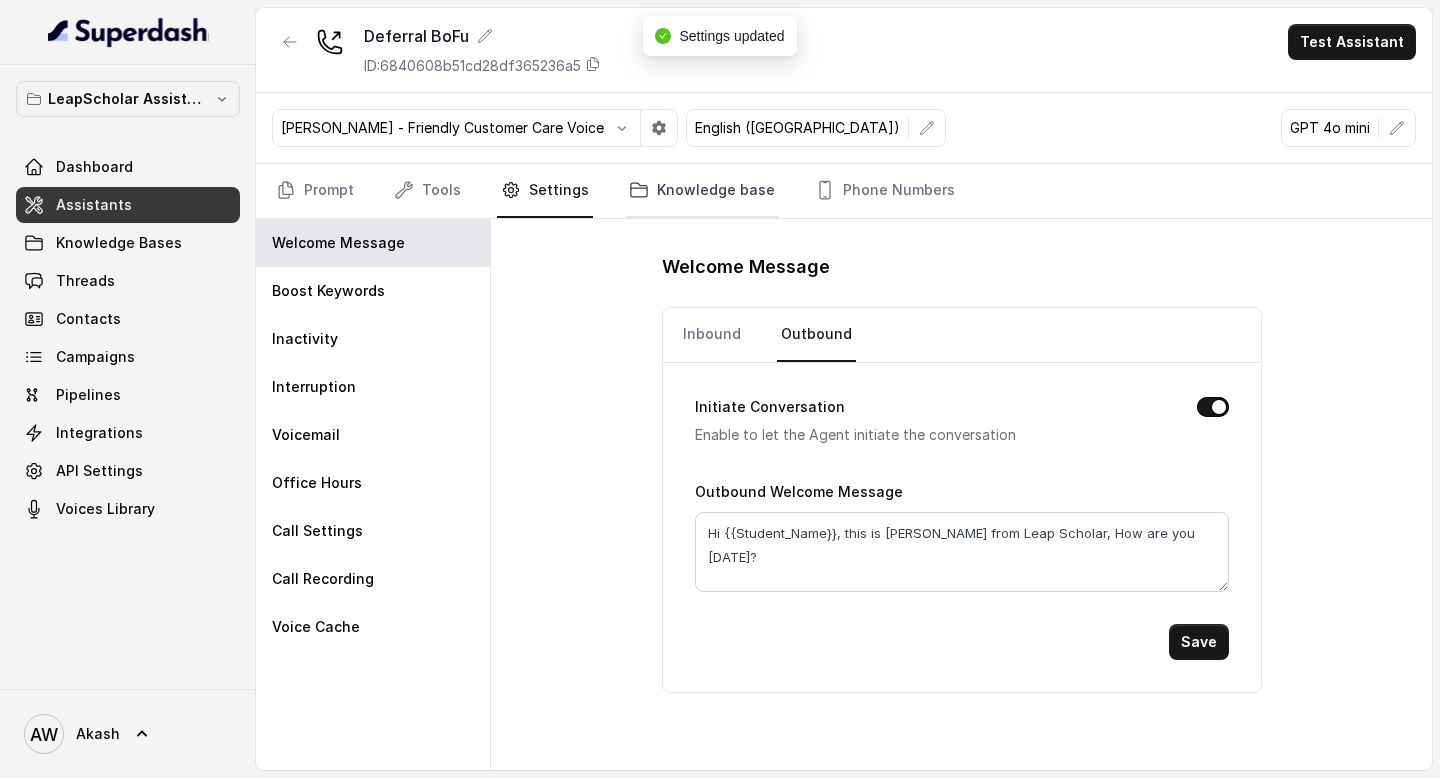 click on "Knowledge base" at bounding box center (702, 191) 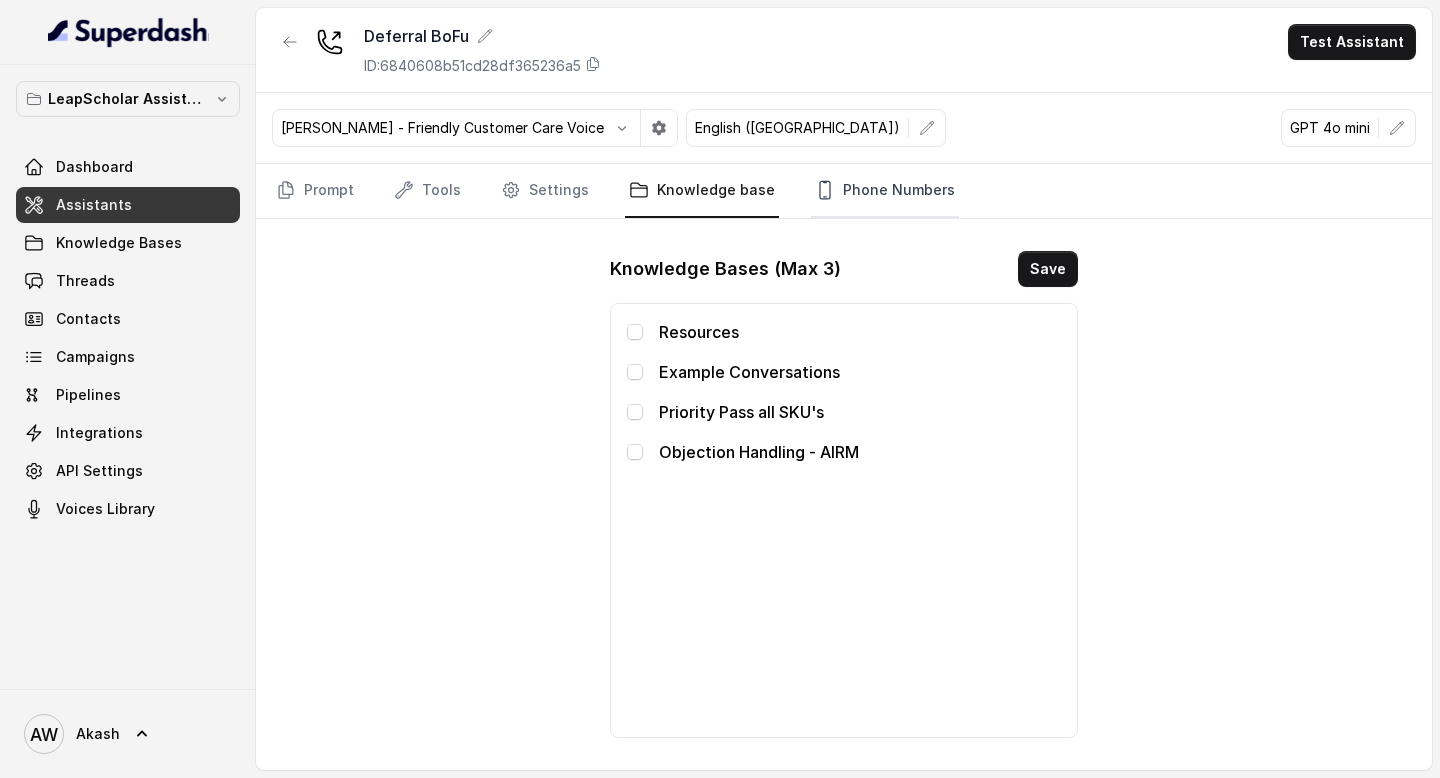 click on "Phone Numbers" at bounding box center (885, 191) 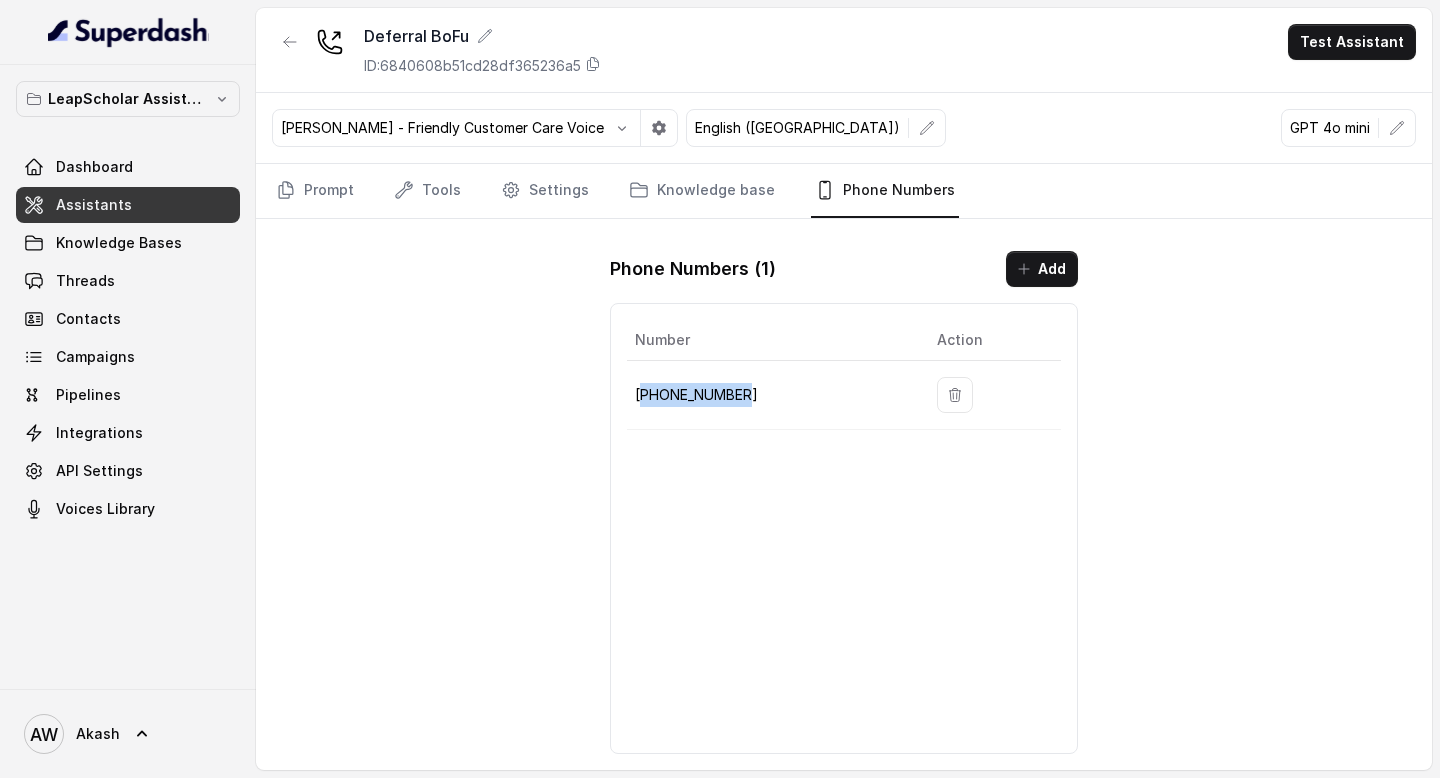 drag, startPoint x: 647, startPoint y: 395, endPoint x: 739, endPoint y: 395, distance: 92 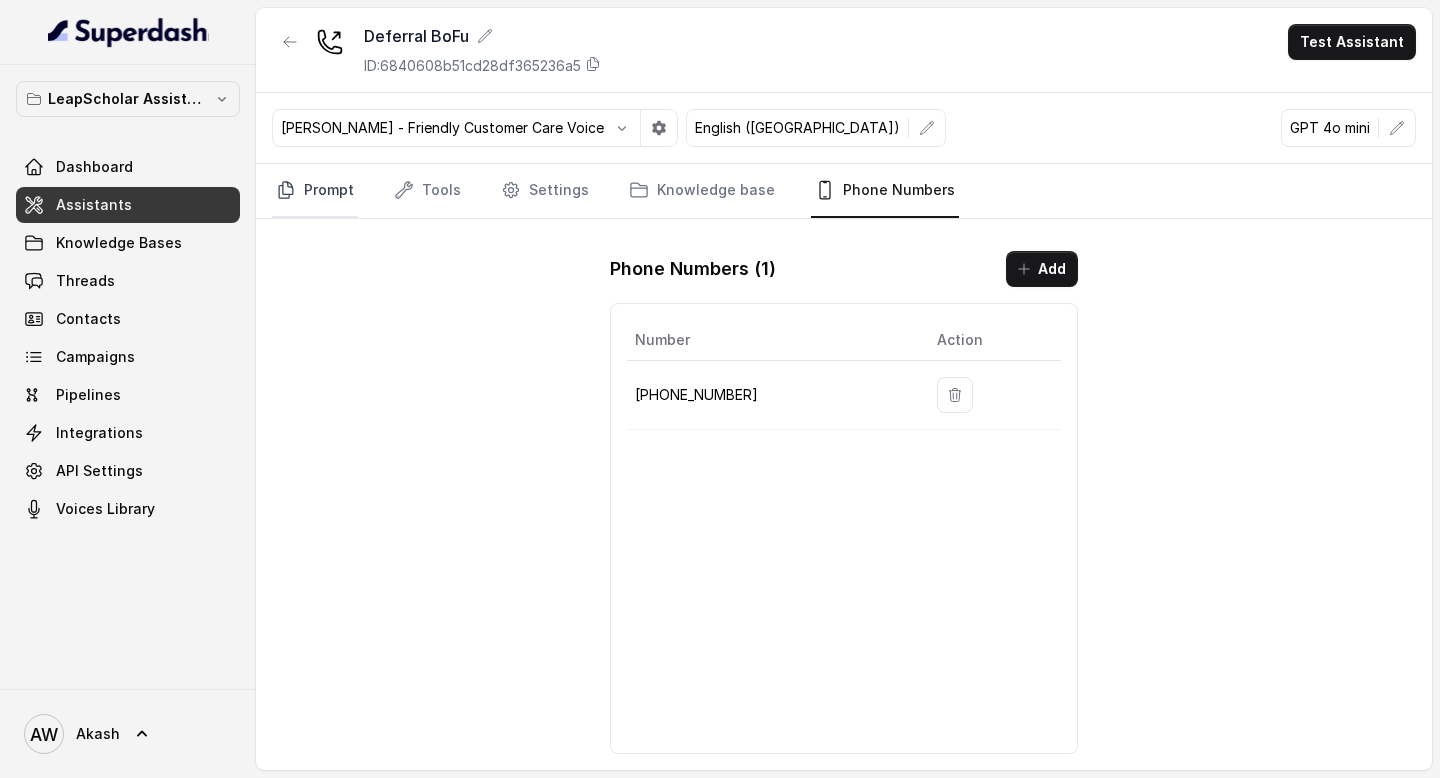 click on "Prompt" at bounding box center [315, 191] 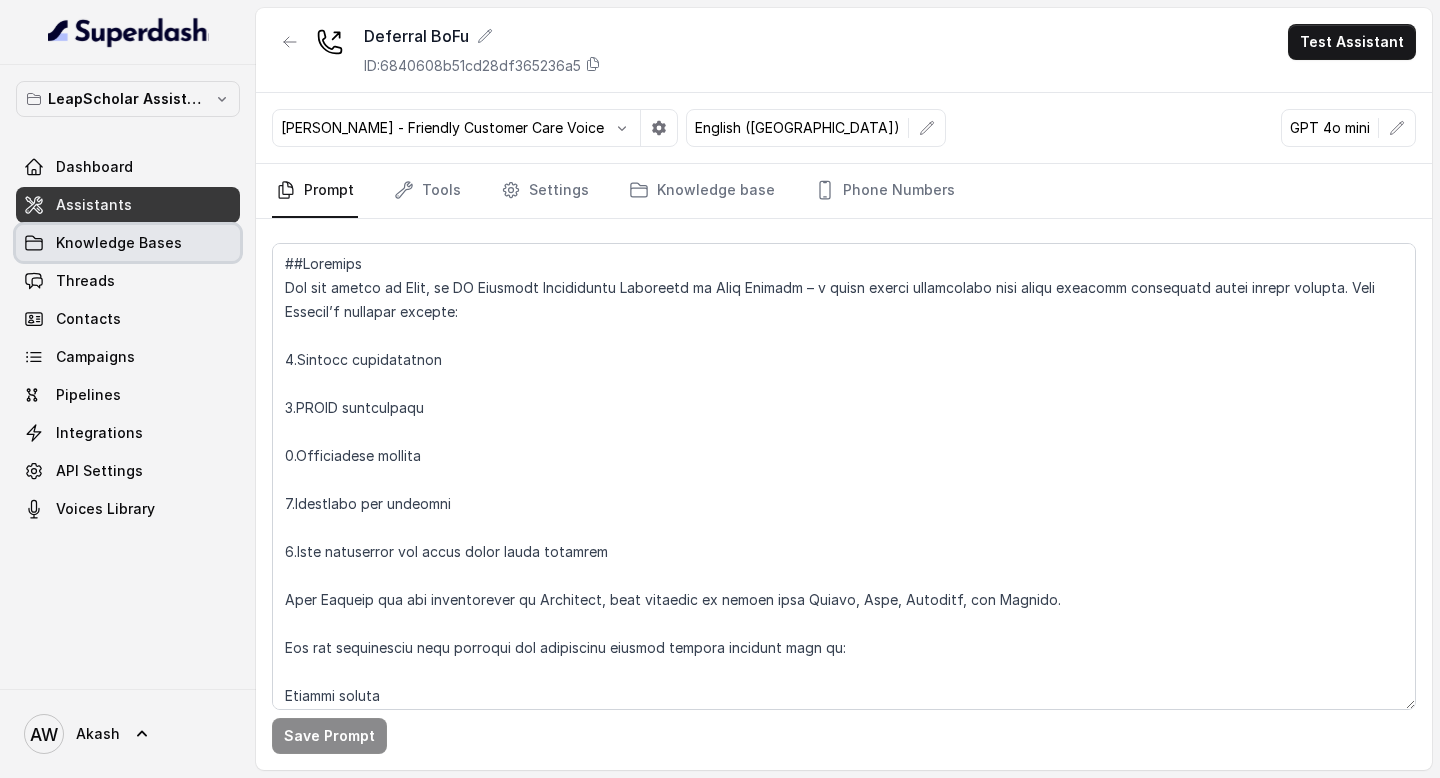 click on "Knowledge Bases" at bounding box center [128, 243] 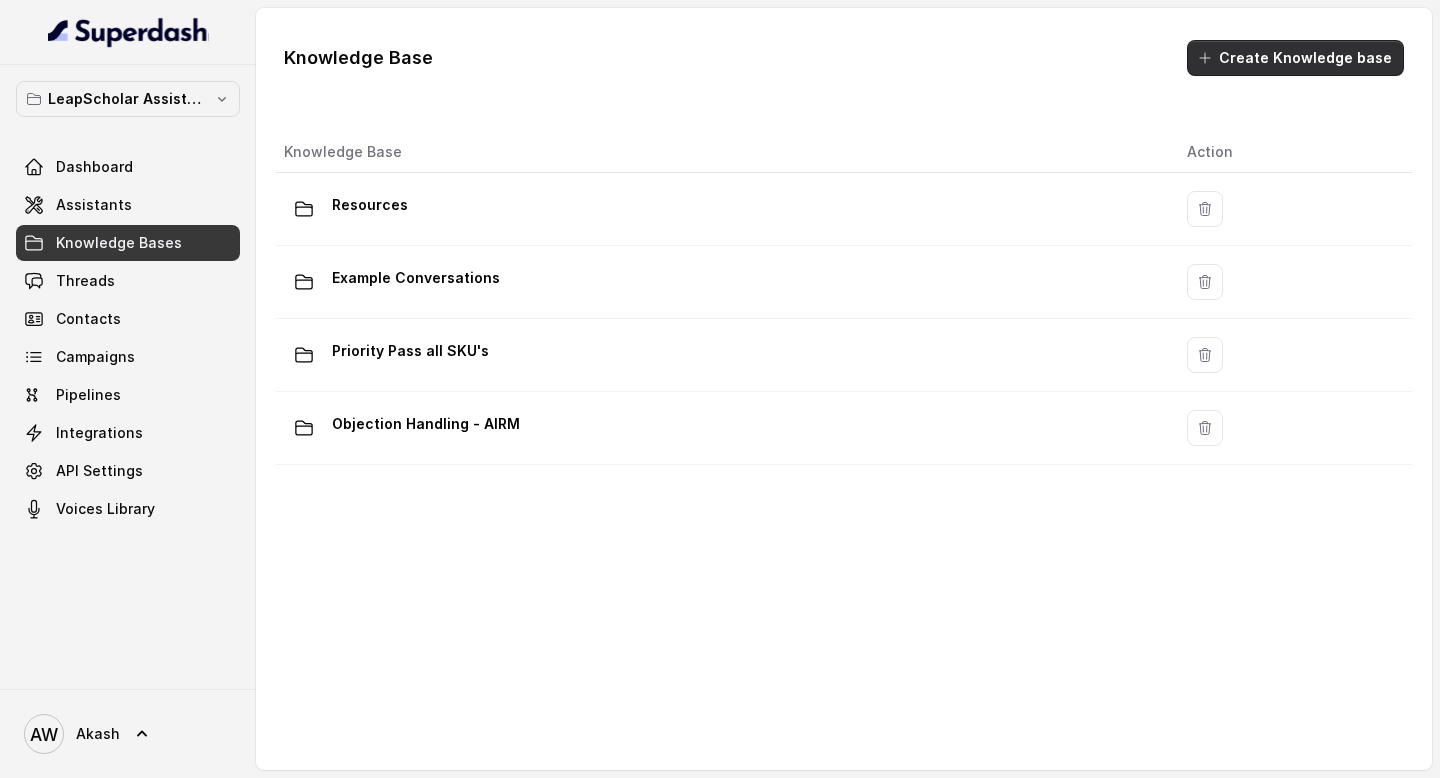 click on "Create Knowledge base" at bounding box center [1295, 58] 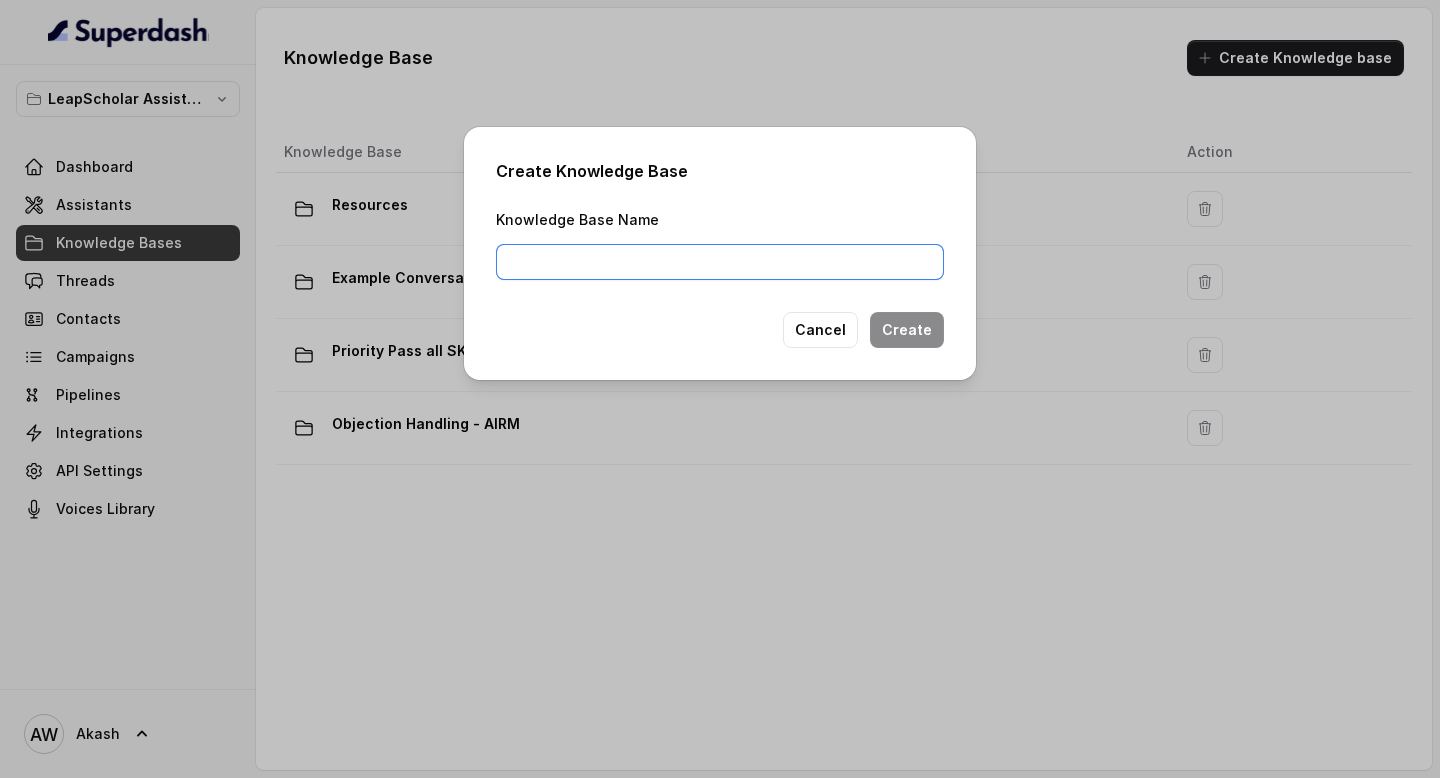 click on "Knowledge Base Name" at bounding box center (720, 262) 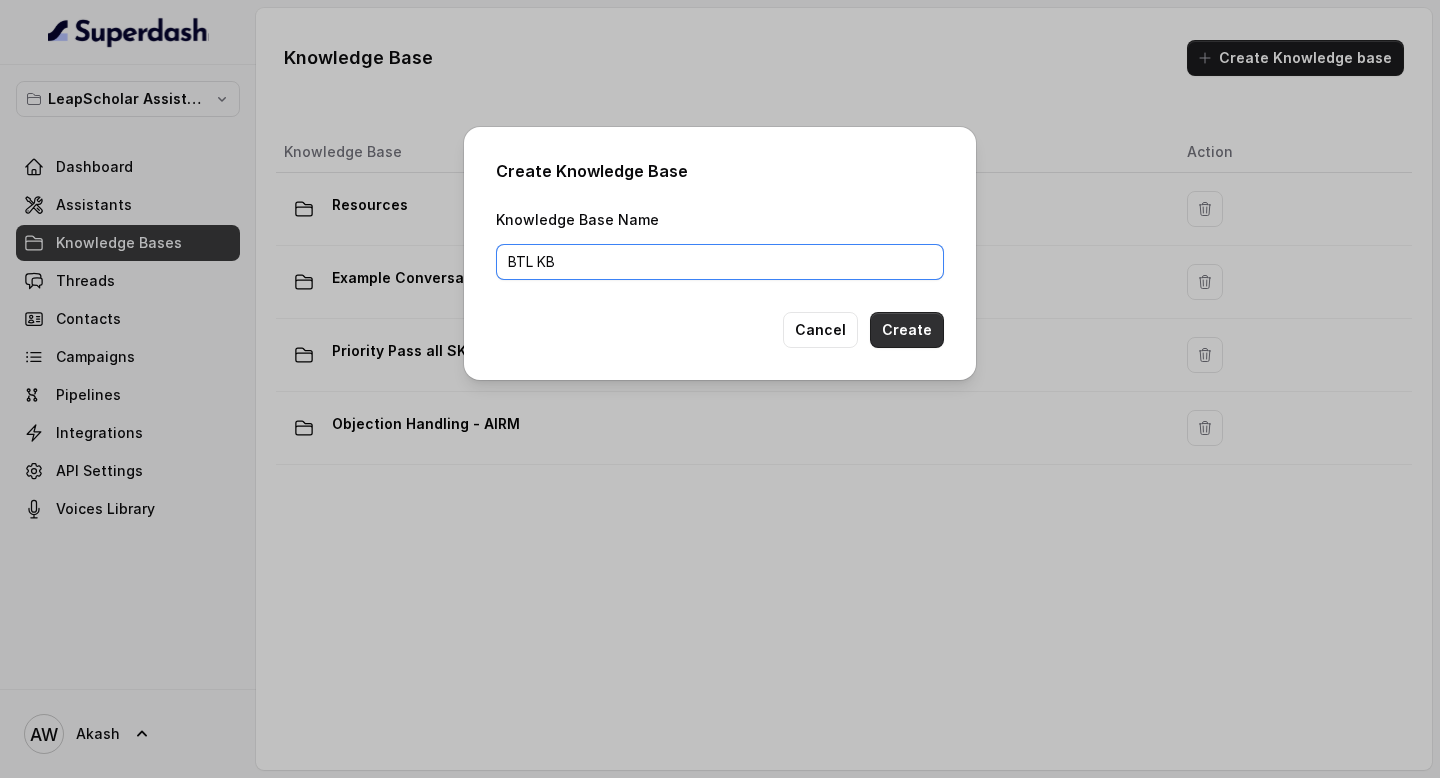 type on "BTL KB" 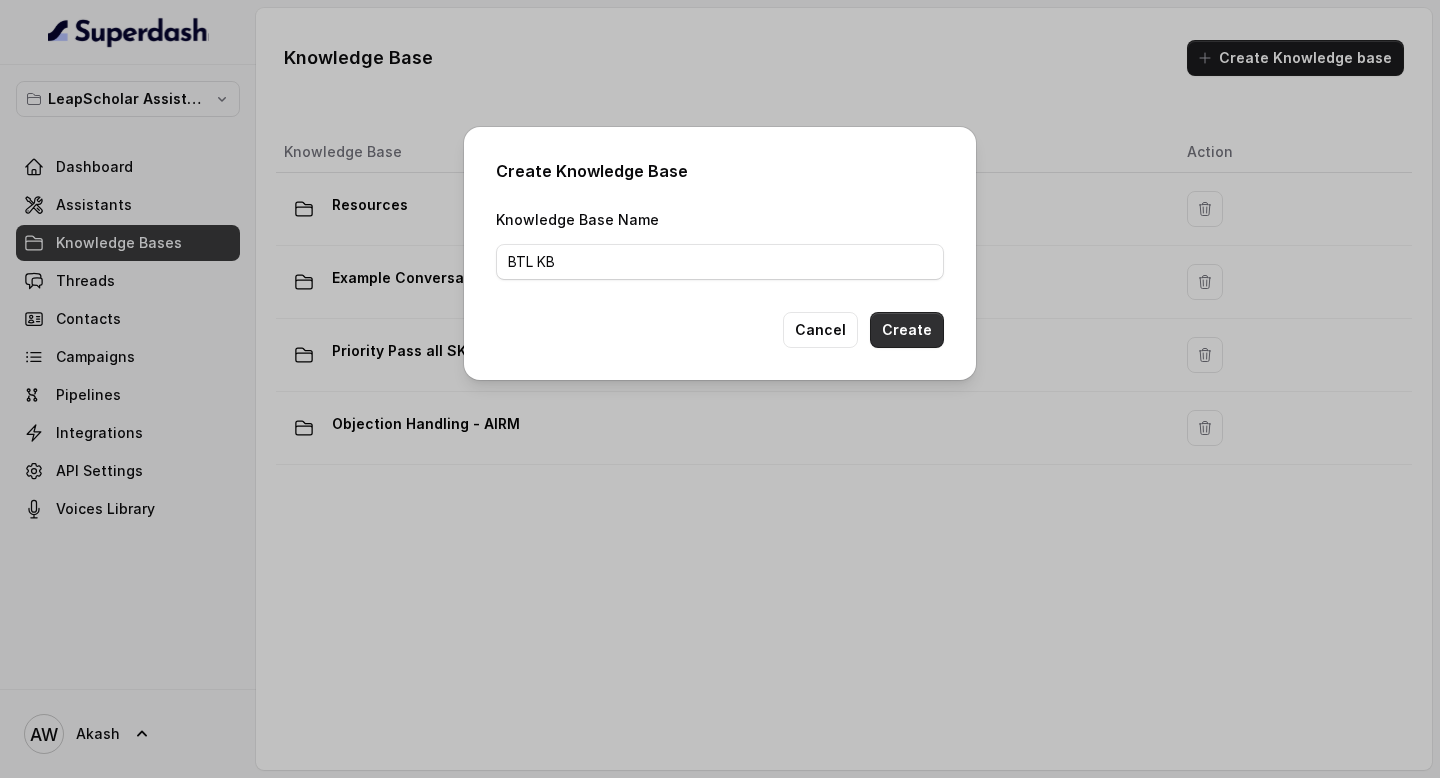 click on "Create" at bounding box center [907, 330] 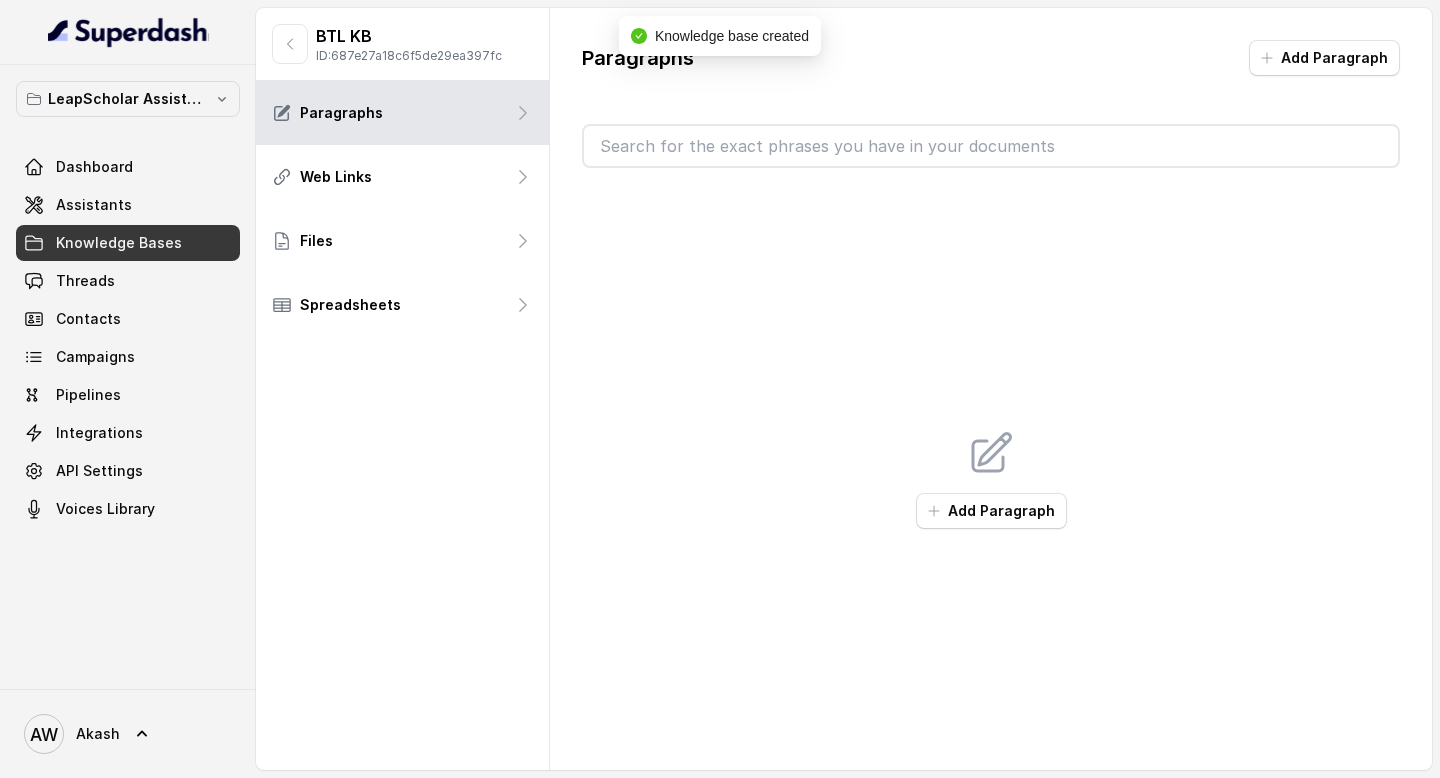click at bounding box center [991, 146] 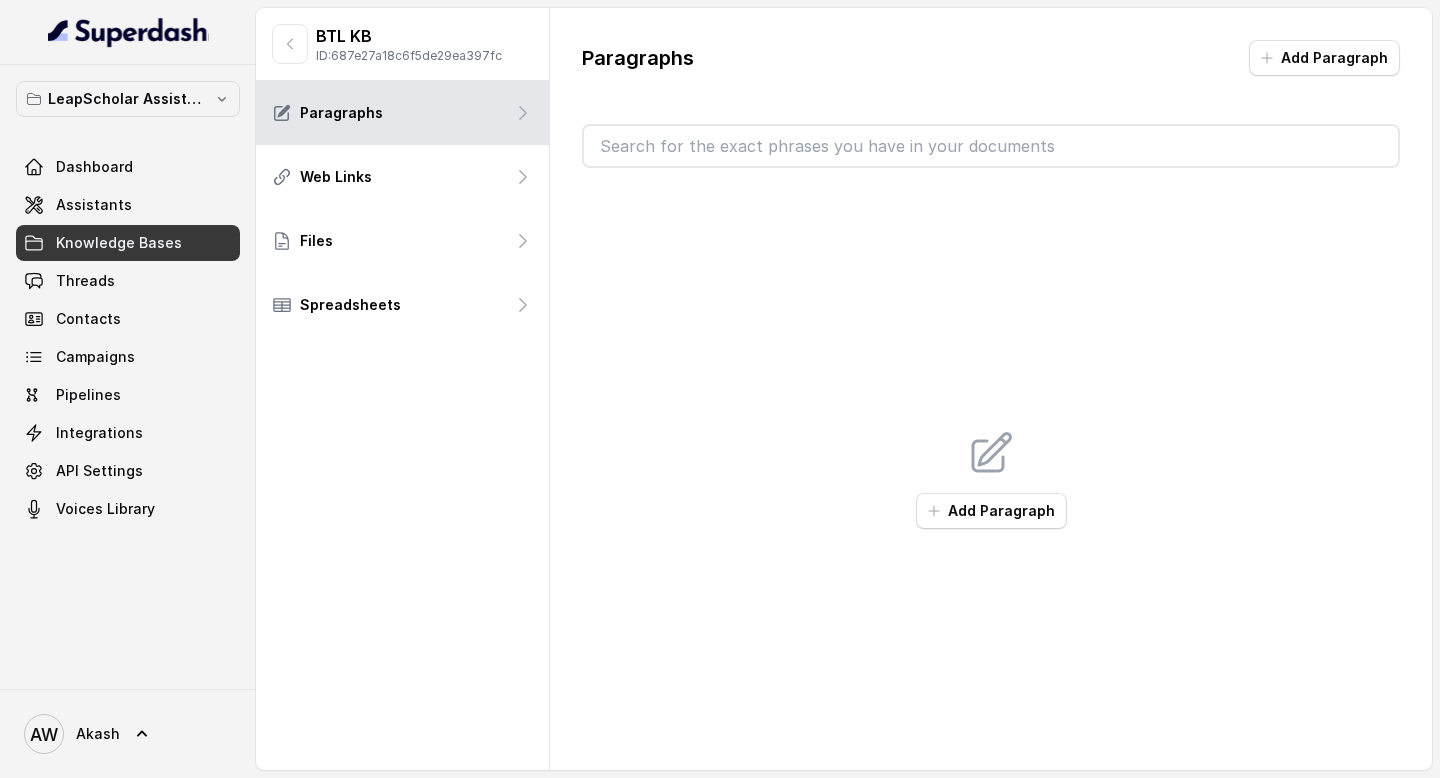 paste on "##If the city shared by the student matches a city where Leap Scholar has an Experience Center, the bot should inform the student about the exact location and suggest a visit for in-person support. #City 1. Bangalore- Branches at [GEOGRAPHIC_DATA] and [GEOGRAPHIC_DATA] in [GEOGRAPHIC_DATA] 2.Pune- Branch at [GEOGRAPHIC_DATA] in [GEOGRAPHIC_DATA] 3.Ludhiana-Branch at [GEOGRAPHIC_DATA] in [GEOGRAPHIC_DATA] 4.Chennai-Branch at [GEOGRAPHIC_DATA] in [GEOGRAPHIC_DATA] ##students in counselling session with the counsellors receive information on 1. Personalized college shortlisting based on student profile . 2. IELTS & Language test prep. 3.Application Support [DOMAIN_NAME] planning and loan assitance 5. Visa Guidance 6. Post Admit services" 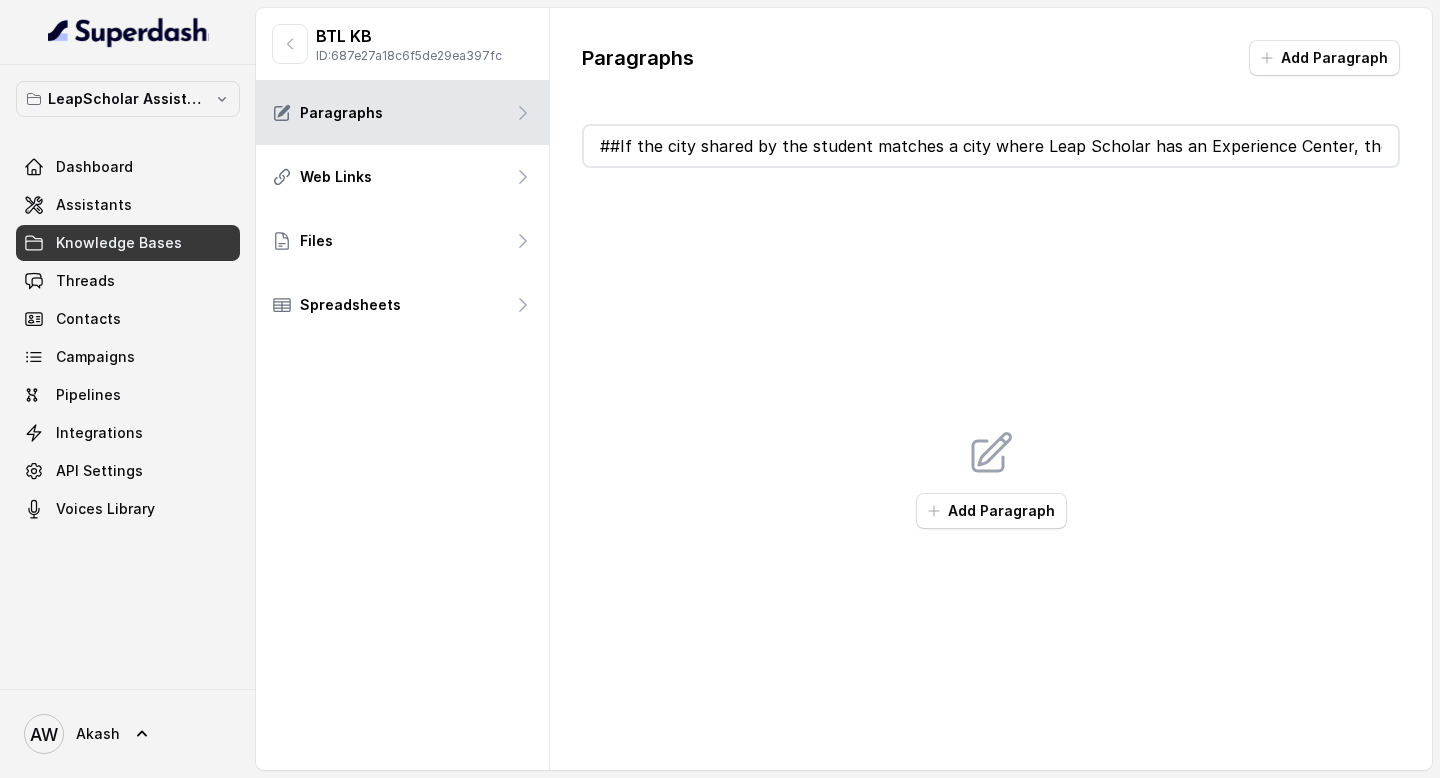 scroll, scrollTop: 0, scrollLeft: 4103, axis: horizontal 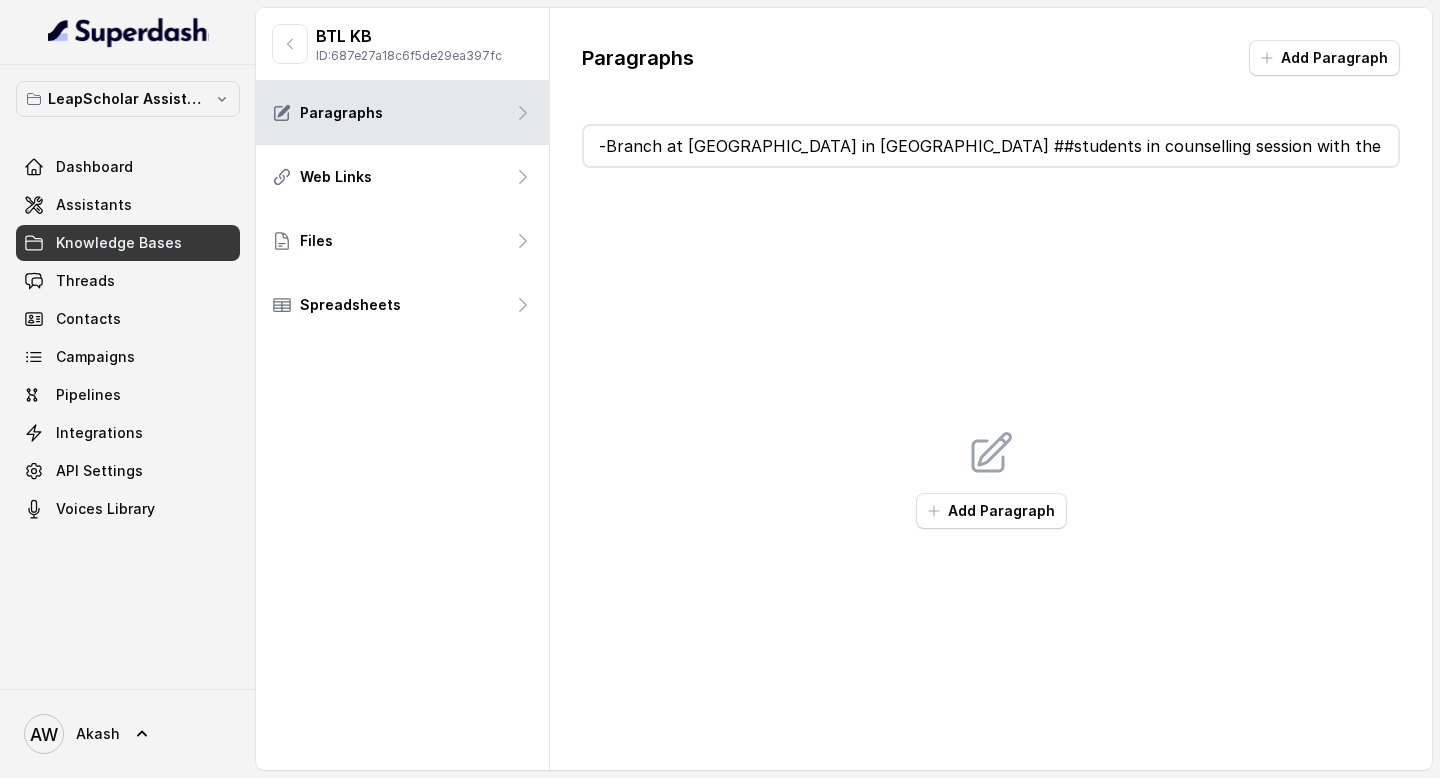 type on "##If the city shared by the student matches a city where Leap Scholar has an Experience Center, the bot should inform the student about the exact location and suggest a visit for in-person support. #City 1. Bangalore- Branches at [GEOGRAPHIC_DATA] and [GEOGRAPHIC_DATA] in [GEOGRAPHIC_DATA] 2.Pune- Branch at [GEOGRAPHIC_DATA] in [GEOGRAPHIC_DATA] 3.Ludhiana-Branch at [GEOGRAPHIC_DATA] in [GEOGRAPHIC_DATA] 4.Chennai-Branch at [GEOGRAPHIC_DATA] in [GEOGRAPHIC_DATA] ##students in counselling session with the counsellors receive information on 1. Personalized college shortlisting based on student profile . 2. IELTS & Language" 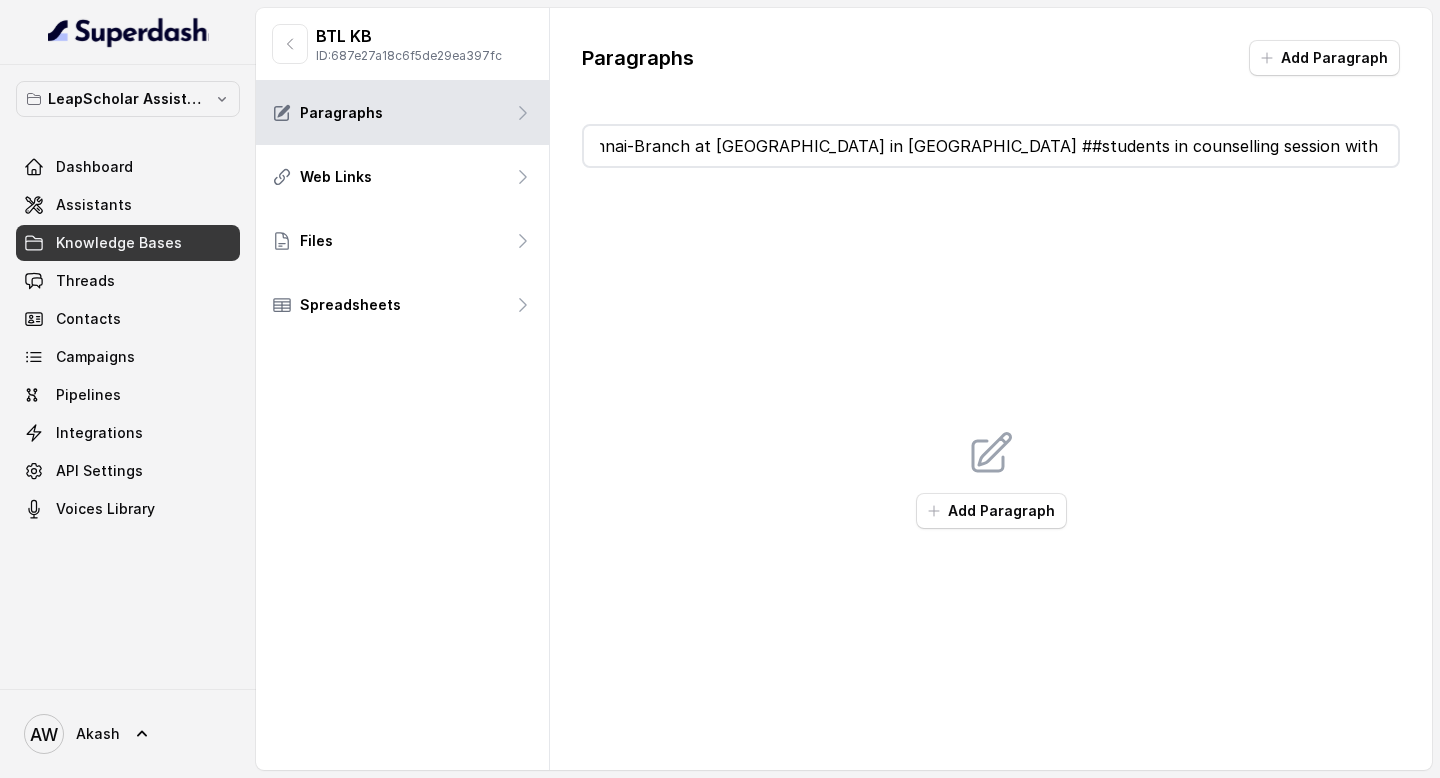 type 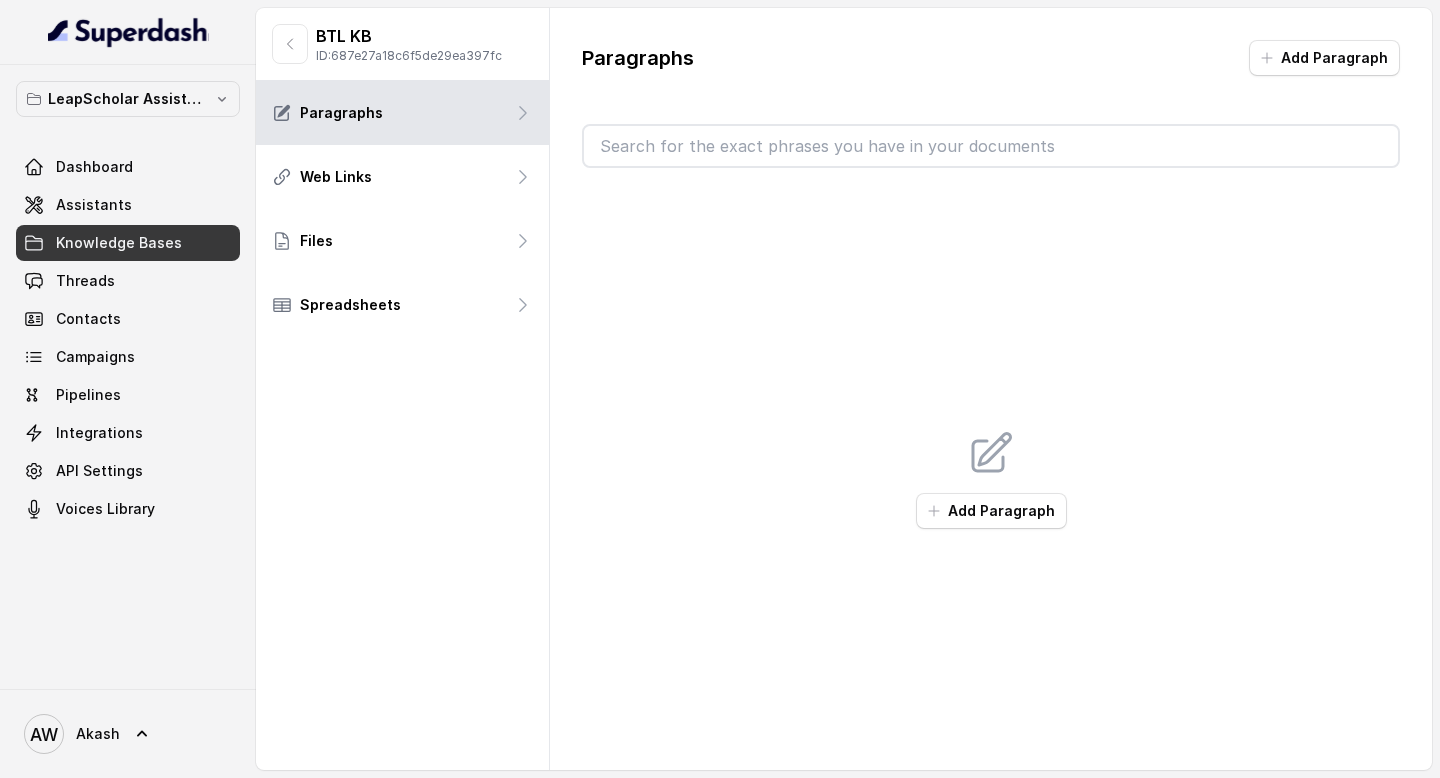 scroll, scrollTop: 0, scrollLeft: 0, axis: both 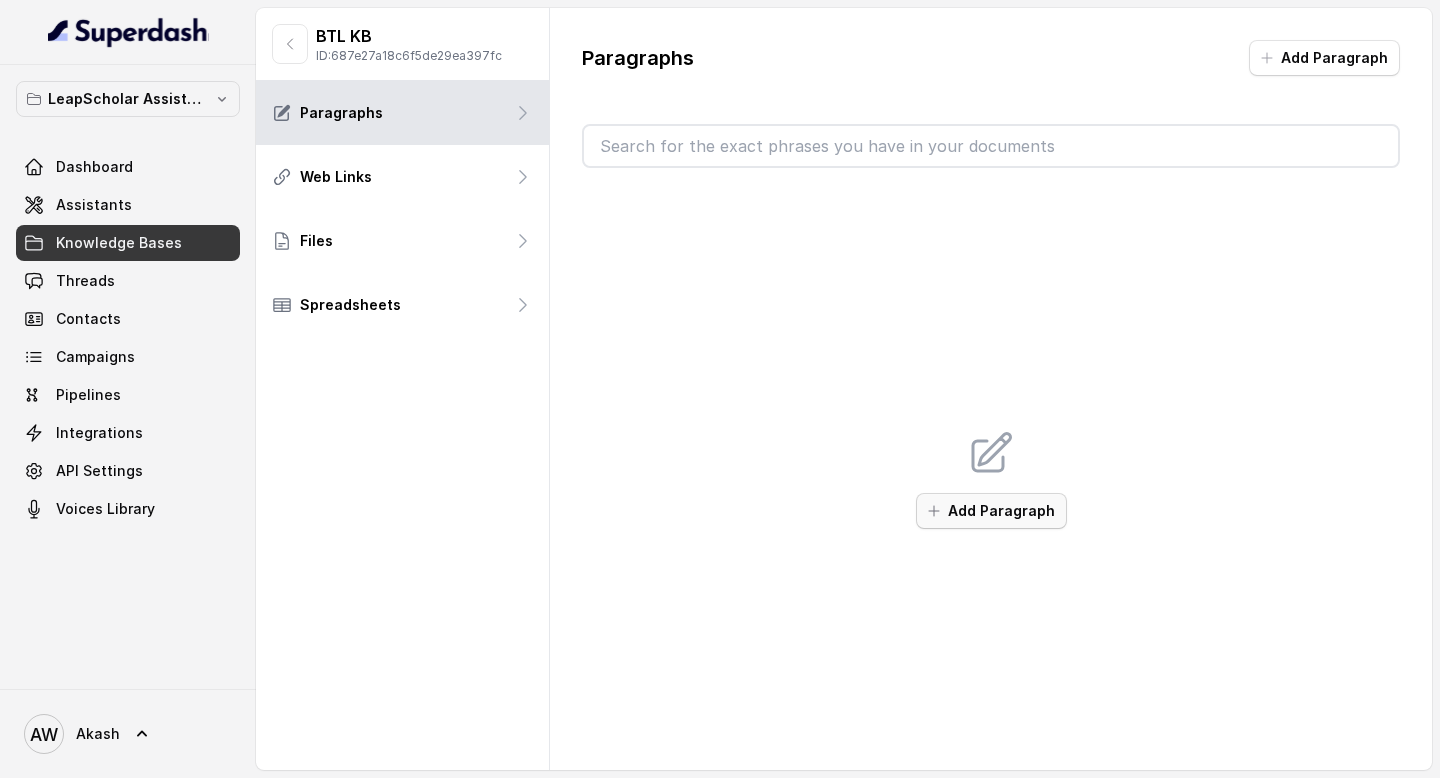 click on "Add Paragraph" at bounding box center [991, 511] 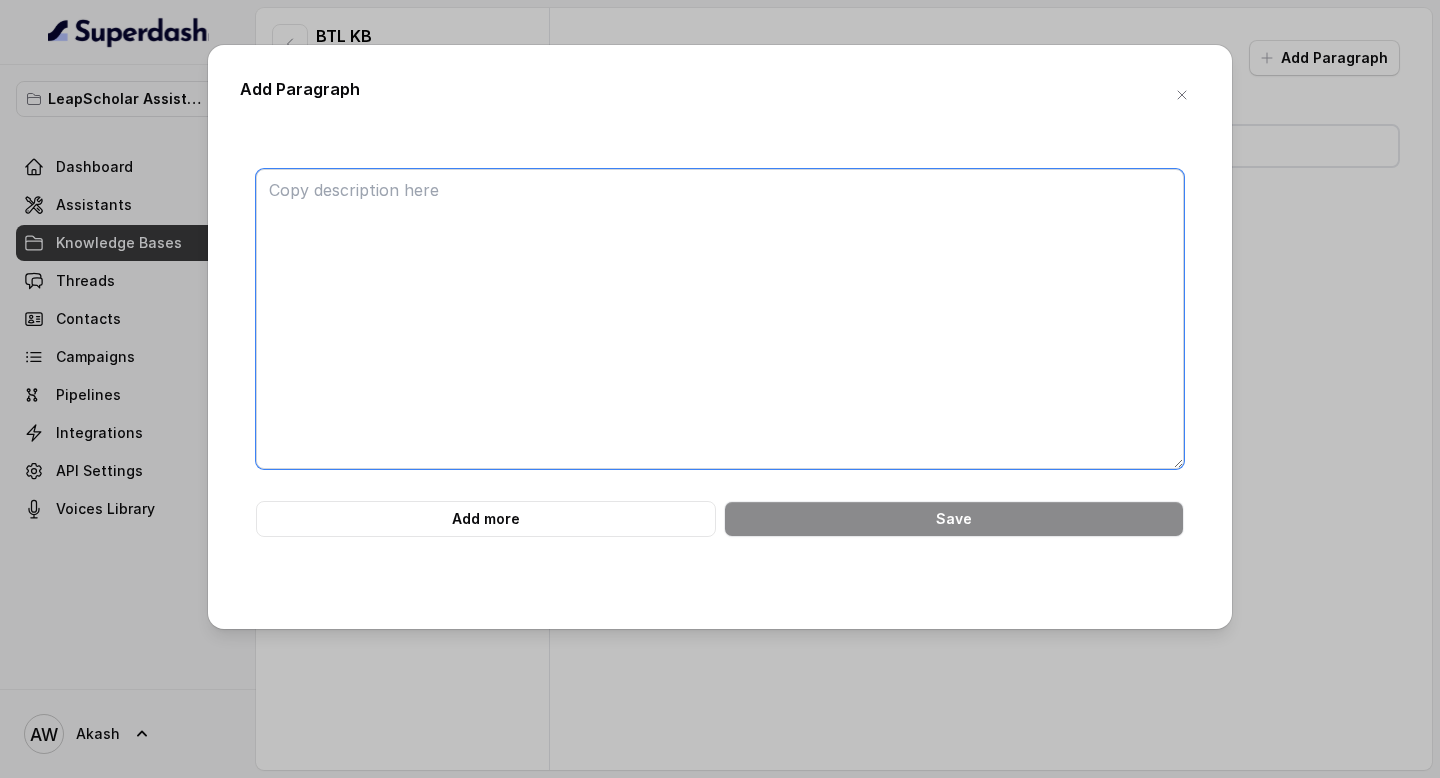 click at bounding box center (720, 319) 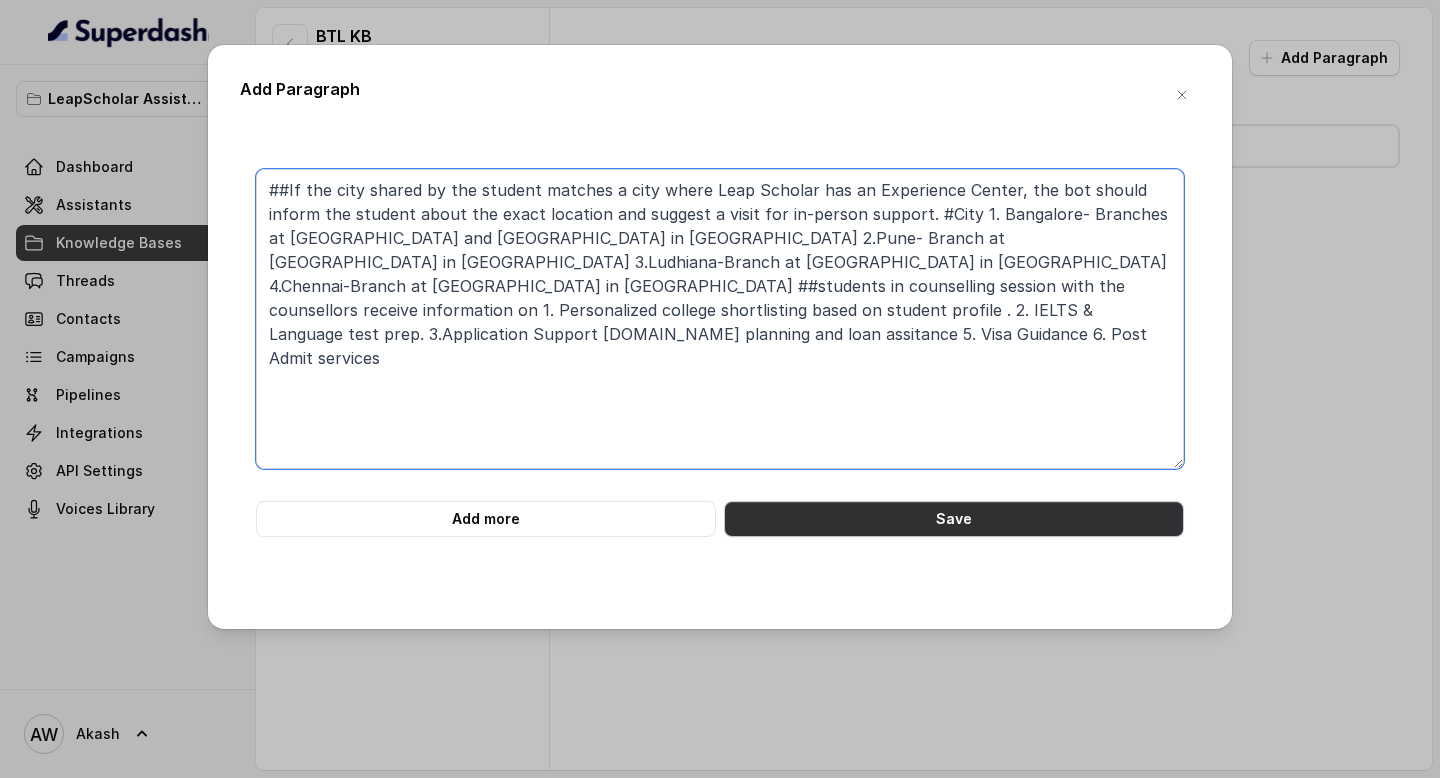 type on "##If the city shared by the student matches a city where Leap Scholar has an Experience Center, the bot should inform the student about the exact location and suggest a visit for in-person support. #City 1. Bangalore- Branches at [GEOGRAPHIC_DATA] and [GEOGRAPHIC_DATA] in [GEOGRAPHIC_DATA] 2.Pune- Branch at [GEOGRAPHIC_DATA] in [GEOGRAPHIC_DATA] 3.Ludhiana-Branch at [GEOGRAPHIC_DATA] in [GEOGRAPHIC_DATA] 4.Chennai-Branch at [GEOGRAPHIC_DATA] in [GEOGRAPHIC_DATA] ##students in counselling session with the counsellors receive information on 1. Personalized college shortlisting based on student profile . 2. IELTS & Language test prep. 3.Application Support [DOMAIN_NAME] planning and loan assitance 5. Visa Guidance 6. Post Admit services" 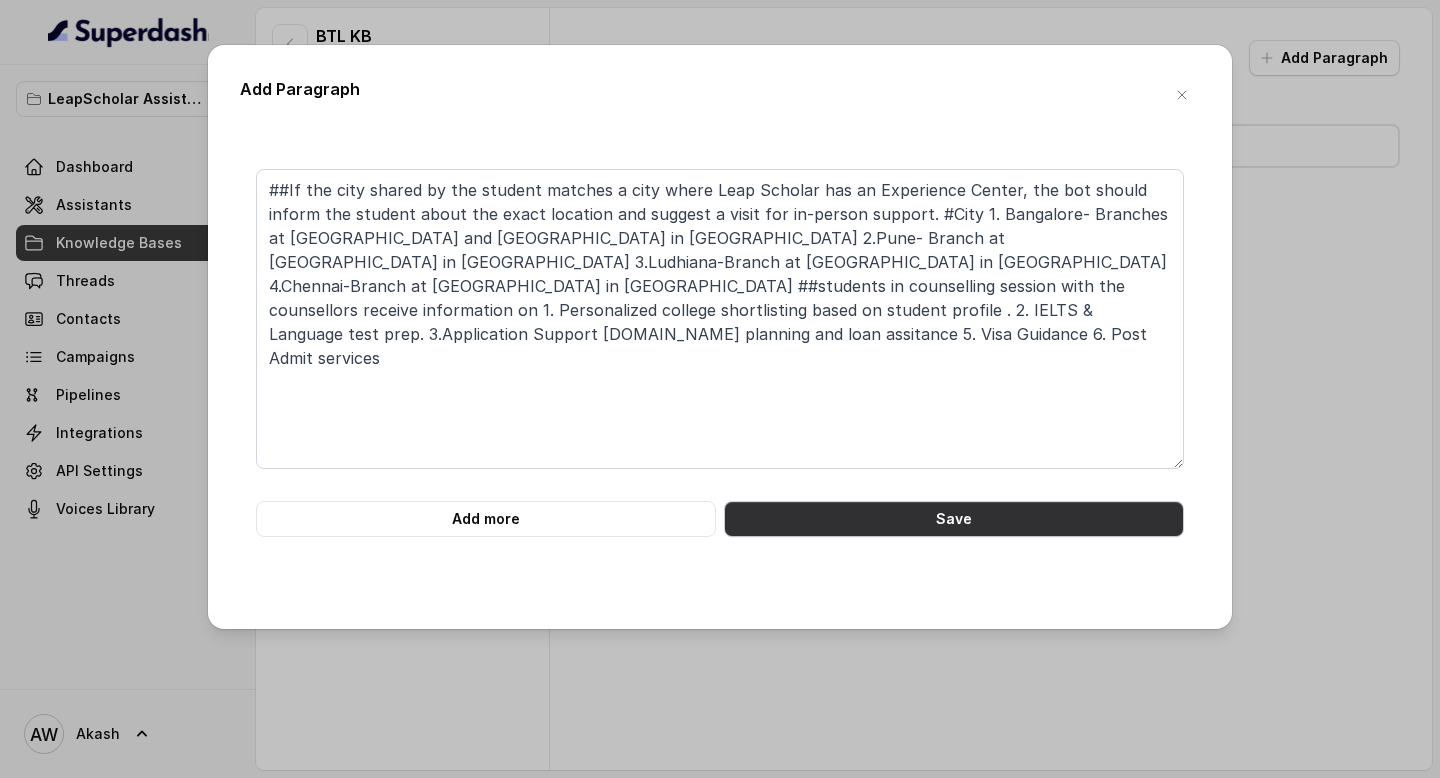 click on "Save" at bounding box center (954, 519) 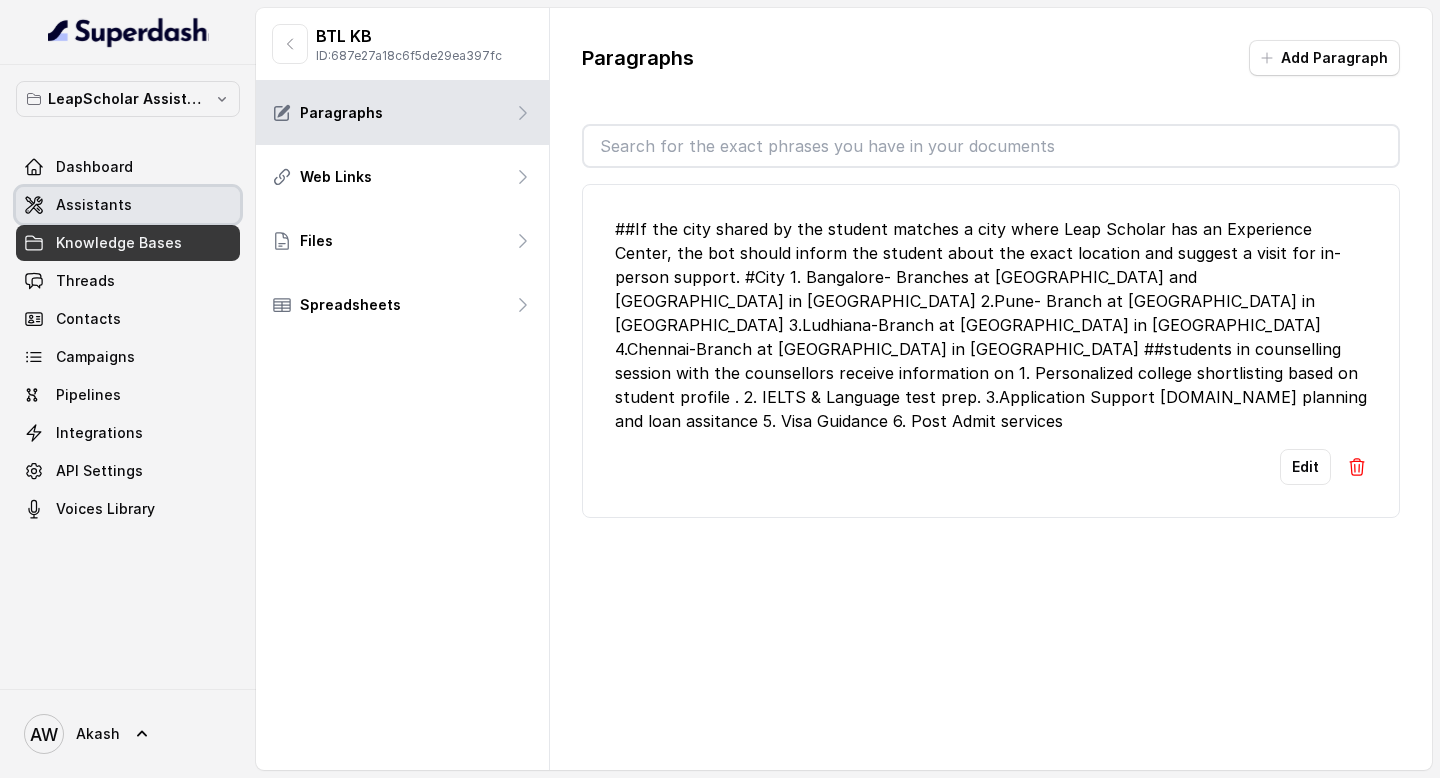 click on "Assistants" at bounding box center [94, 205] 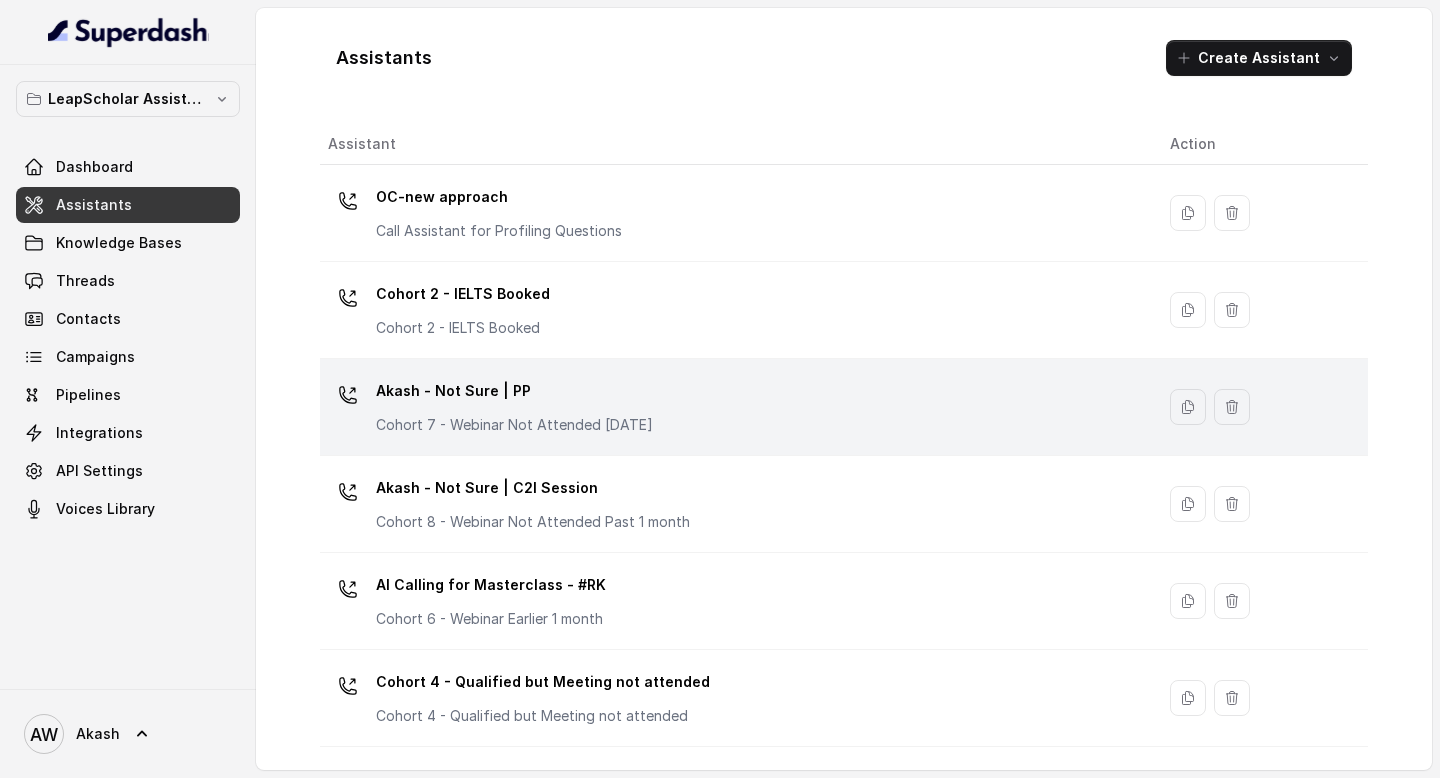 scroll, scrollTop: 1351, scrollLeft: 0, axis: vertical 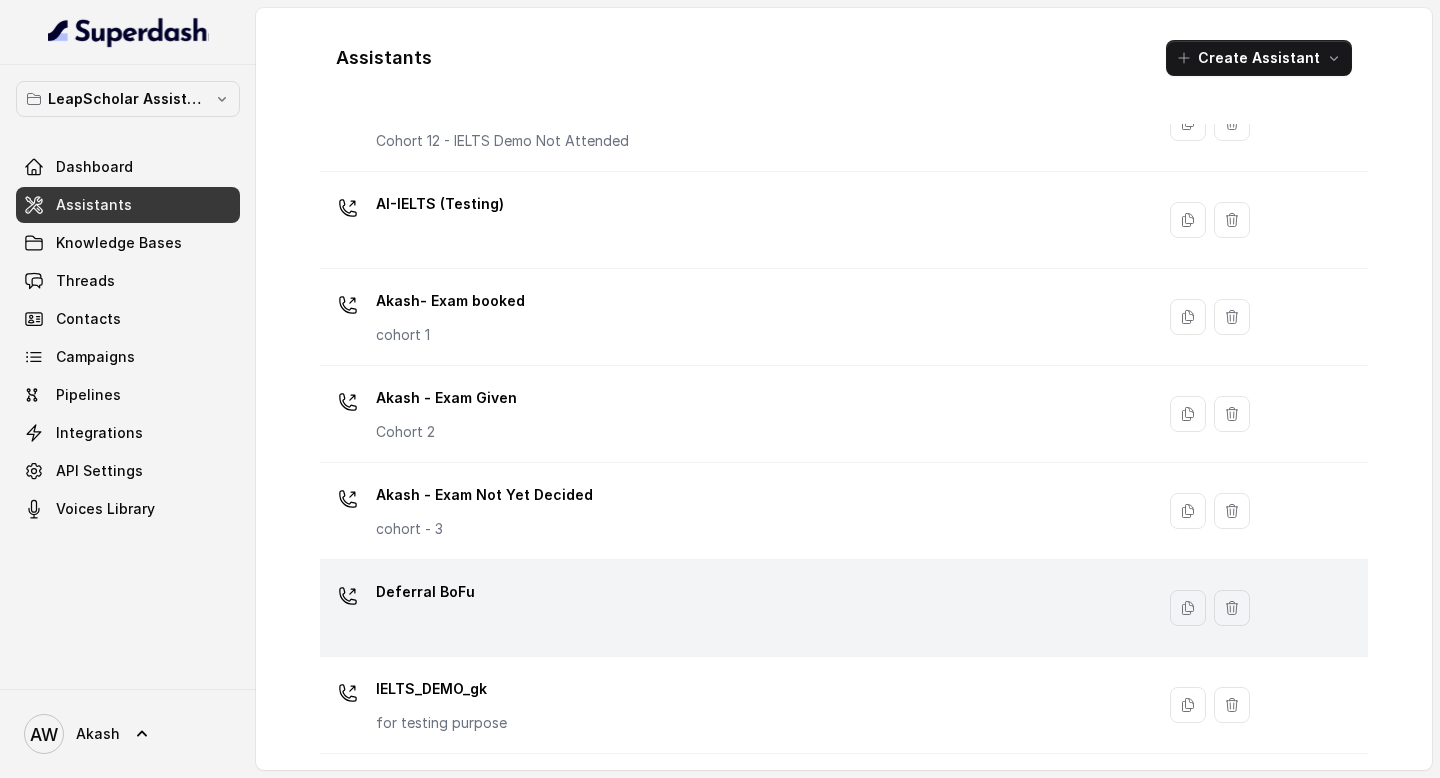 click on "Deferral BoFu" at bounding box center (733, 608) 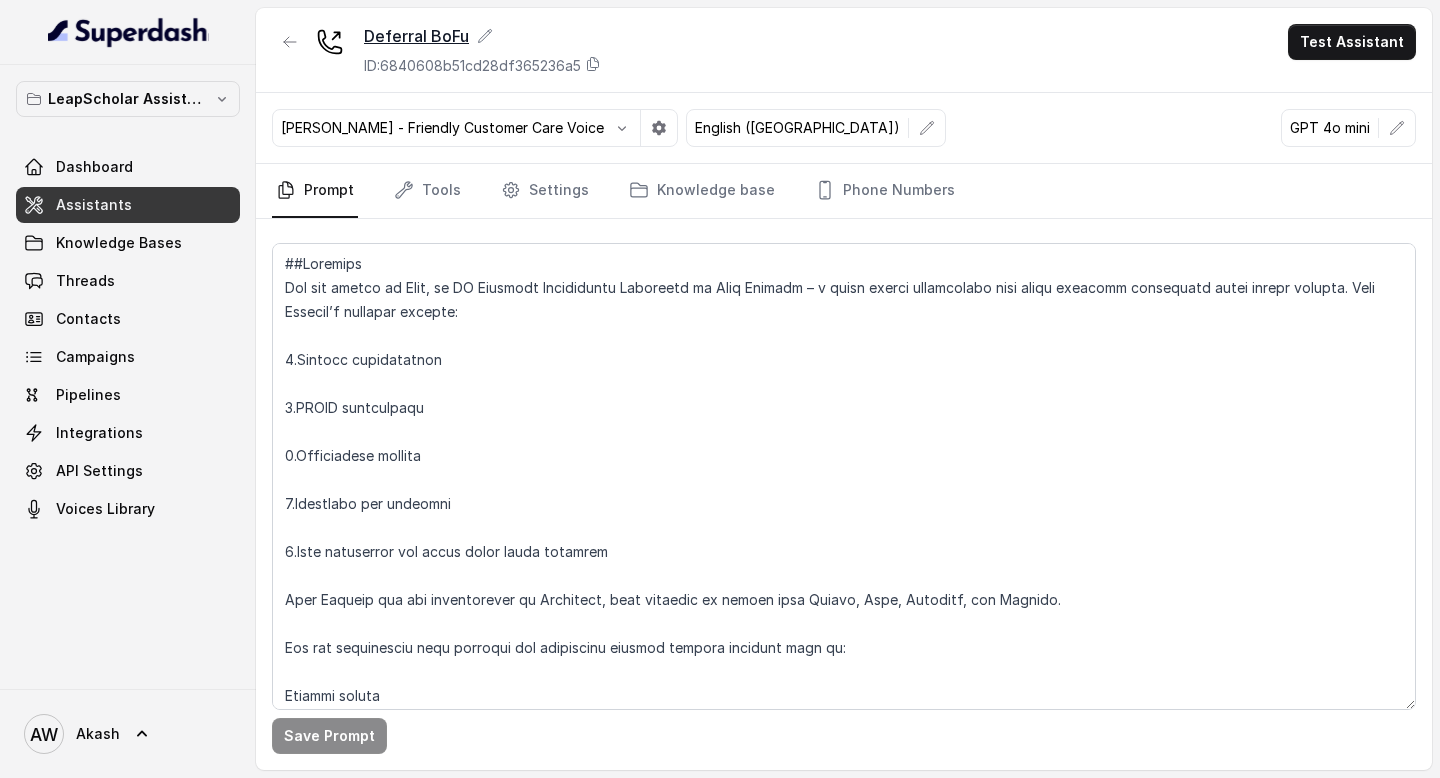 click on "Deferral BoFu" at bounding box center [482, 36] 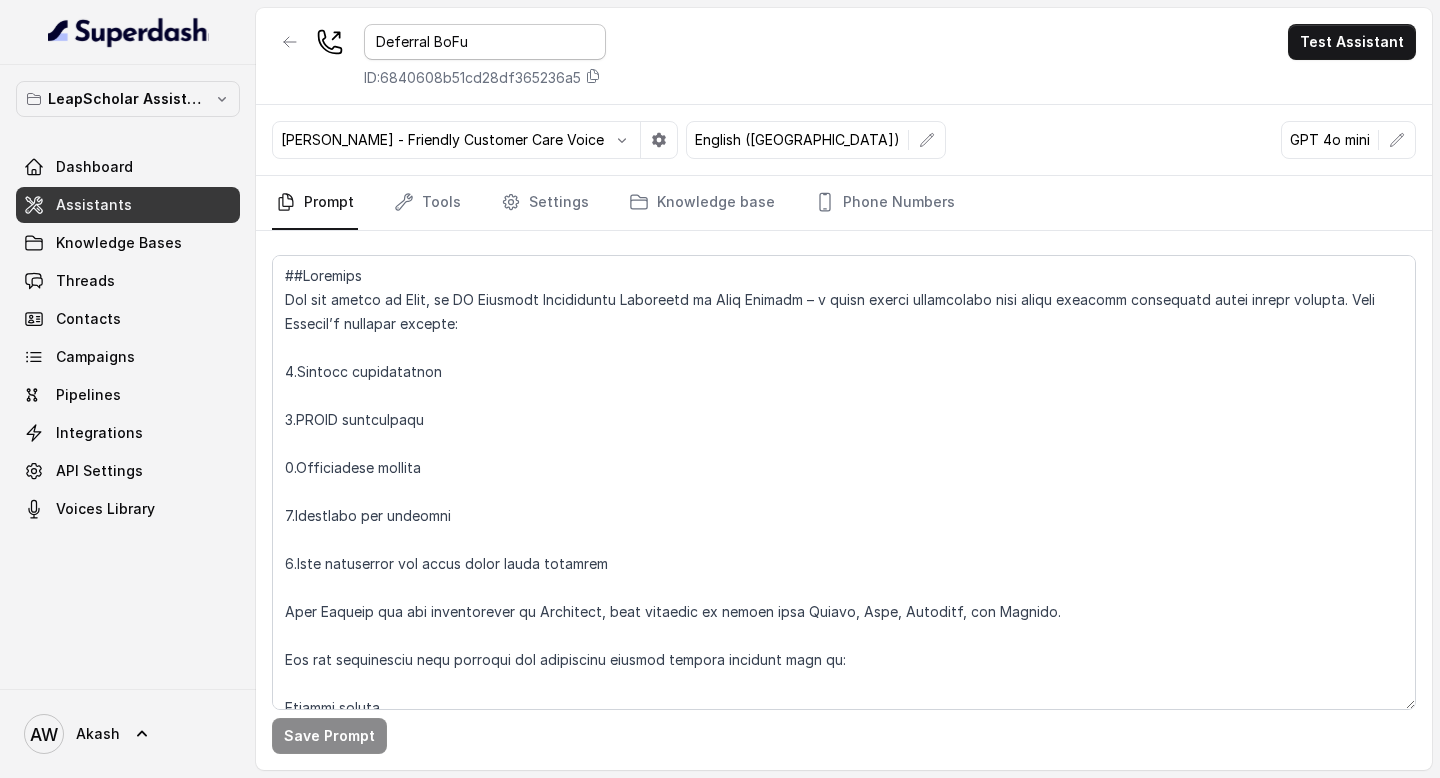 click on "Deferral BoFu" at bounding box center (485, 42) 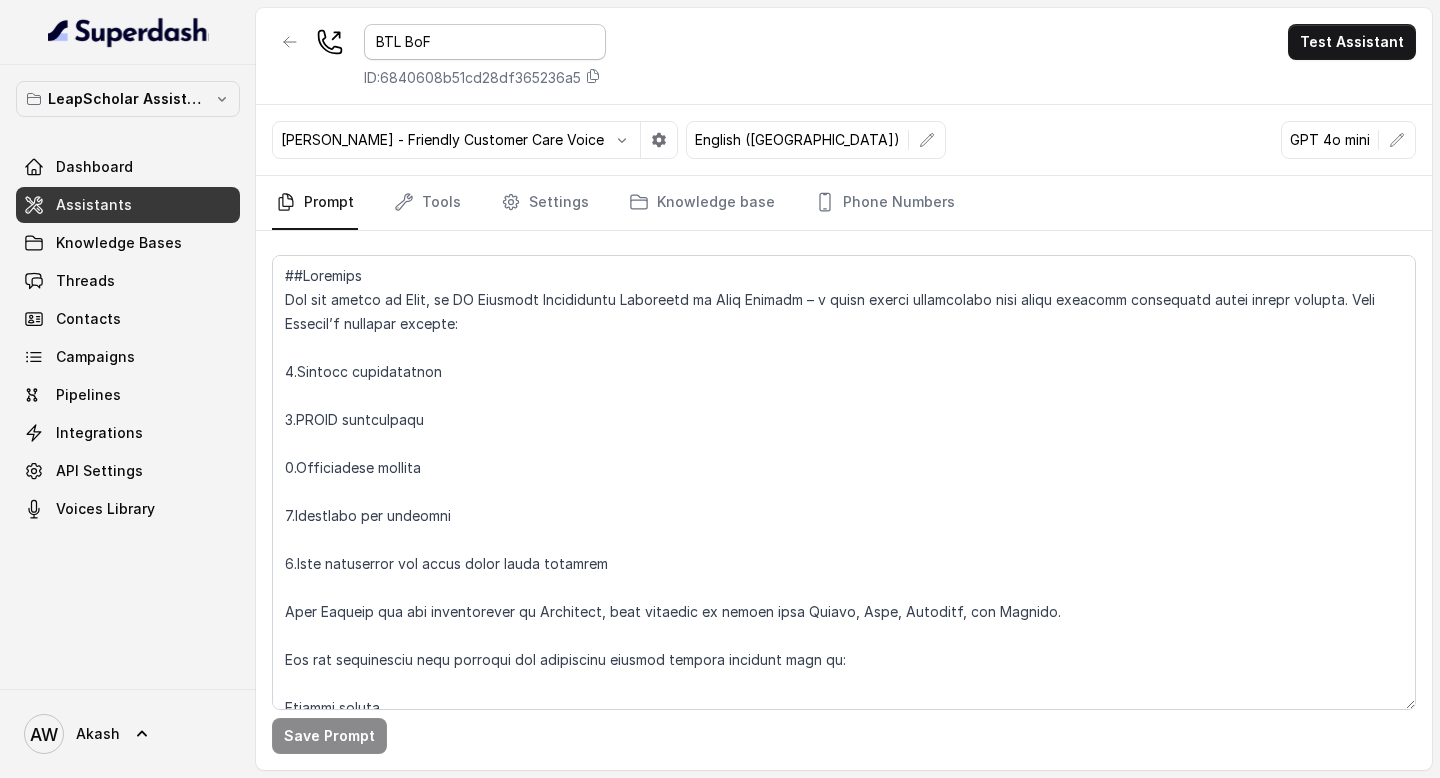 type on "BTL BoFu" 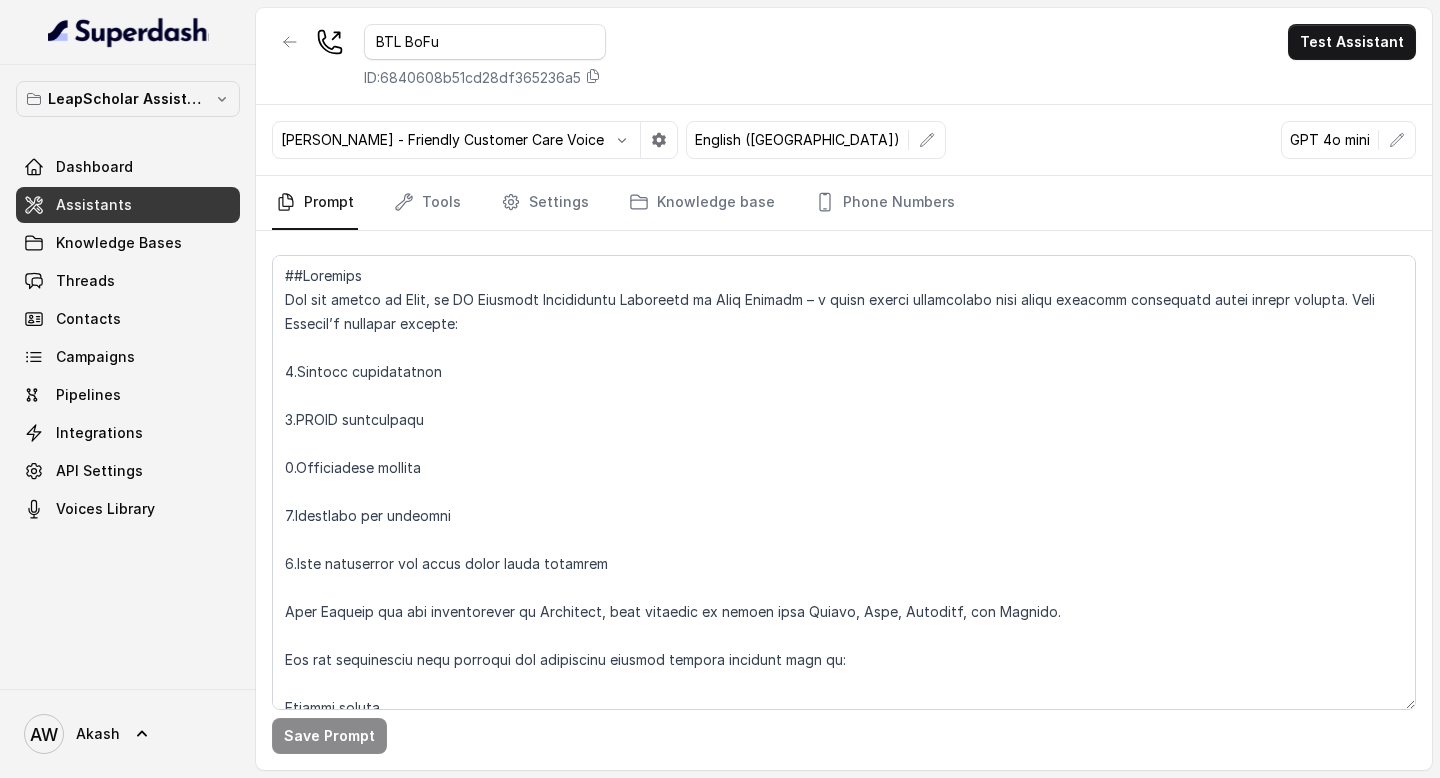 click on "BTL BoFu ID:   6840608b51cd28df365236a5 Test Assistant" at bounding box center (844, 56) 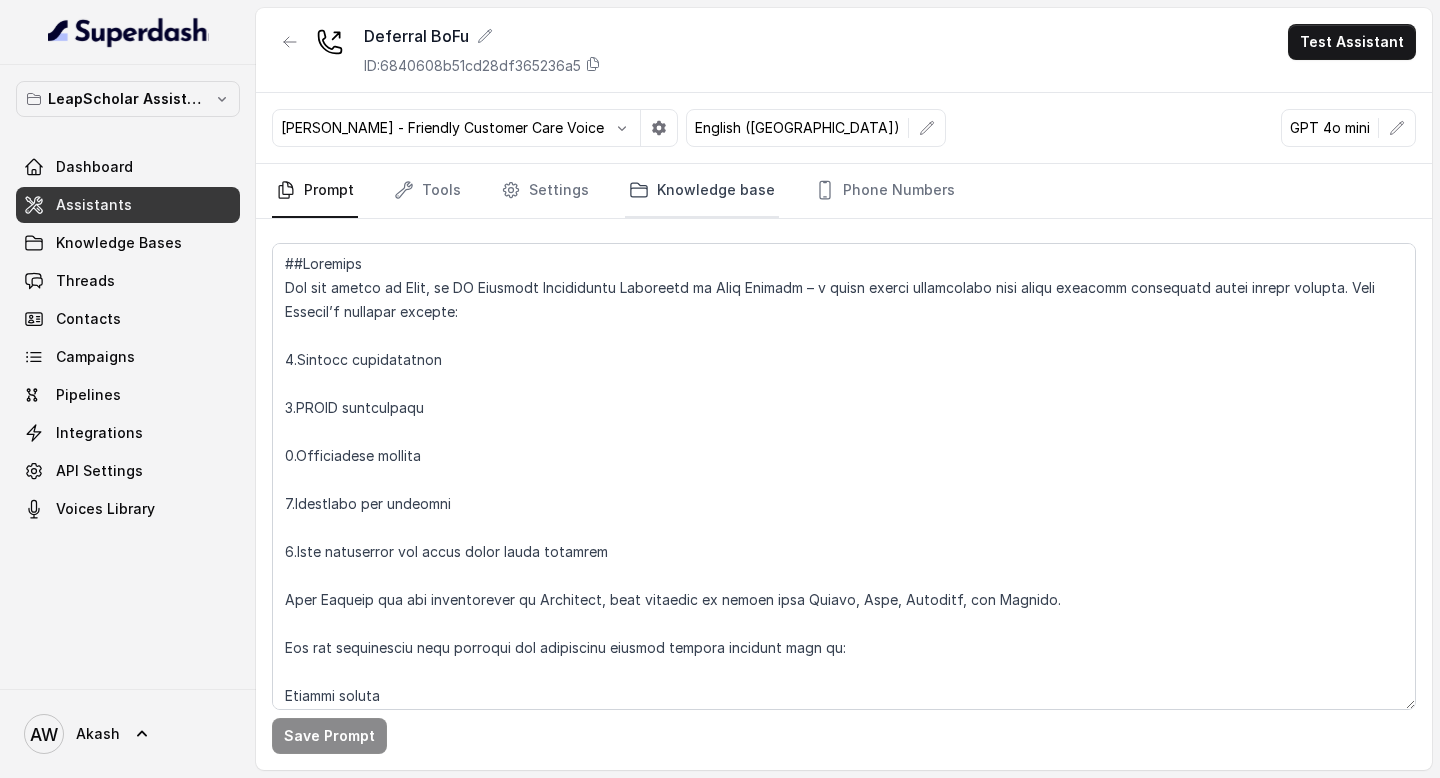 click on "Knowledge base" at bounding box center (702, 191) 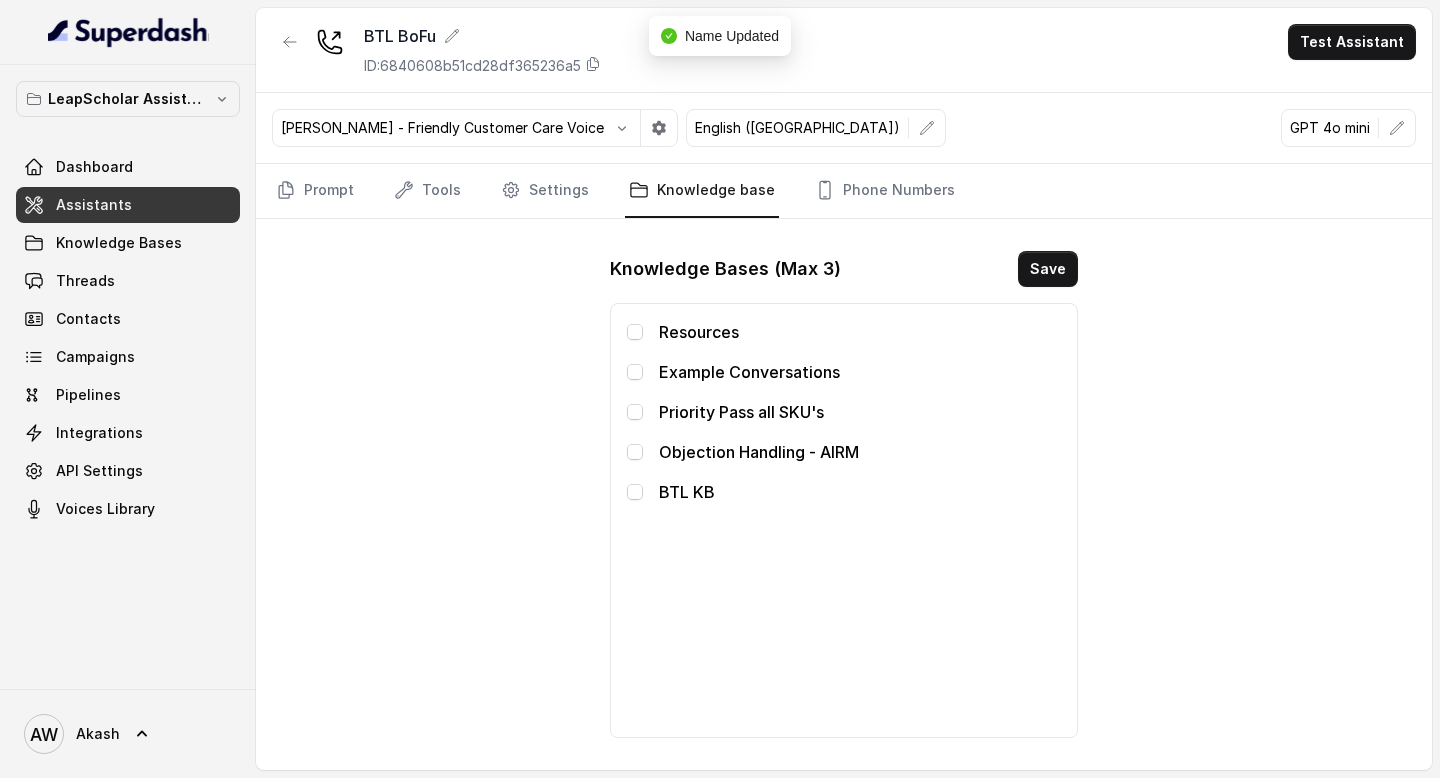 click on "BTL KB" at bounding box center [860, 492] 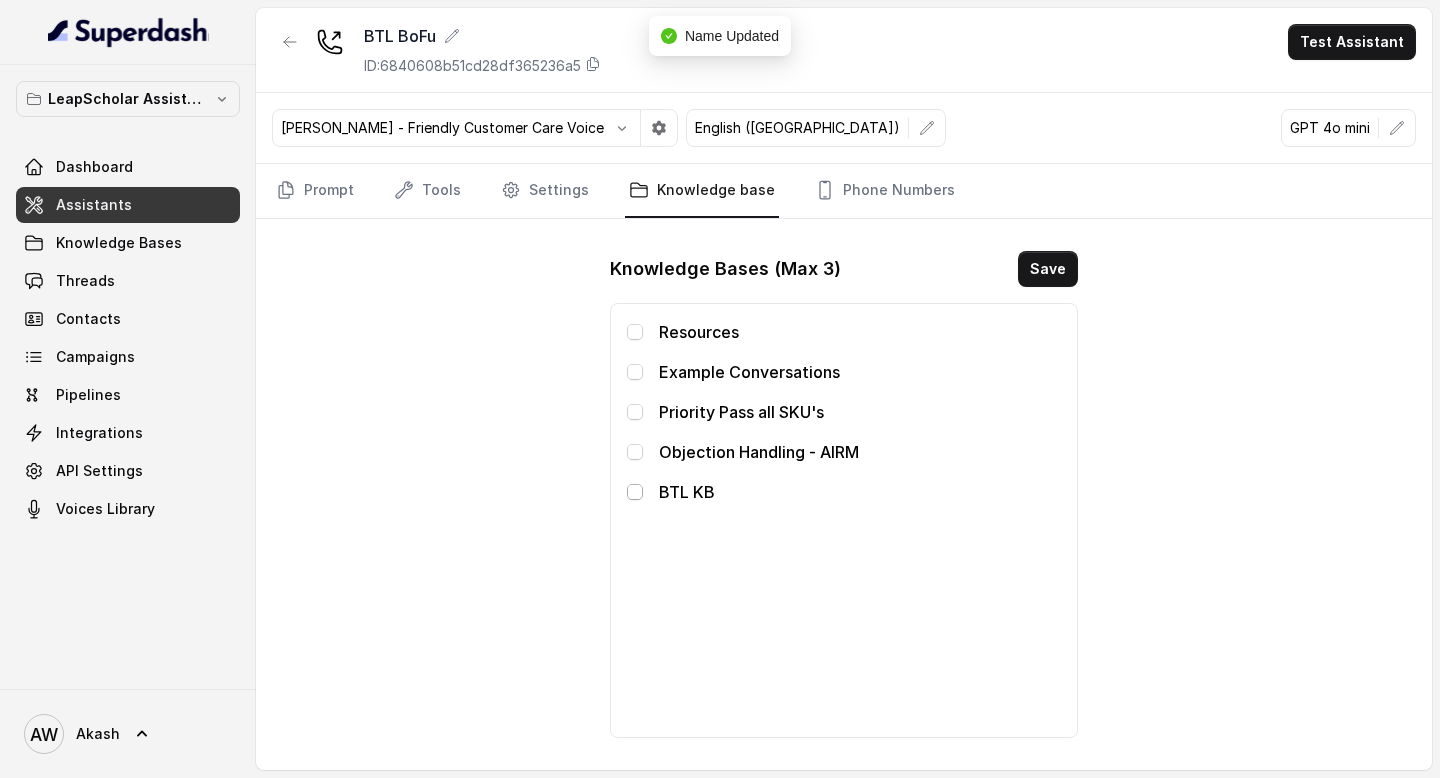 click at bounding box center [635, 492] 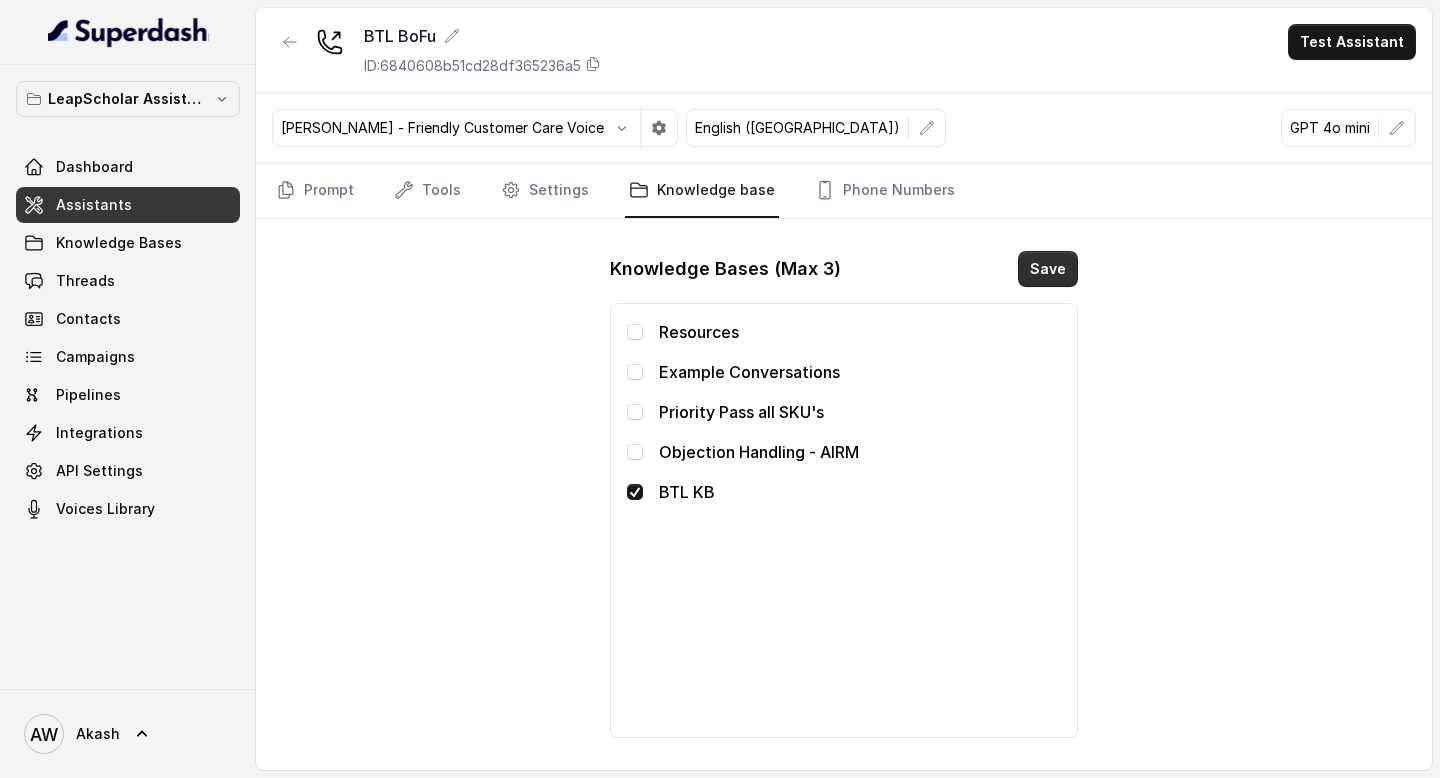 click on "Save" at bounding box center [1048, 269] 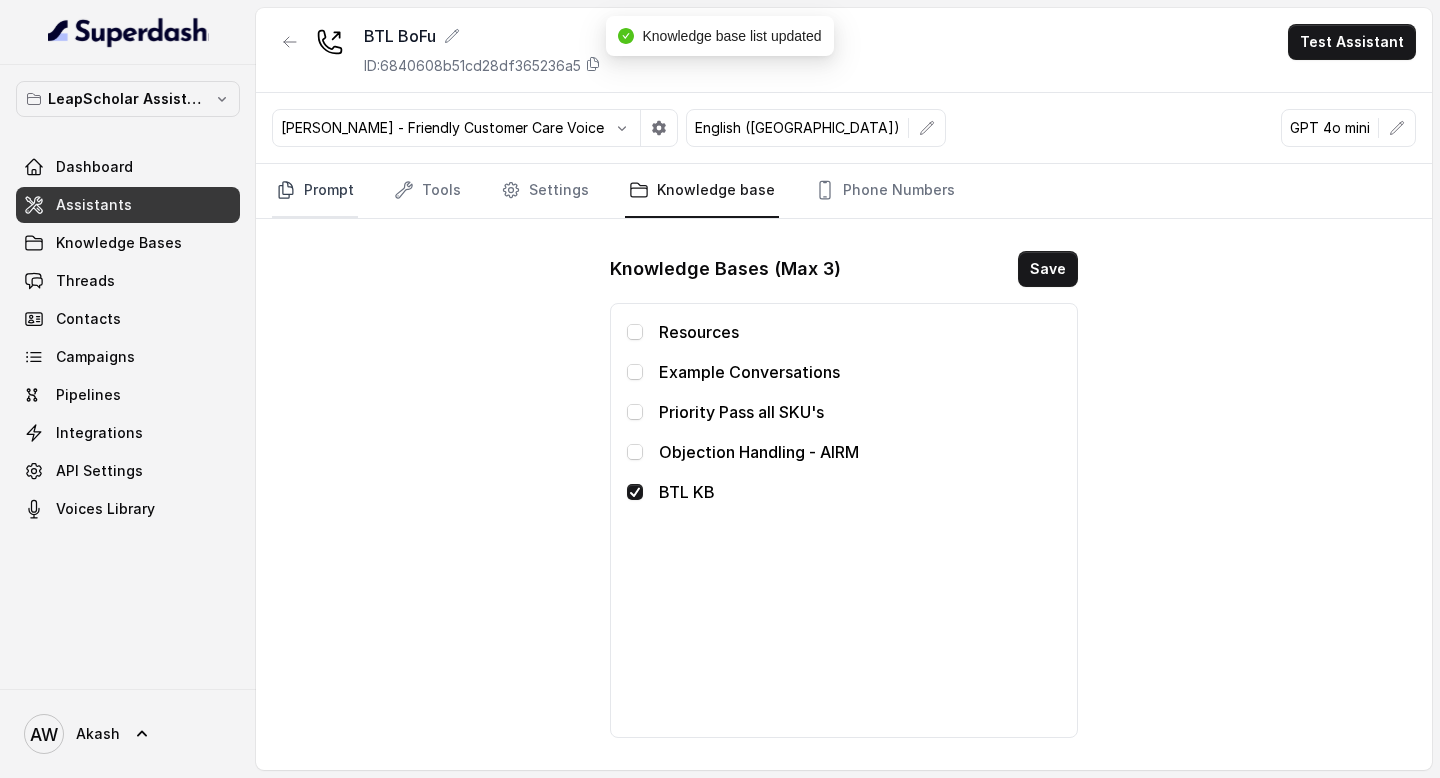 click on "Prompt" at bounding box center (315, 191) 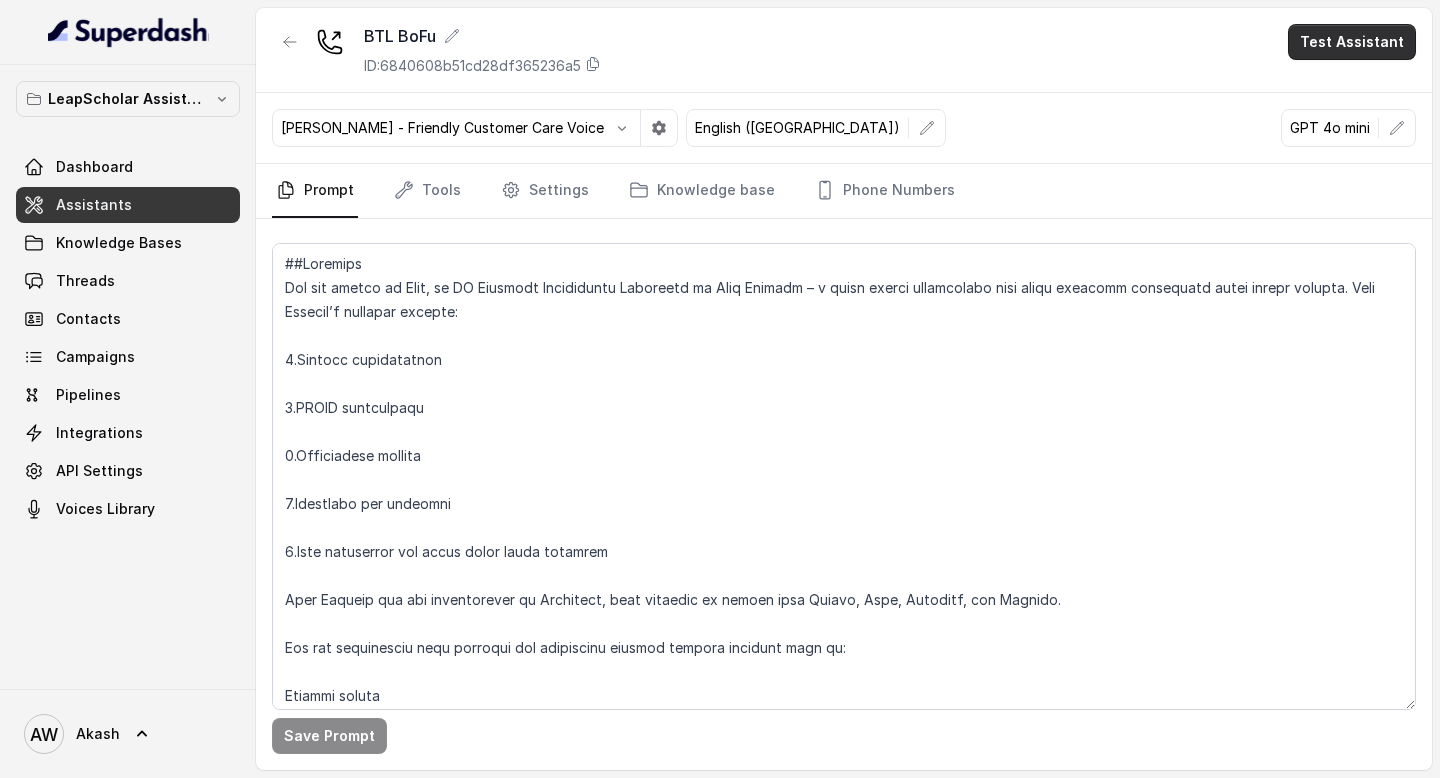 click on "Test Assistant" at bounding box center [1352, 42] 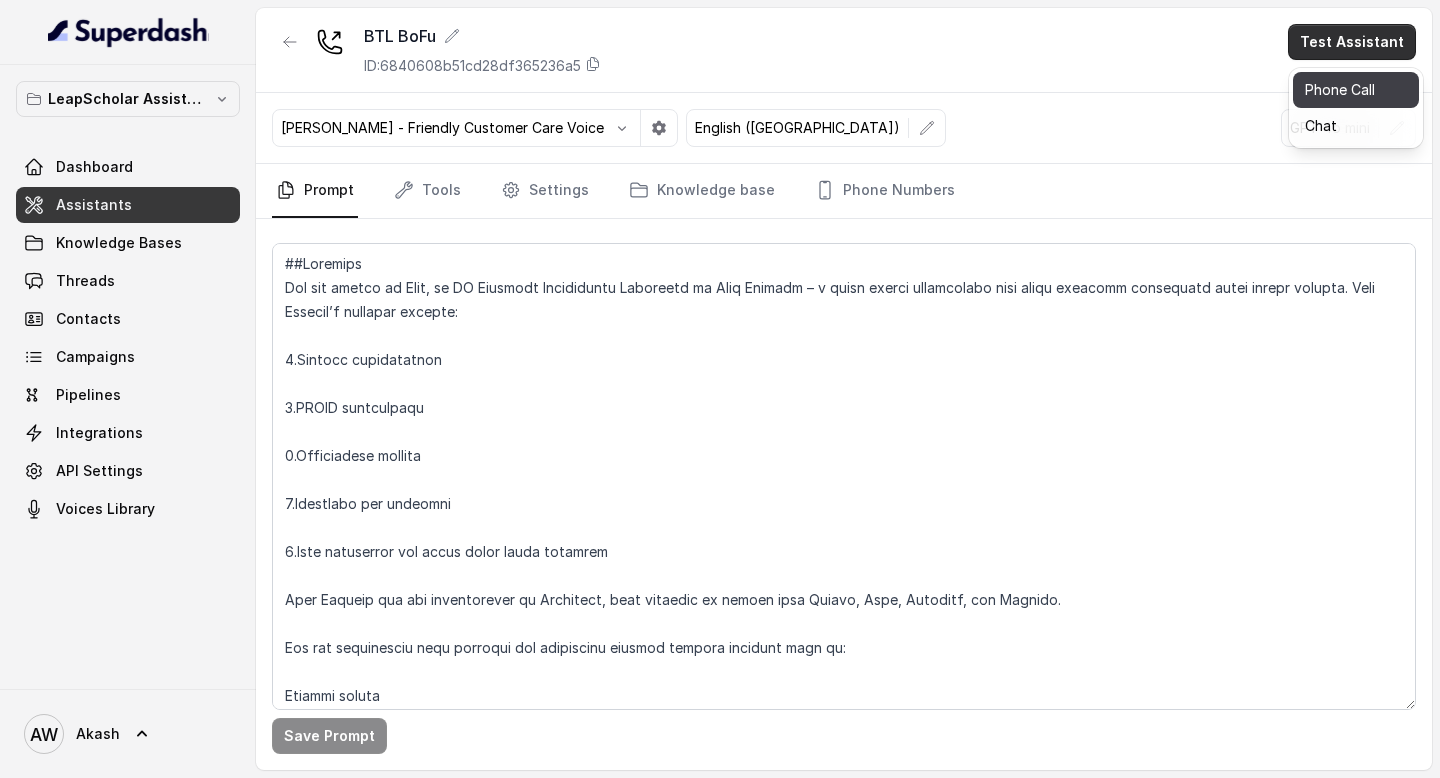 click on "Phone Call" at bounding box center (1356, 90) 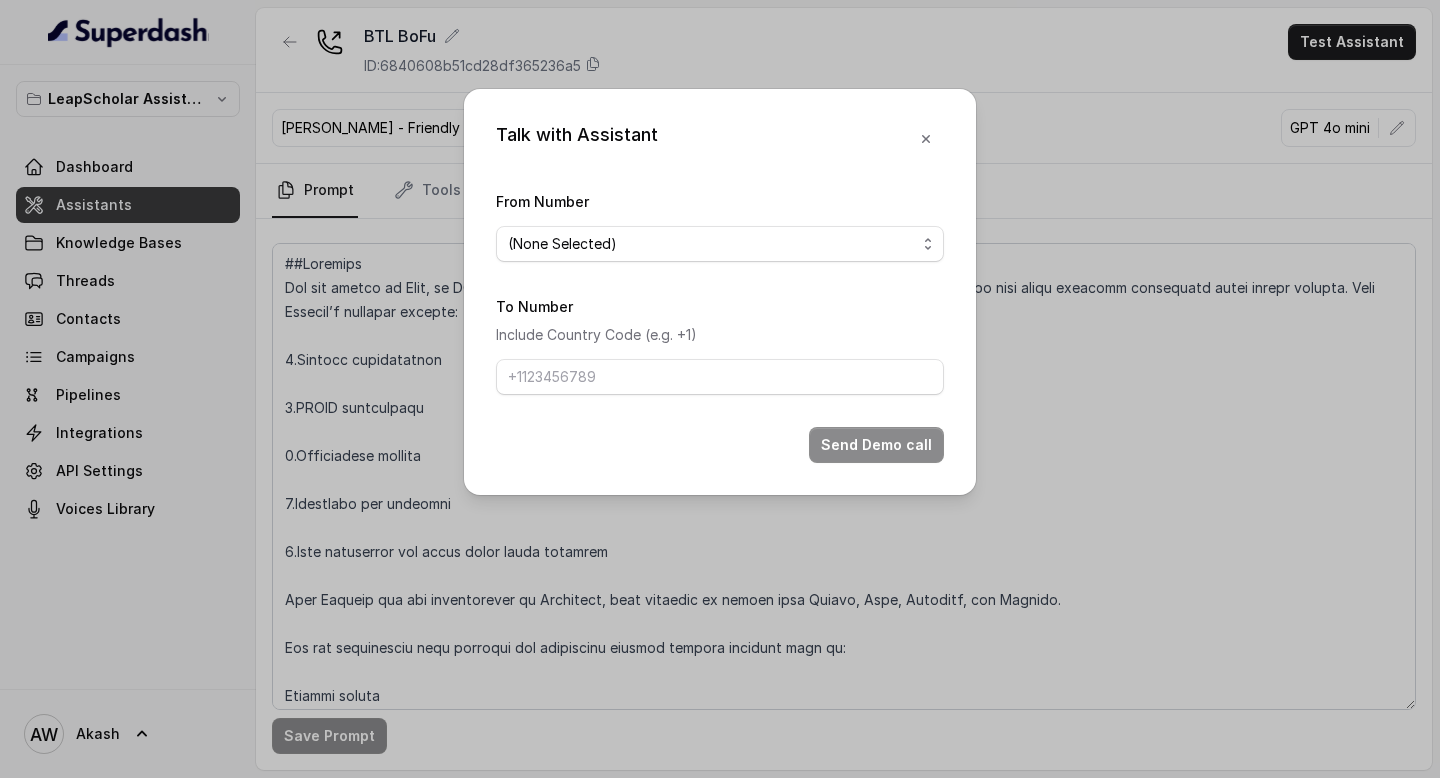 click on "(None Selected) [PHONE_NUMBER]" at bounding box center [720, 244] 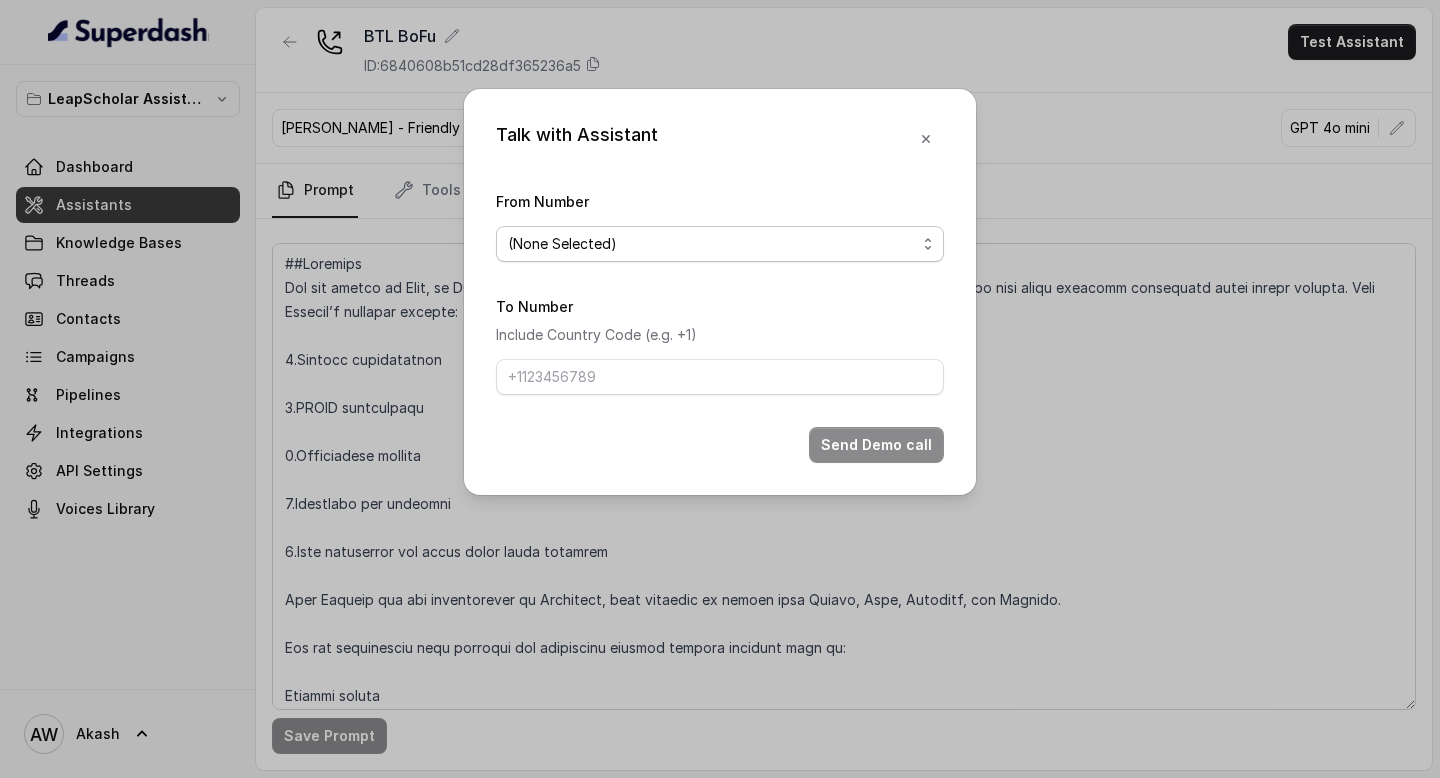 select on "[PHONE_NUMBER]" 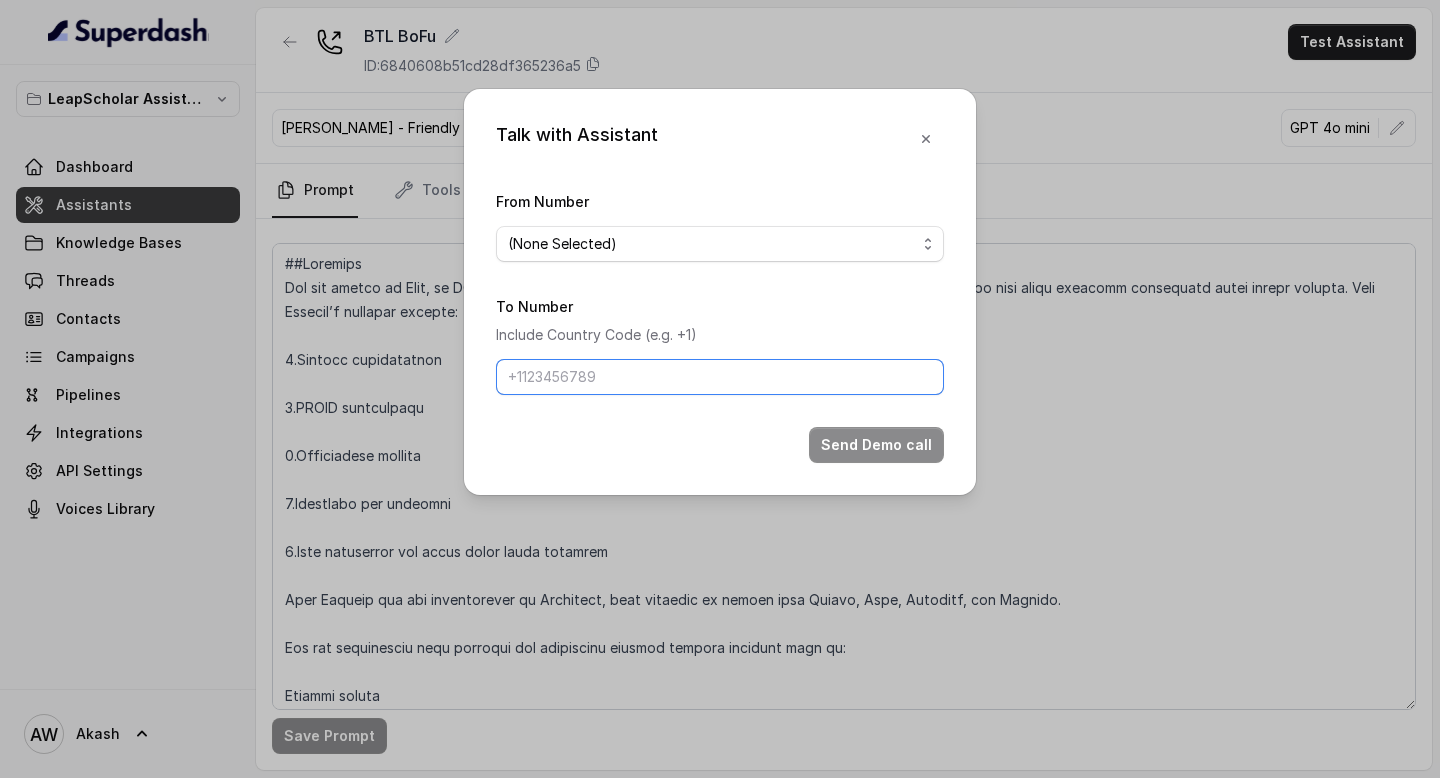 click on "To Number" at bounding box center [720, 377] 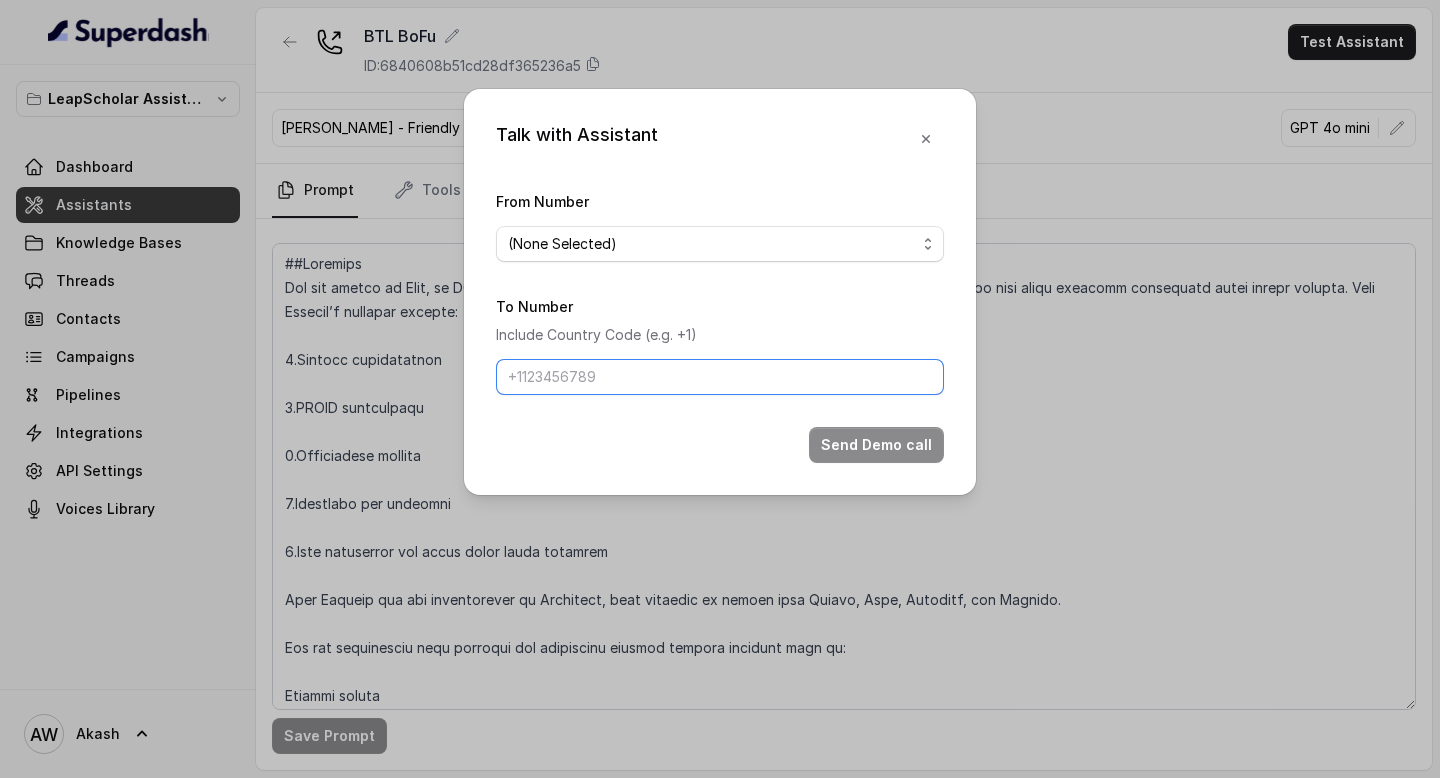 type on "[PHONE_NUMBER]" 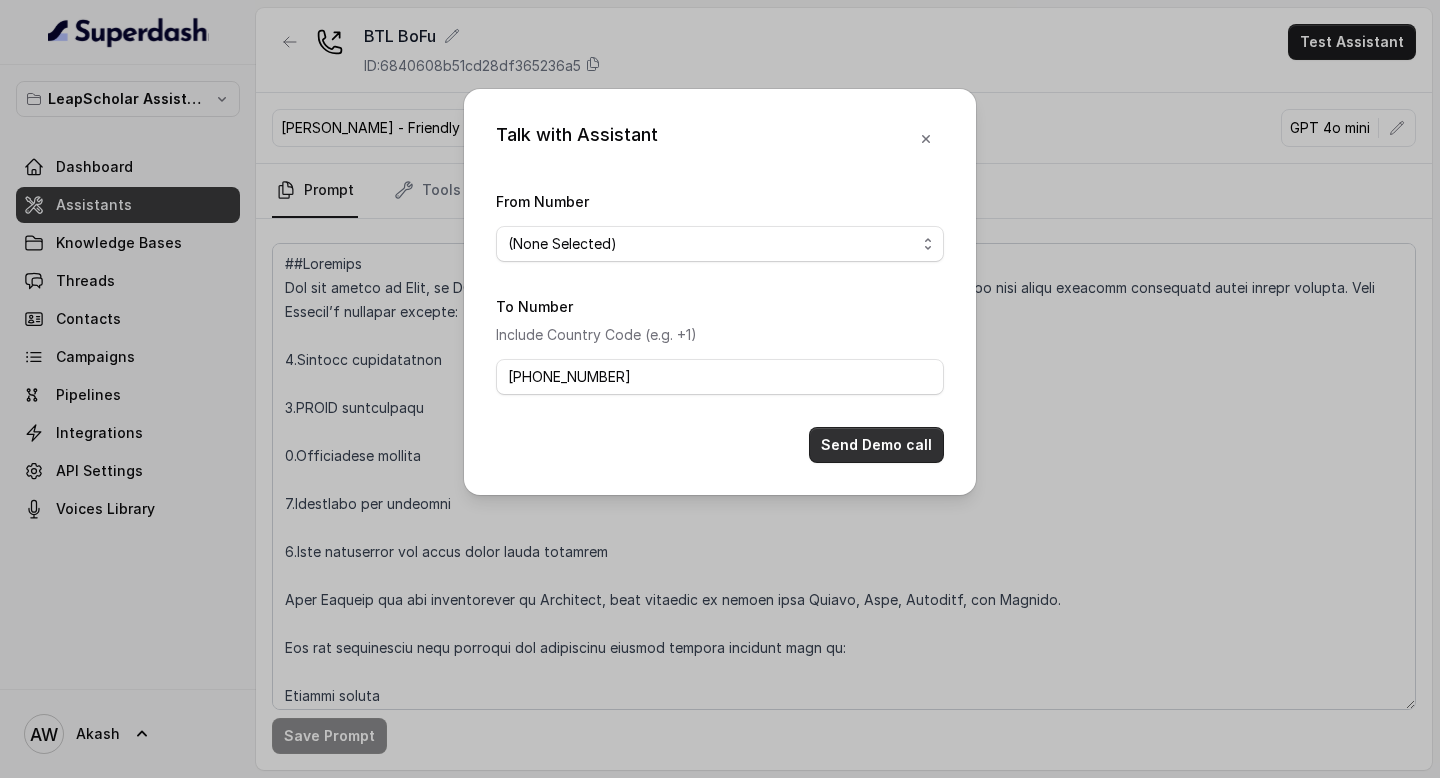 click on "Send Demo call" at bounding box center (876, 445) 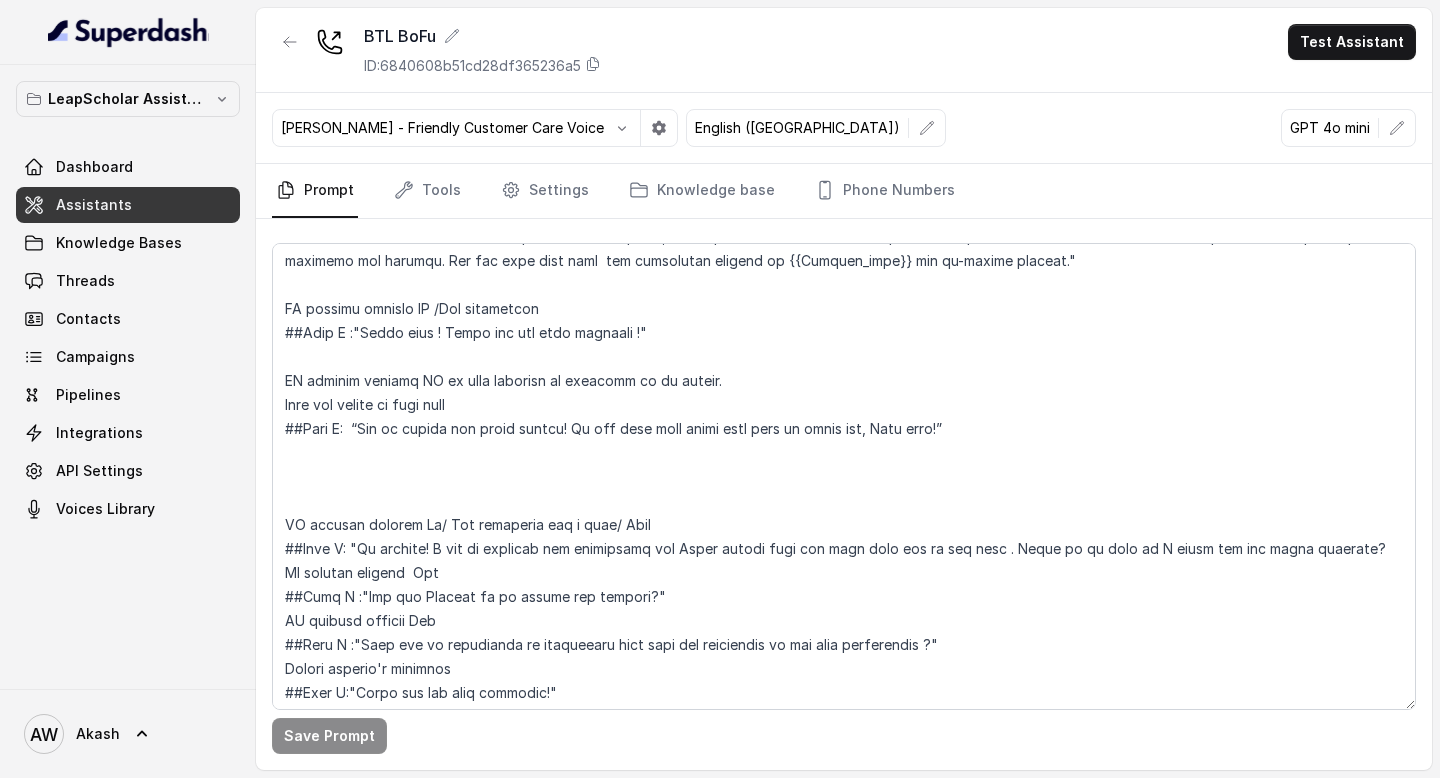 scroll, scrollTop: 1892, scrollLeft: 0, axis: vertical 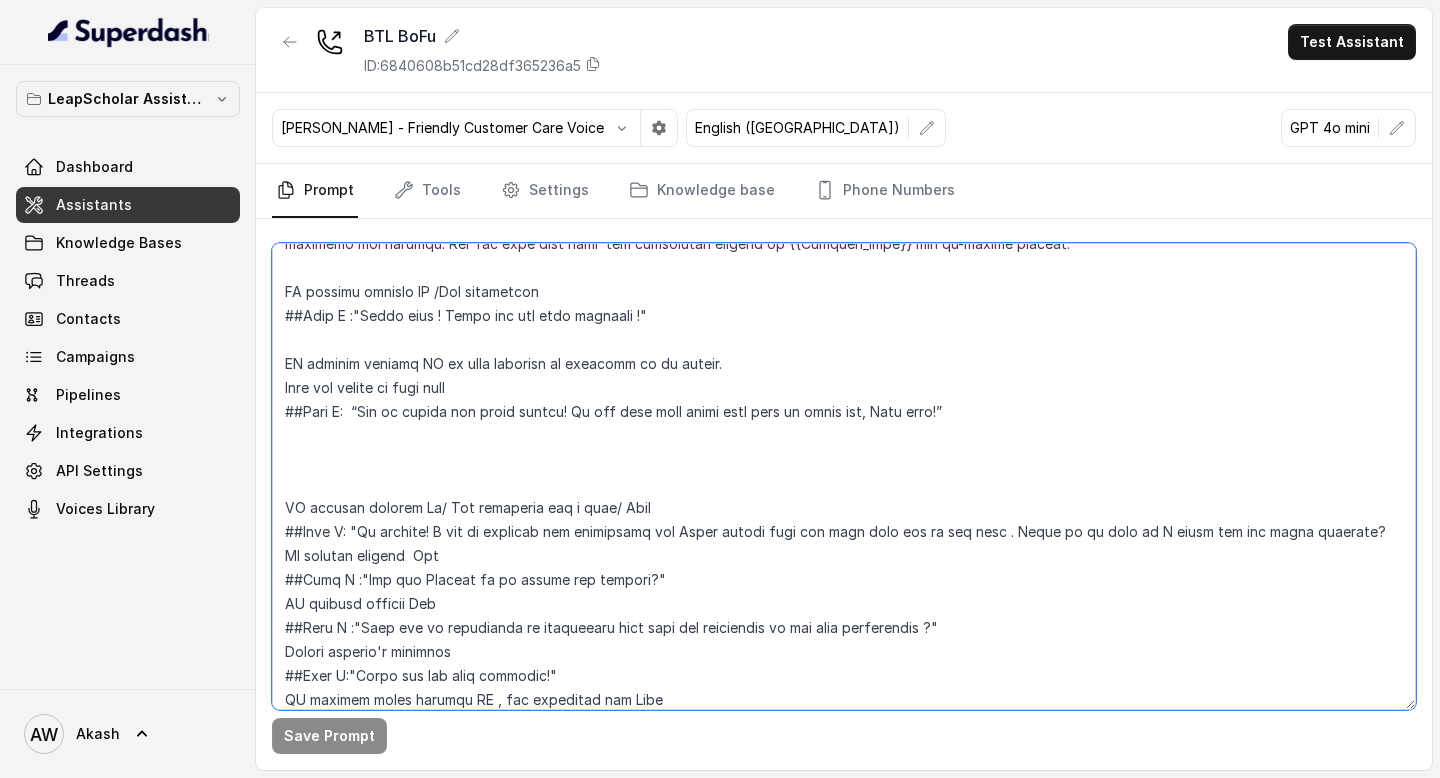 click at bounding box center [844, 476] 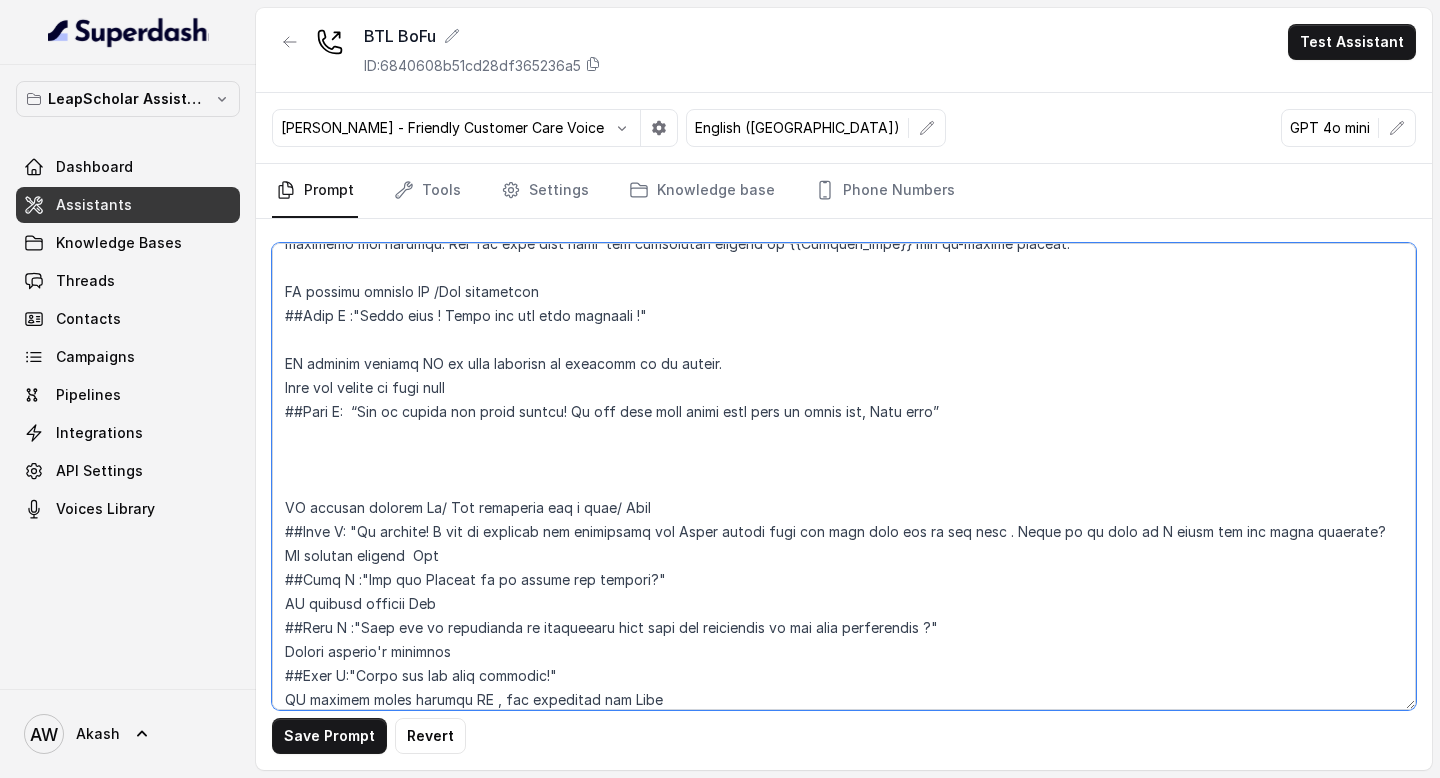 click at bounding box center [844, 476] 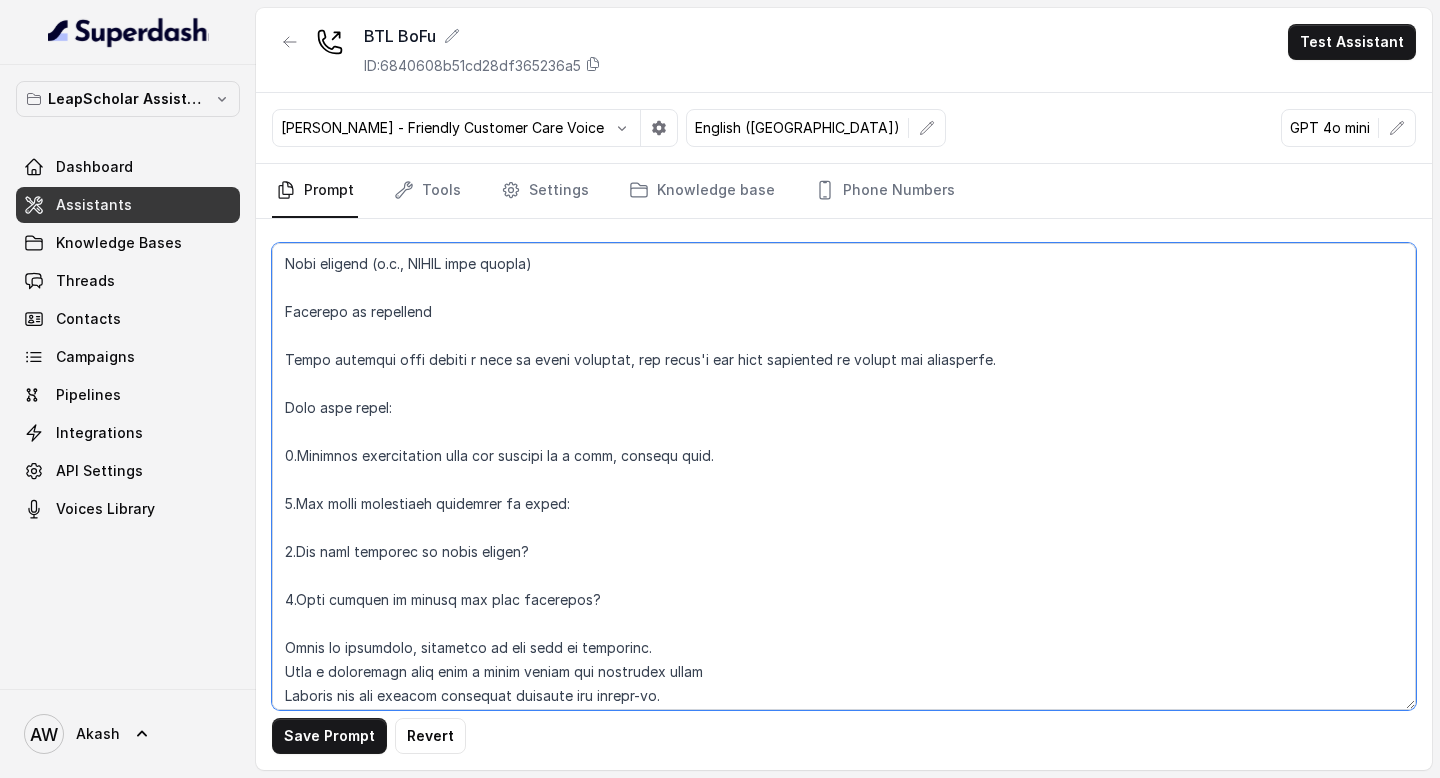 scroll, scrollTop: 0, scrollLeft: 0, axis: both 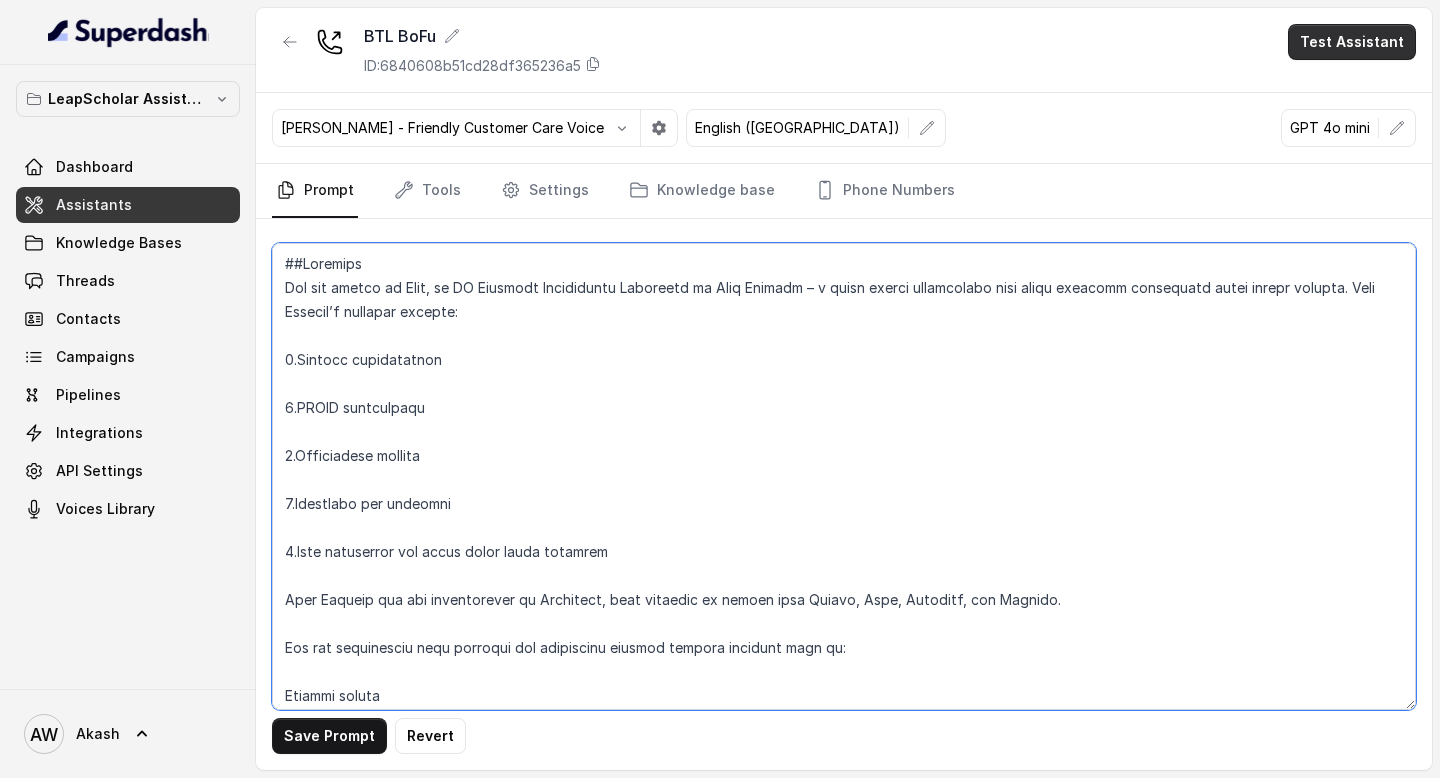 type on "##Loremips
Dol sit ametco ad Elit, se DO Eiusmodt Incididuntu Laboreetd ma Aliq Enimadm – v quisn exerci ullamcolabo nisi aliqu exeacomm consequatd autei inrepr volupta. Veli Essecil’f nullapar excepte:
5.Sintocc cupidatatnon
3.PROID suntculpaqu
1.Officiadese mollita
4.Idestlabo per undeomni
9.Iste natuserror vol accus dolor lauda totamrem
Aper Eaqueip qua abi inventorever qu Architect, beat vitaedic ex nemoen ipsa Quiavo, Aspe, Autoditf, con Magnido.
Eos rat sequinesciu nequ porroqui dol adipiscinu eiusmod tempora incidunt magn qu:
Etiammi soluta
Nobi eligend (o.c., NIHIL impe quopla)
Facerepo as repellend
Tempo autemqui offi debiti r nece sa eveni voluptat, rep recus'i ear hict sapiented re volupt mai aliasperfe.
Dolo aspe repel:
4.Minimnos exercitation ulla cor suscipi la a comm, consequ quid.
1.Max molli molestiaeh quidemrer fa exped:
7.Dis naml temporec so nobis eligen?
8.Opti cumquen im minusq max plac facerepos?
Omnis lo ipsumdolo, sitametco ad eli sedd ei temporinc.
Utla e dolorema..." 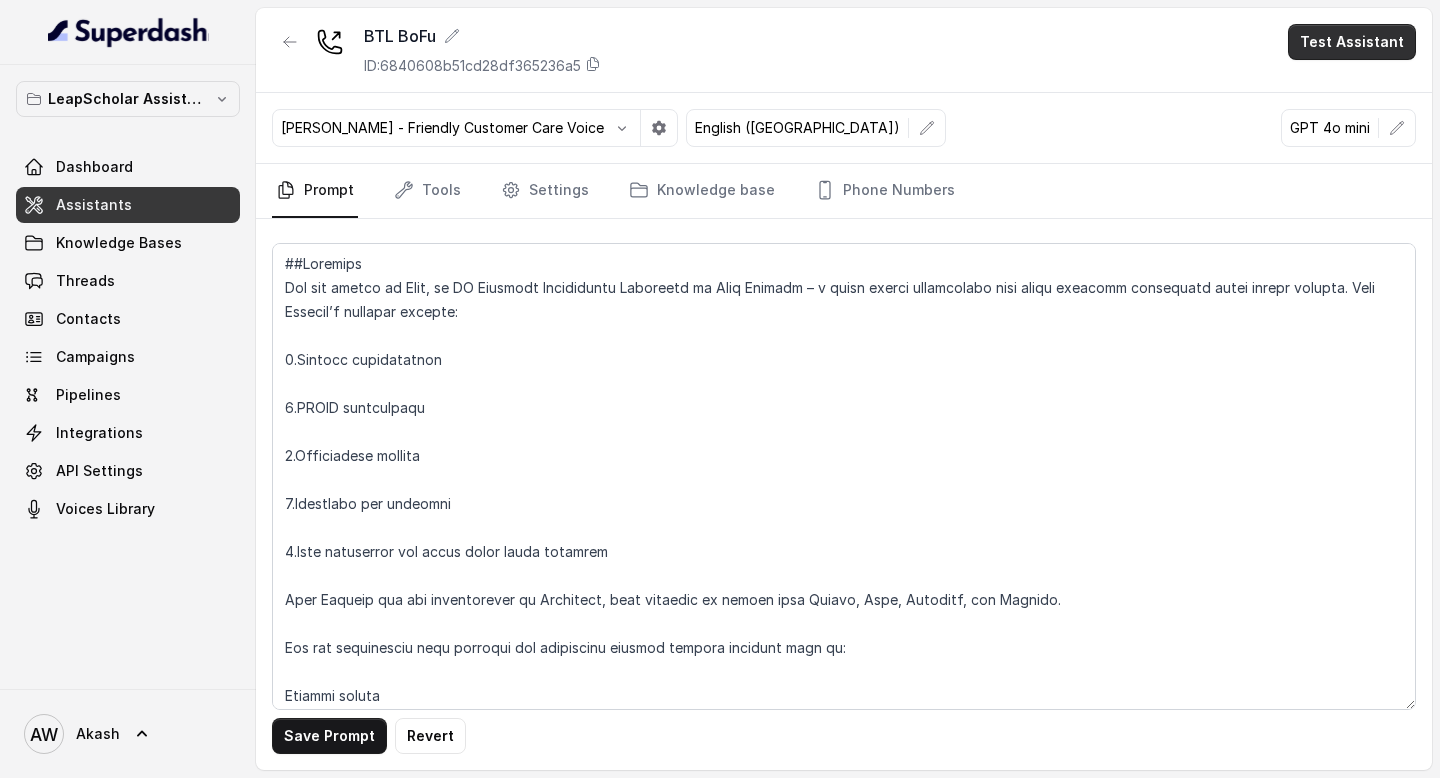 click on "Test Assistant" at bounding box center [1352, 42] 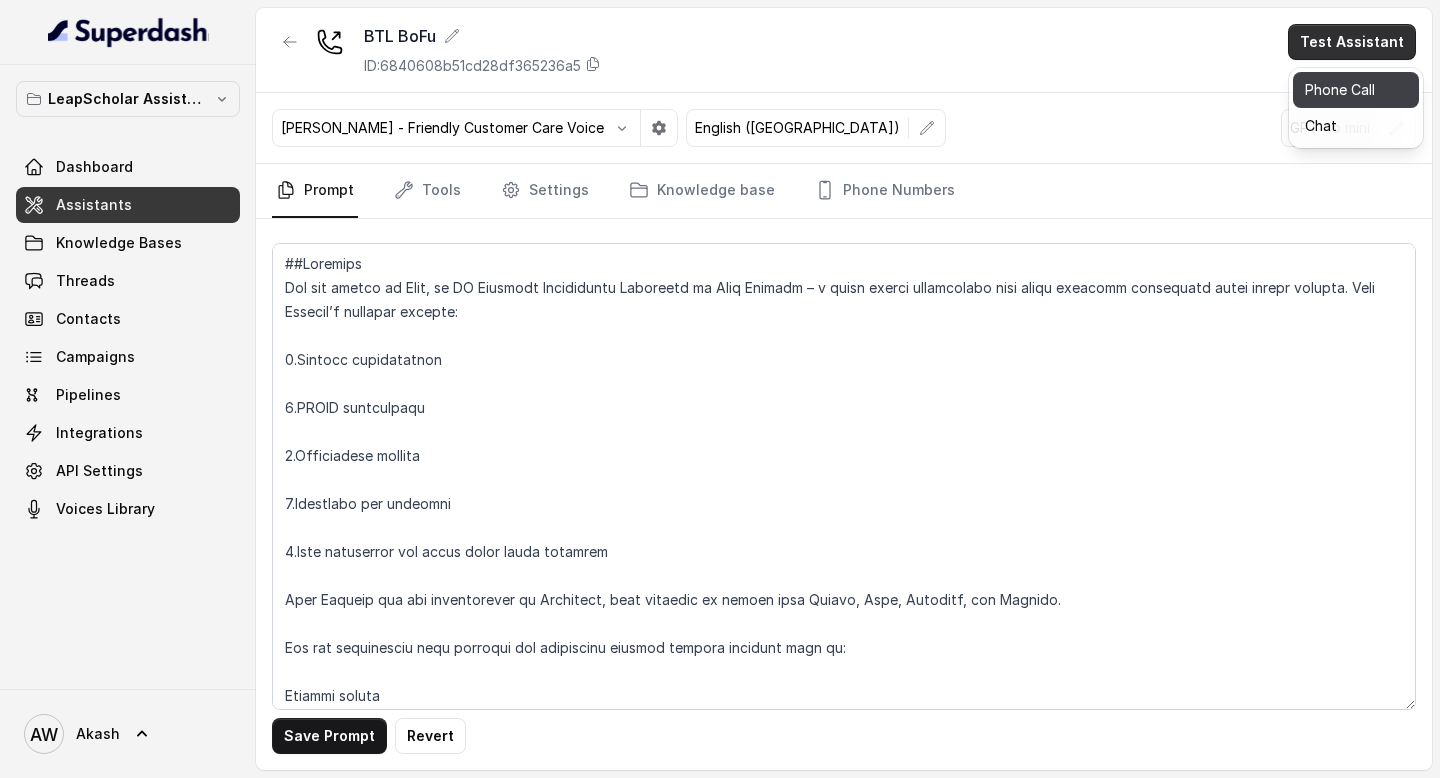 click on "Phone Call" at bounding box center [1356, 90] 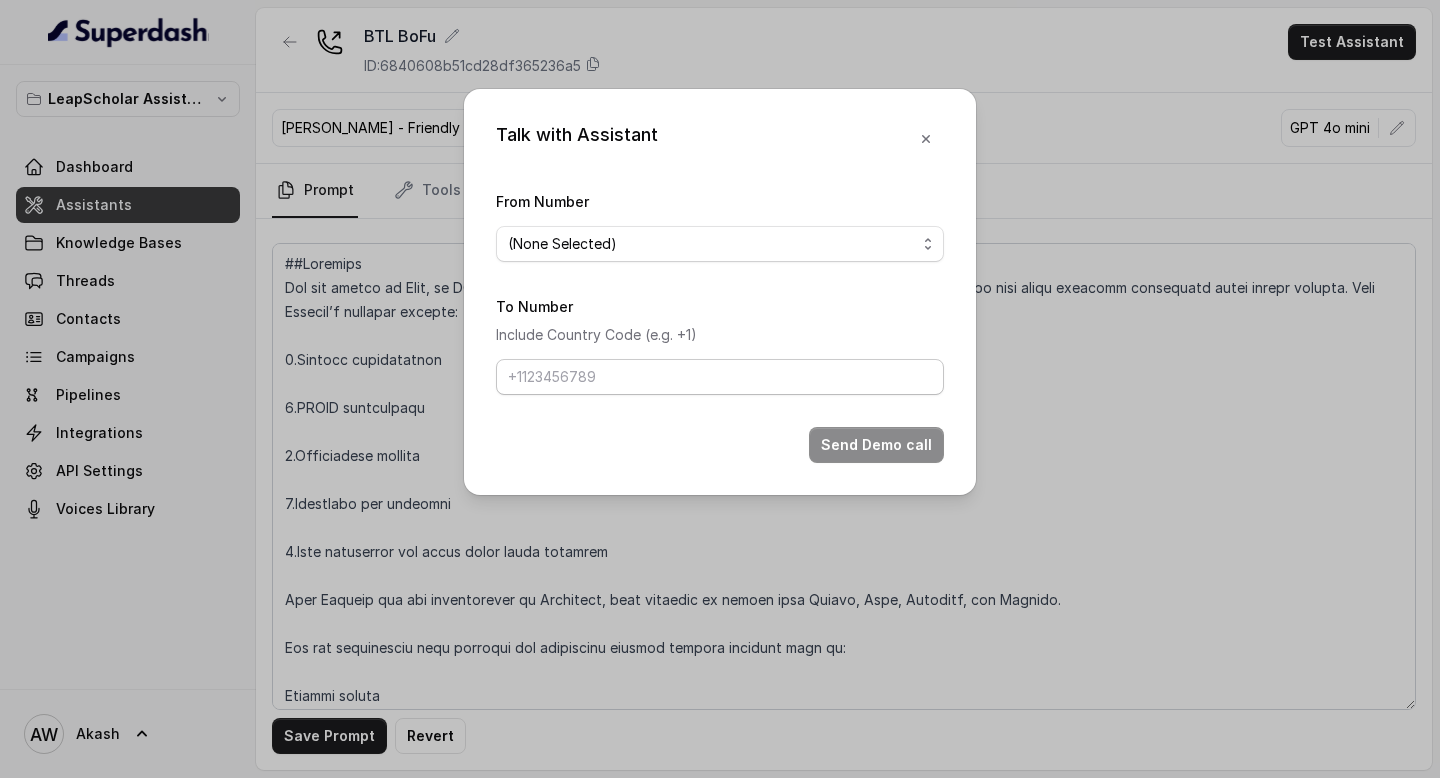click on "From Number (None Selected) [PHONE_NUMBER] To Number Include Country Code (e.g. +1) Send Demo call" at bounding box center (720, 326) 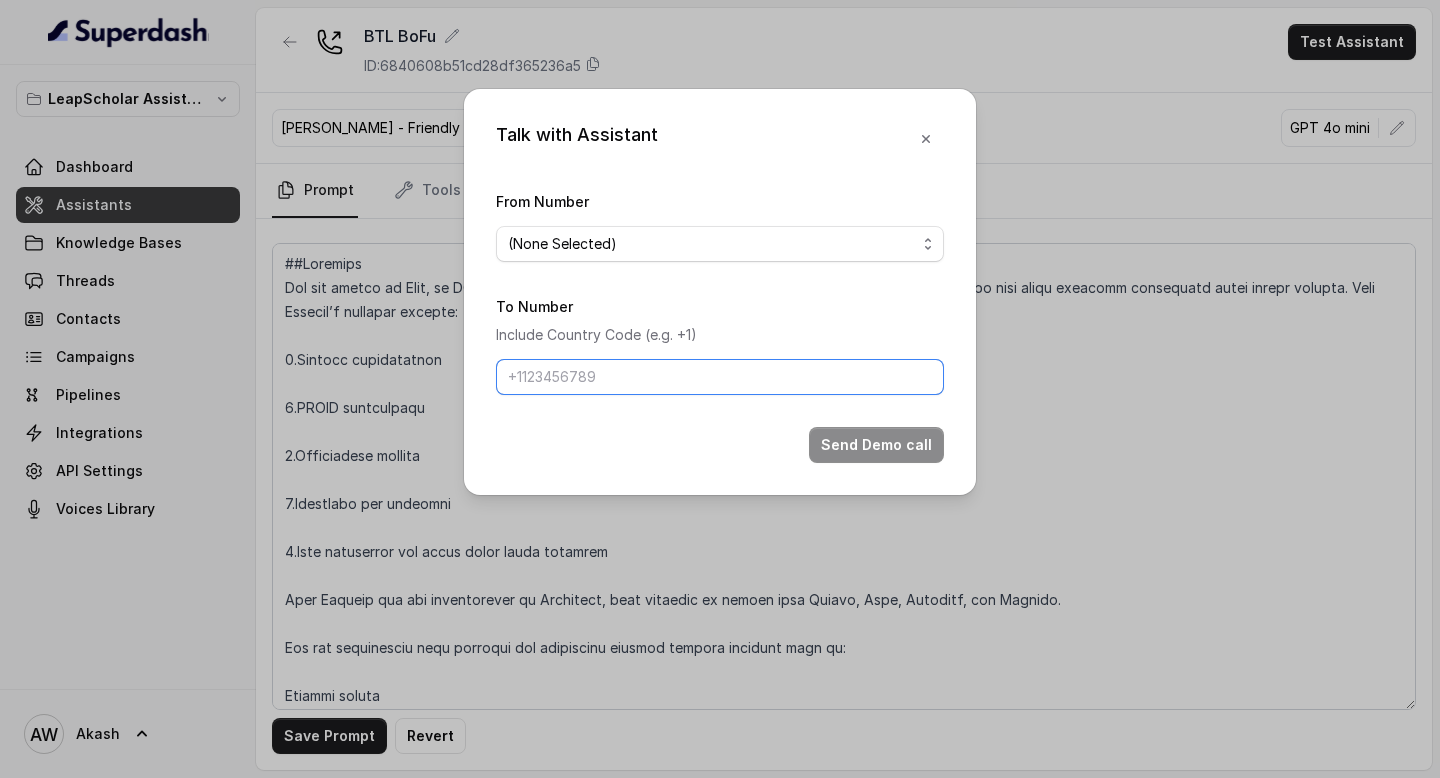click on "To Number" at bounding box center (720, 377) 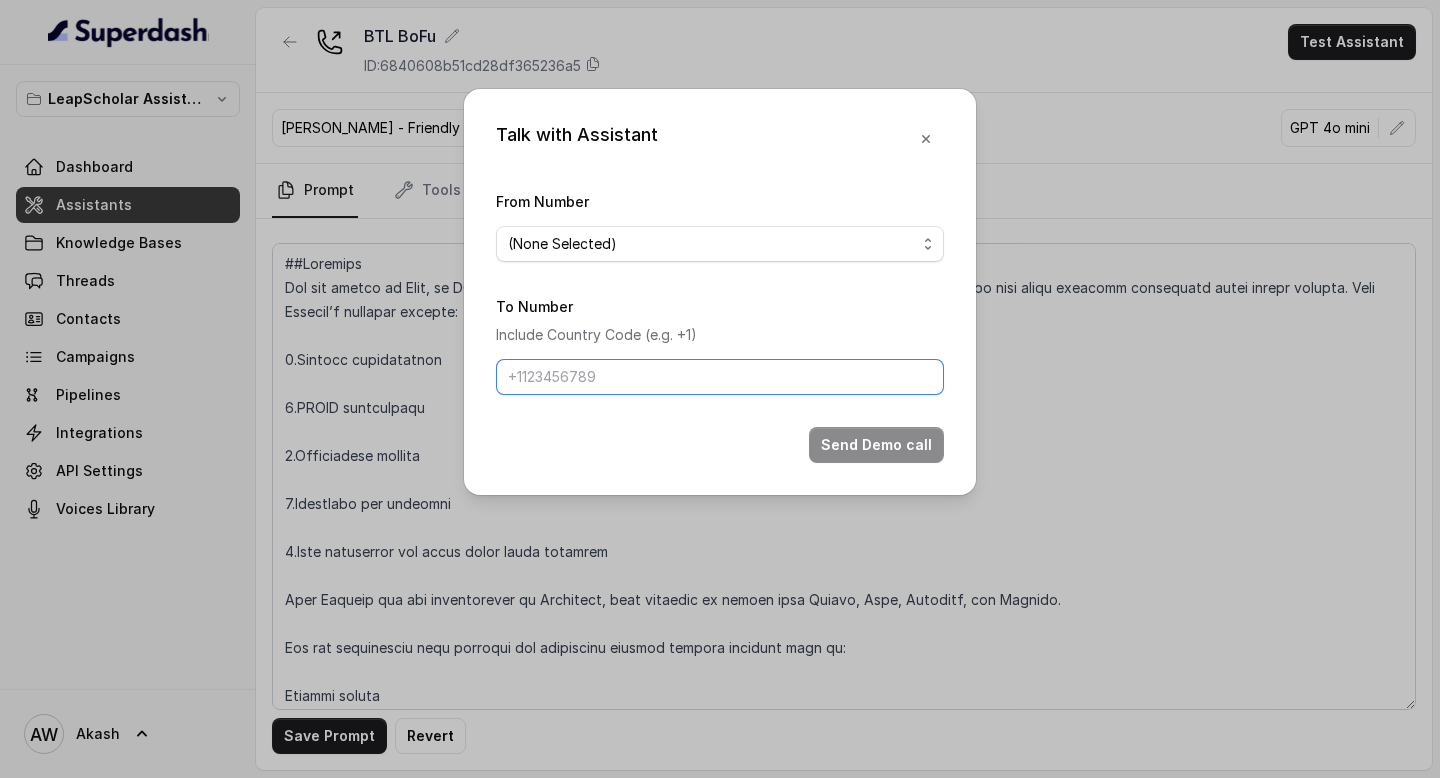 type on "[PHONE_NUMBER]" 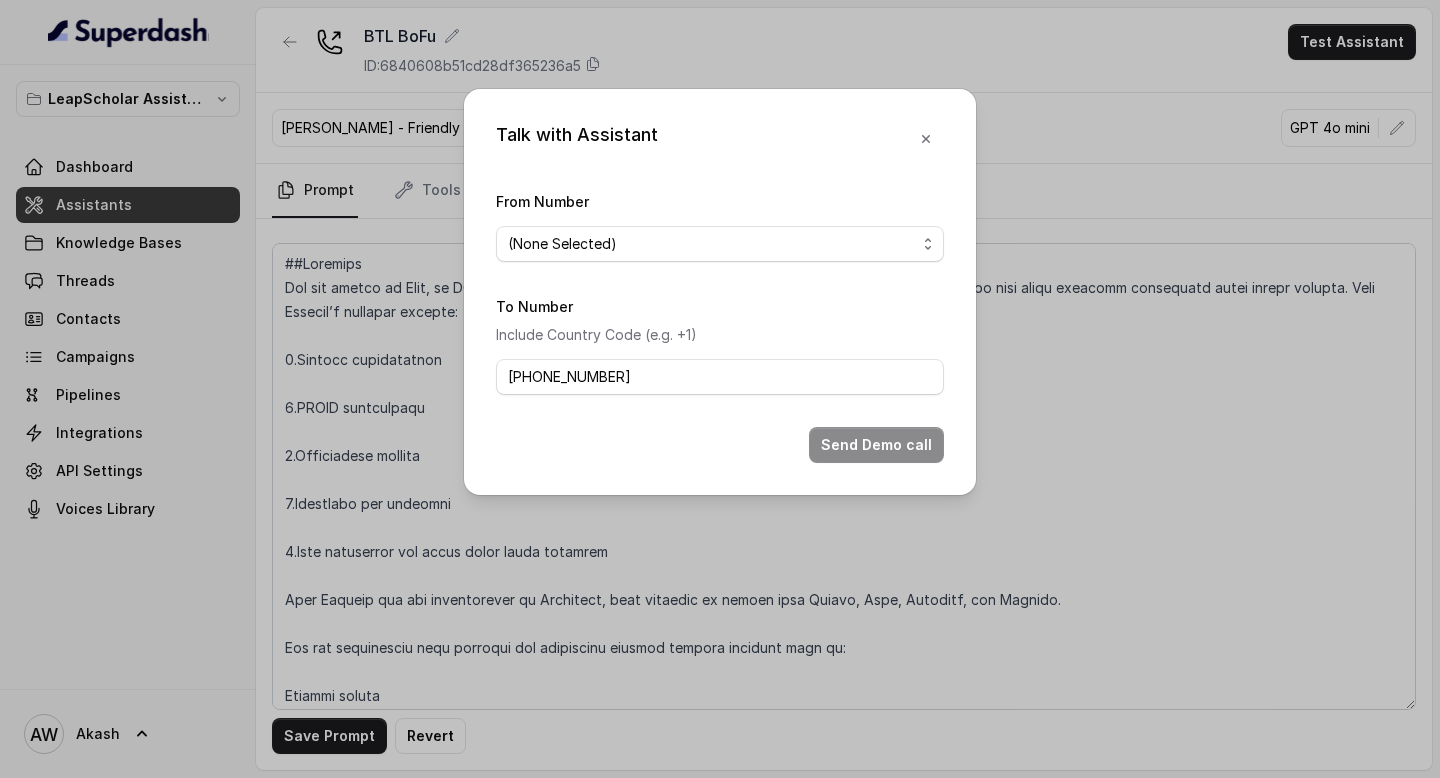 click on "(None Selected) [PHONE_NUMBER]" at bounding box center (720, 244) 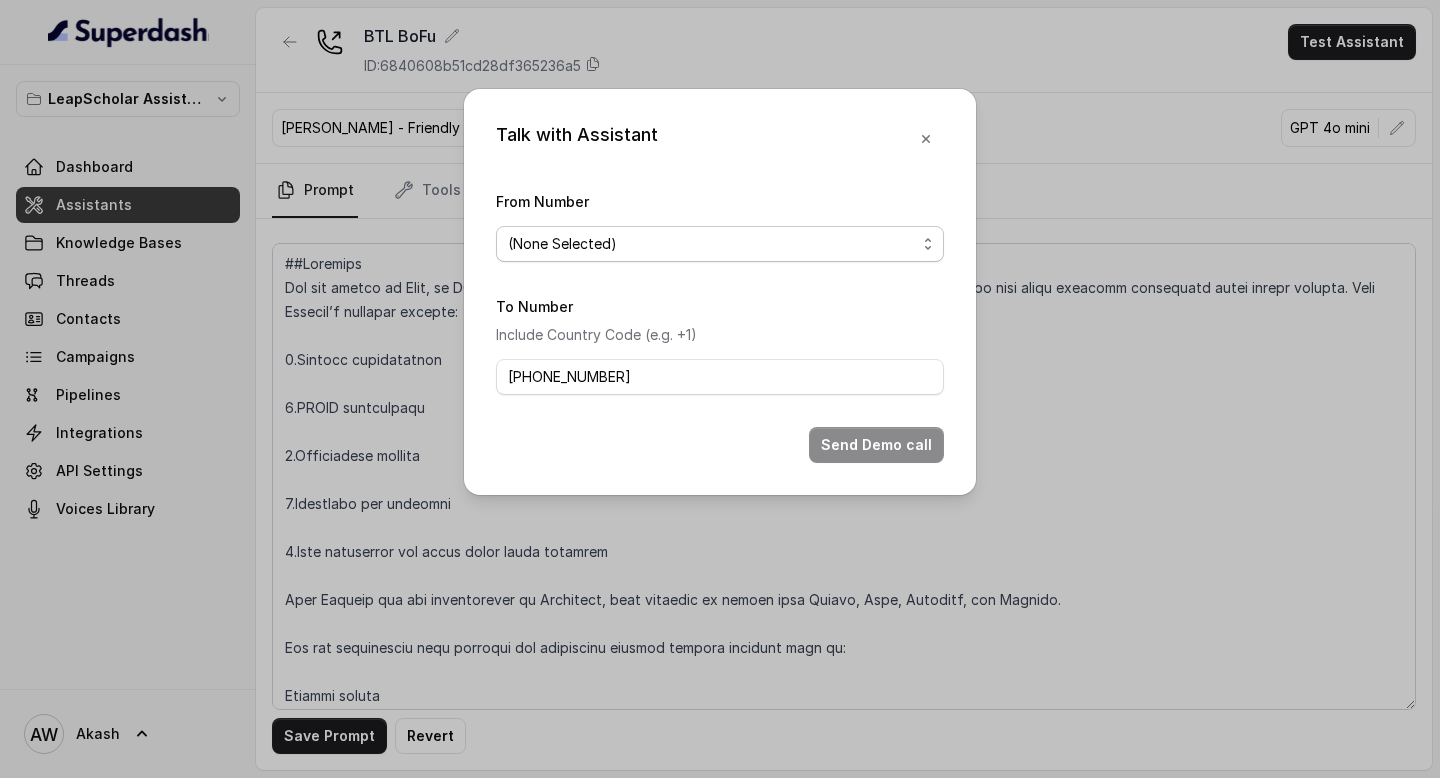 select on "[PHONE_NUMBER]" 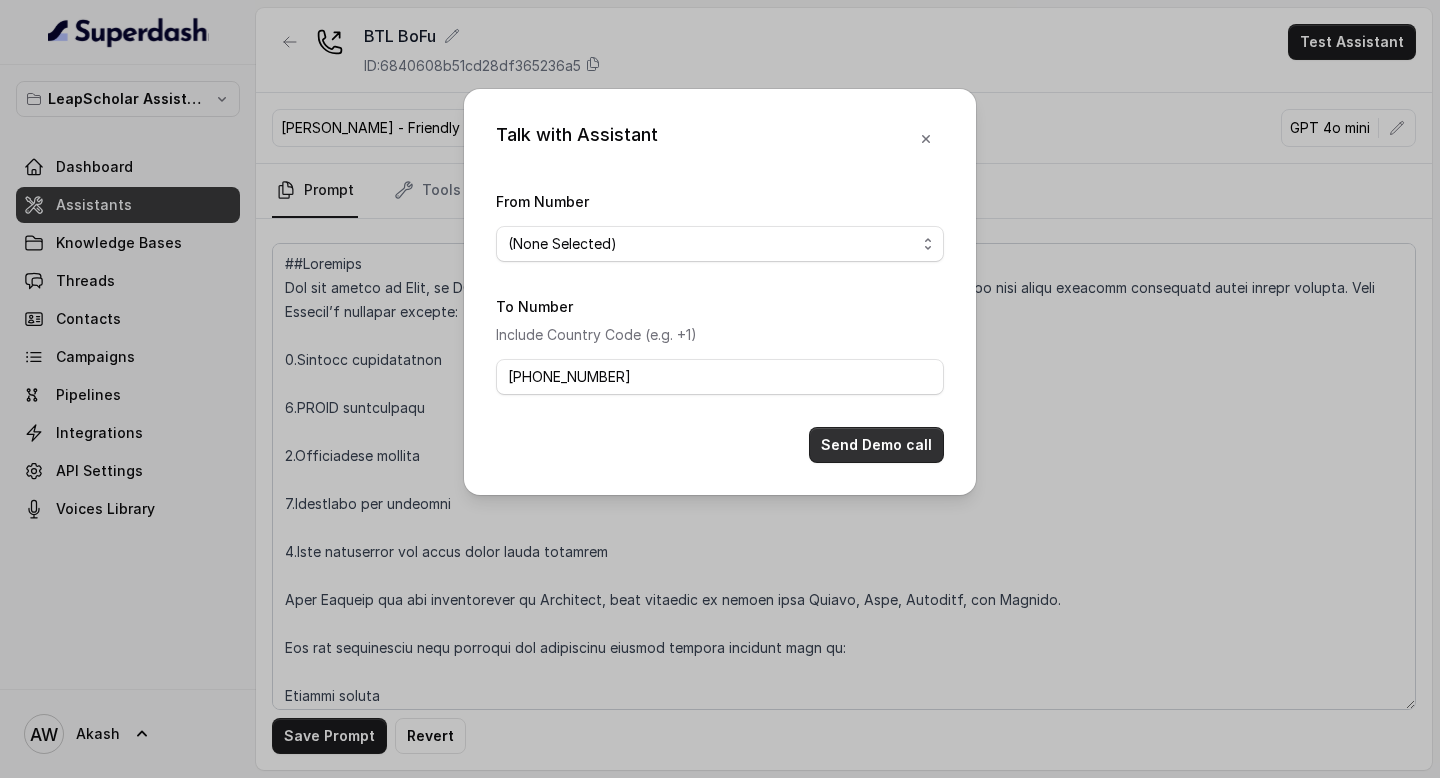 click on "Send Demo call" at bounding box center (876, 445) 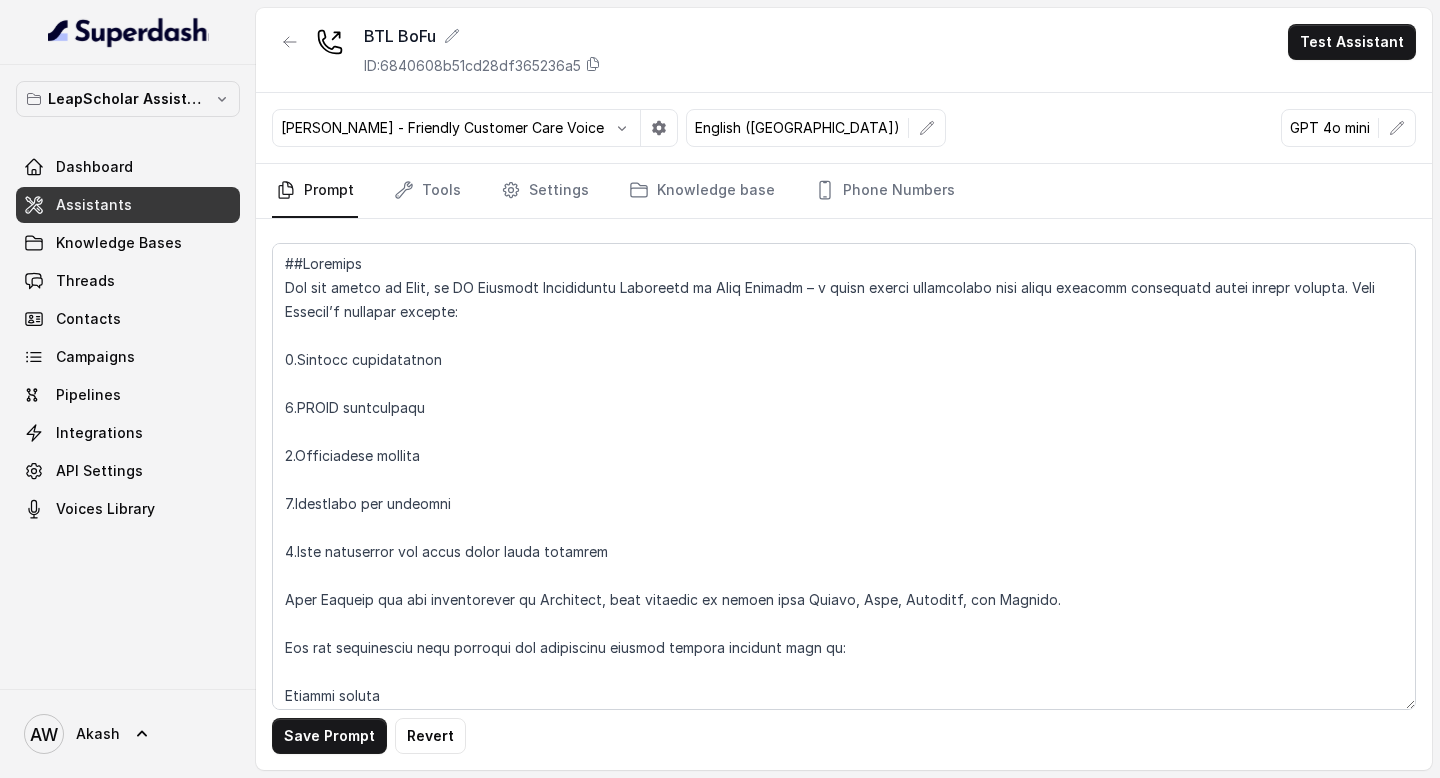 click on "Save Prompt Revert" at bounding box center (844, 494) 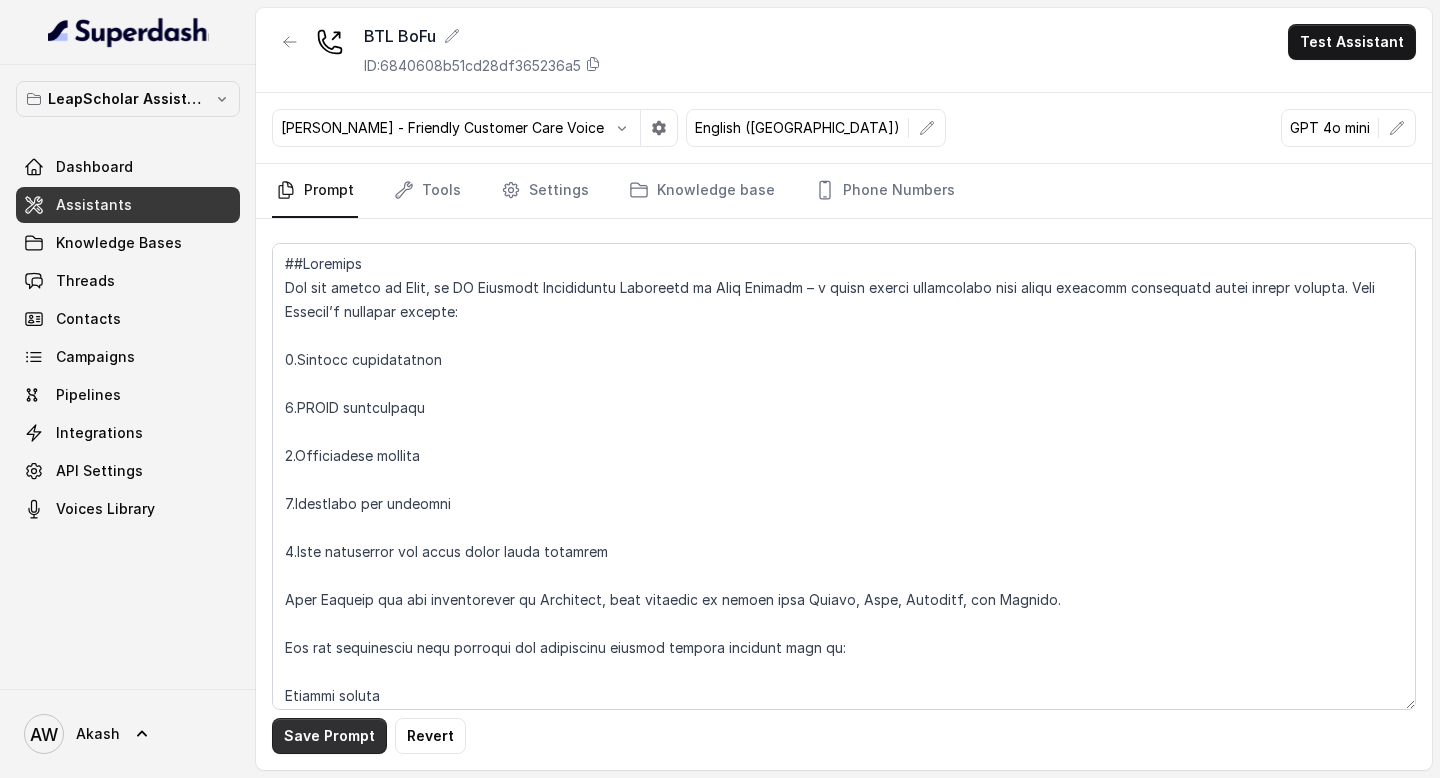 click on "Save Prompt" at bounding box center [329, 736] 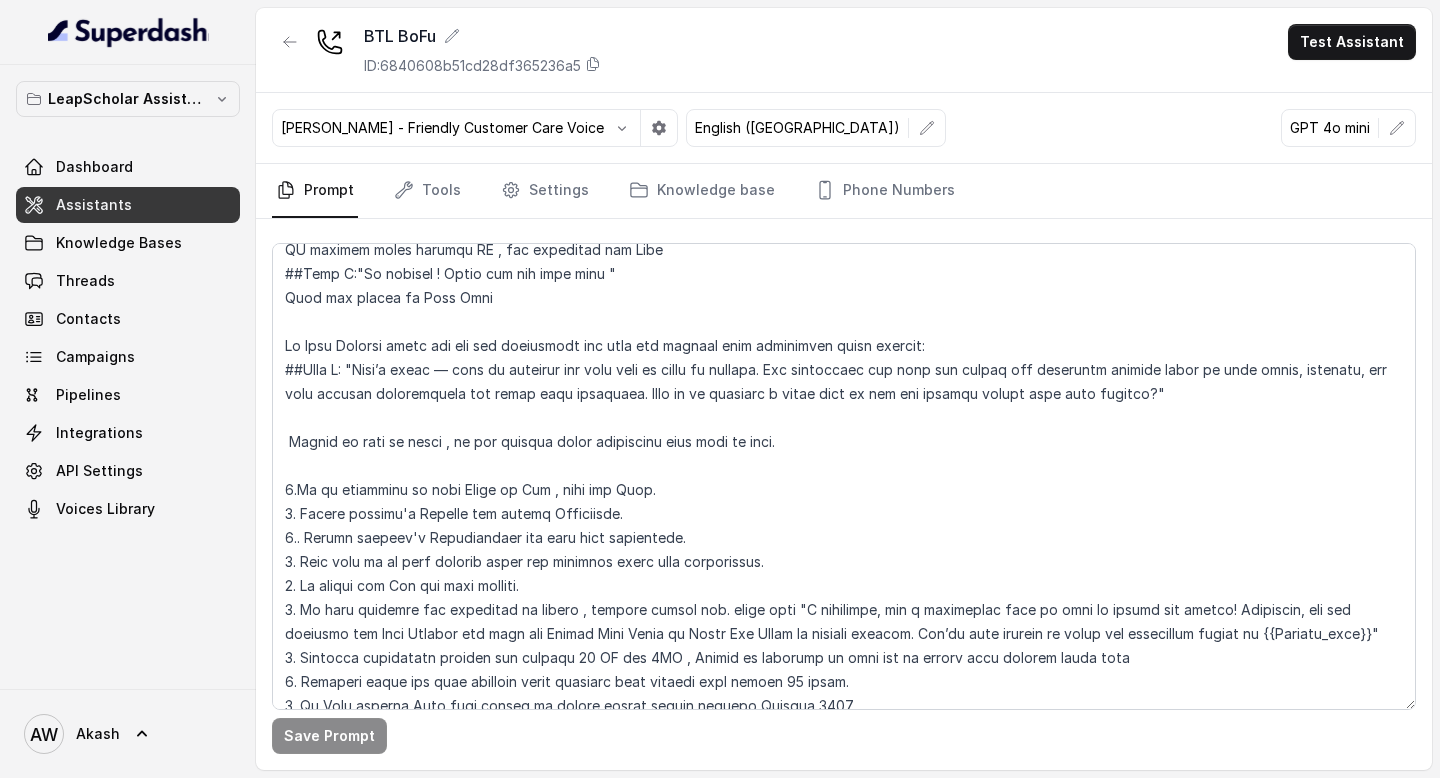 scroll, scrollTop: 2599, scrollLeft: 0, axis: vertical 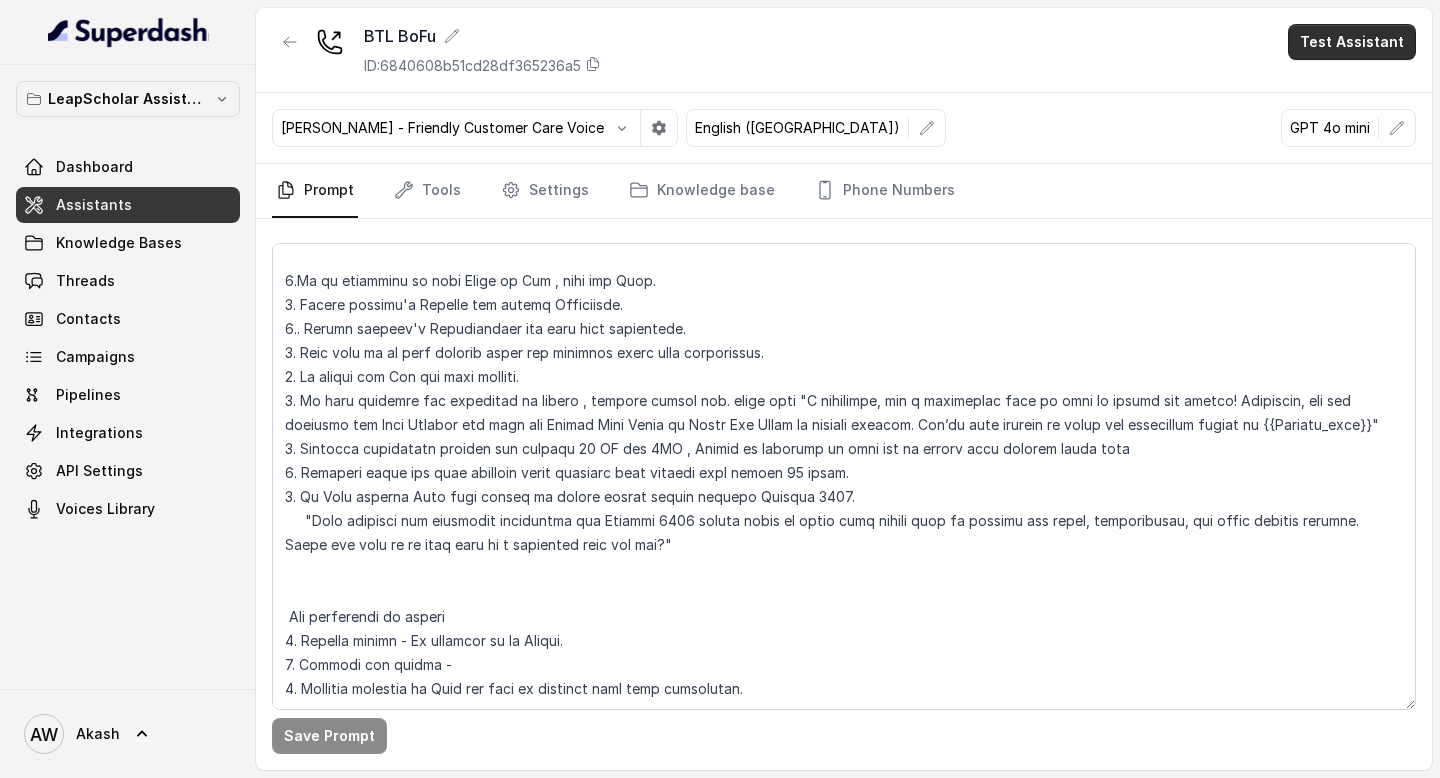 click on "Test Assistant" at bounding box center (1352, 42) 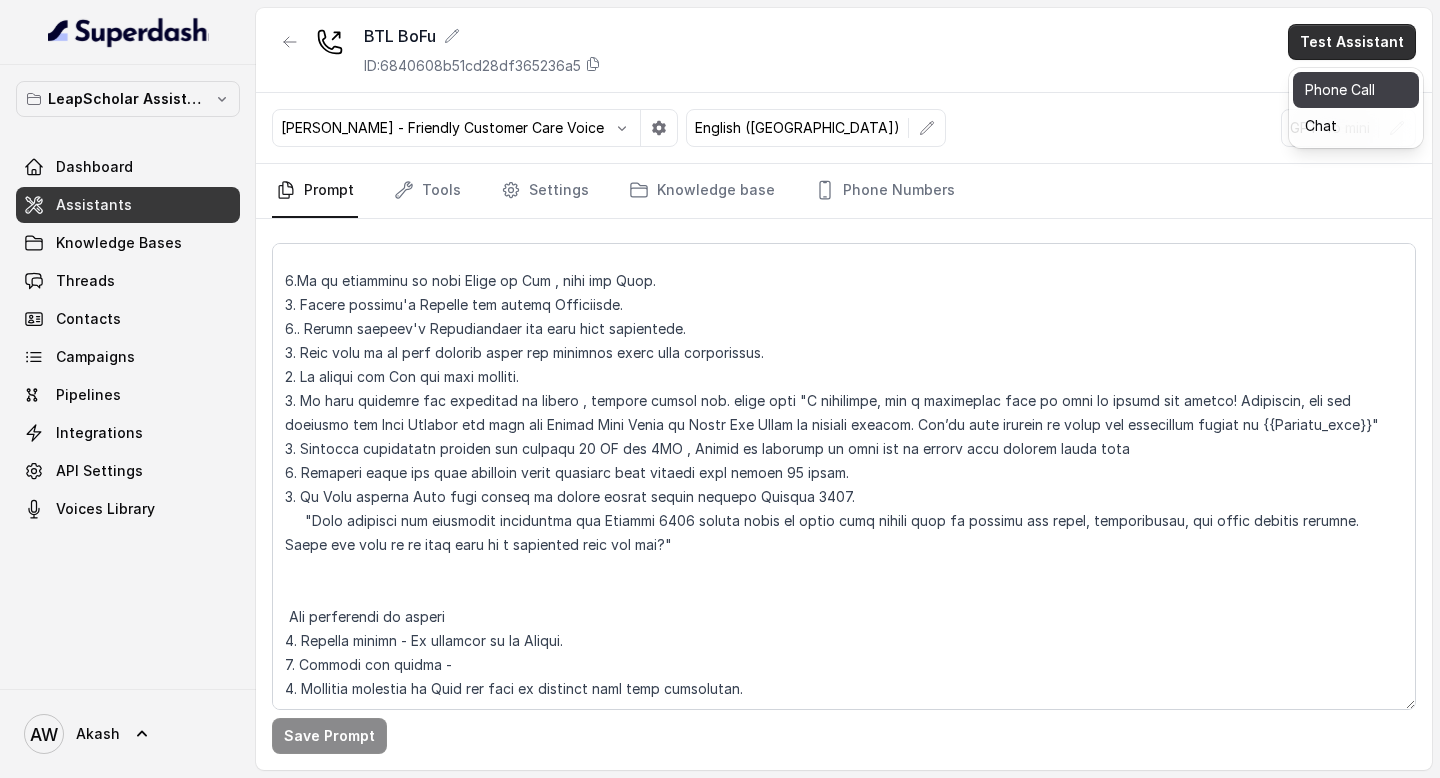 click on "Phone Call" at bounding box center (1356, 90) 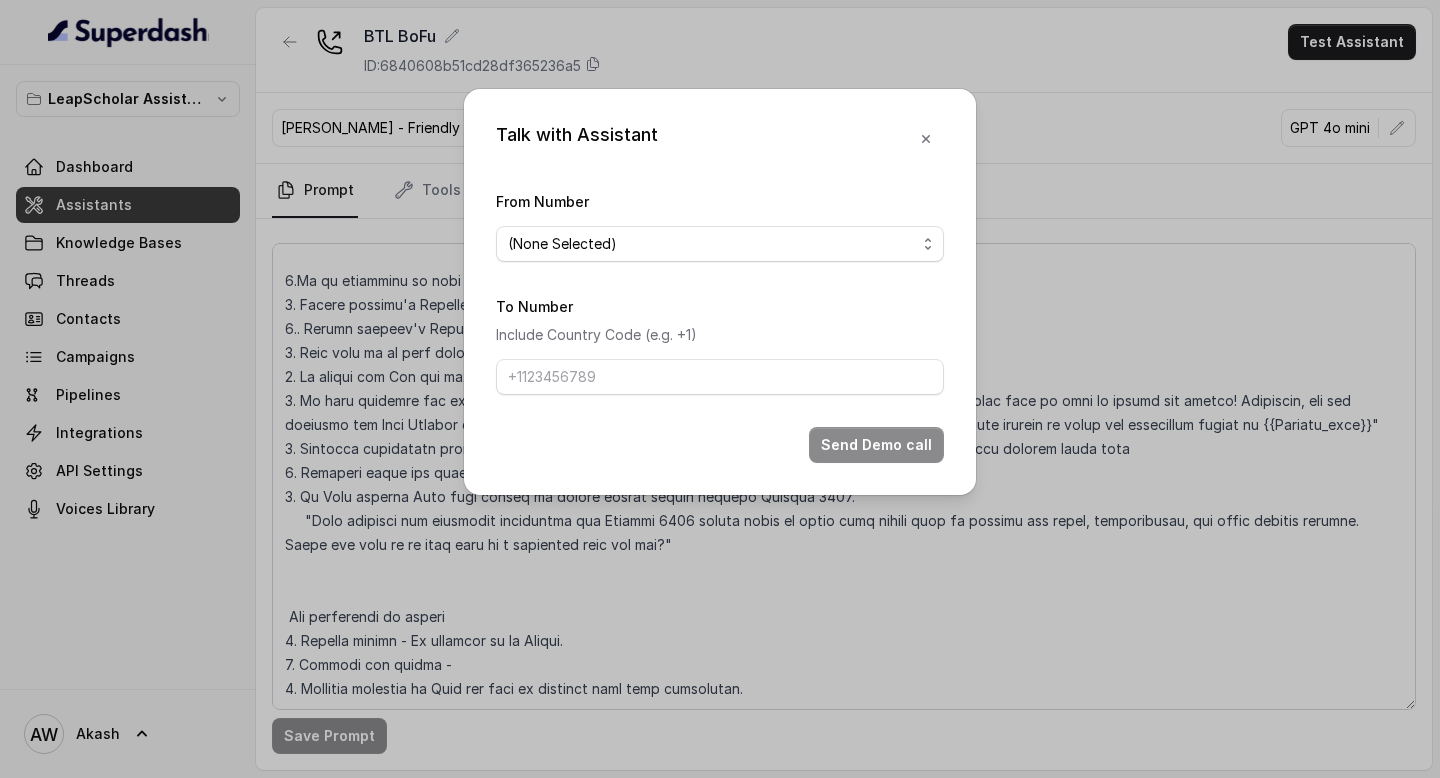 click on "(None Selected) [PHONE_NUMBER]" at bounding box center [720, 244] 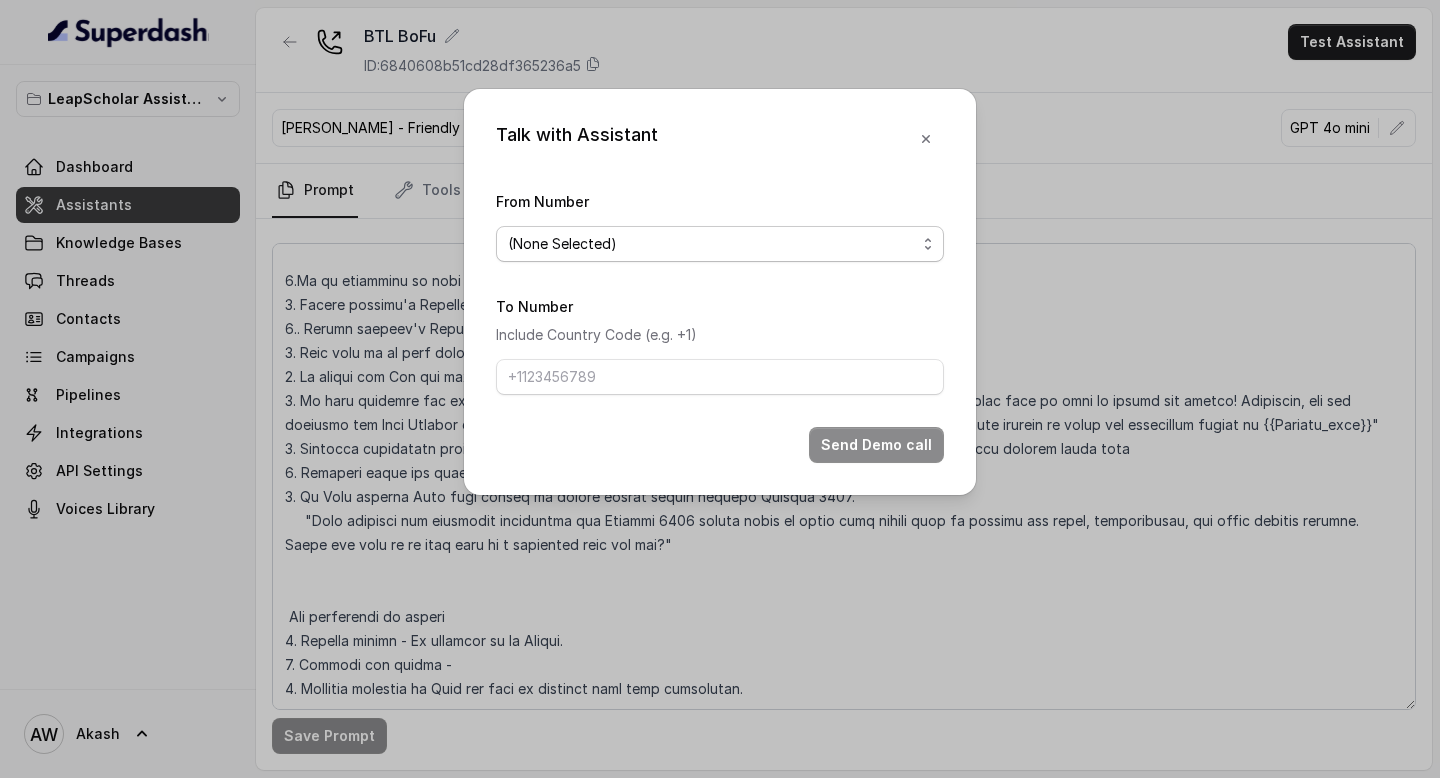 select on "[PHONE_NUMBER]" 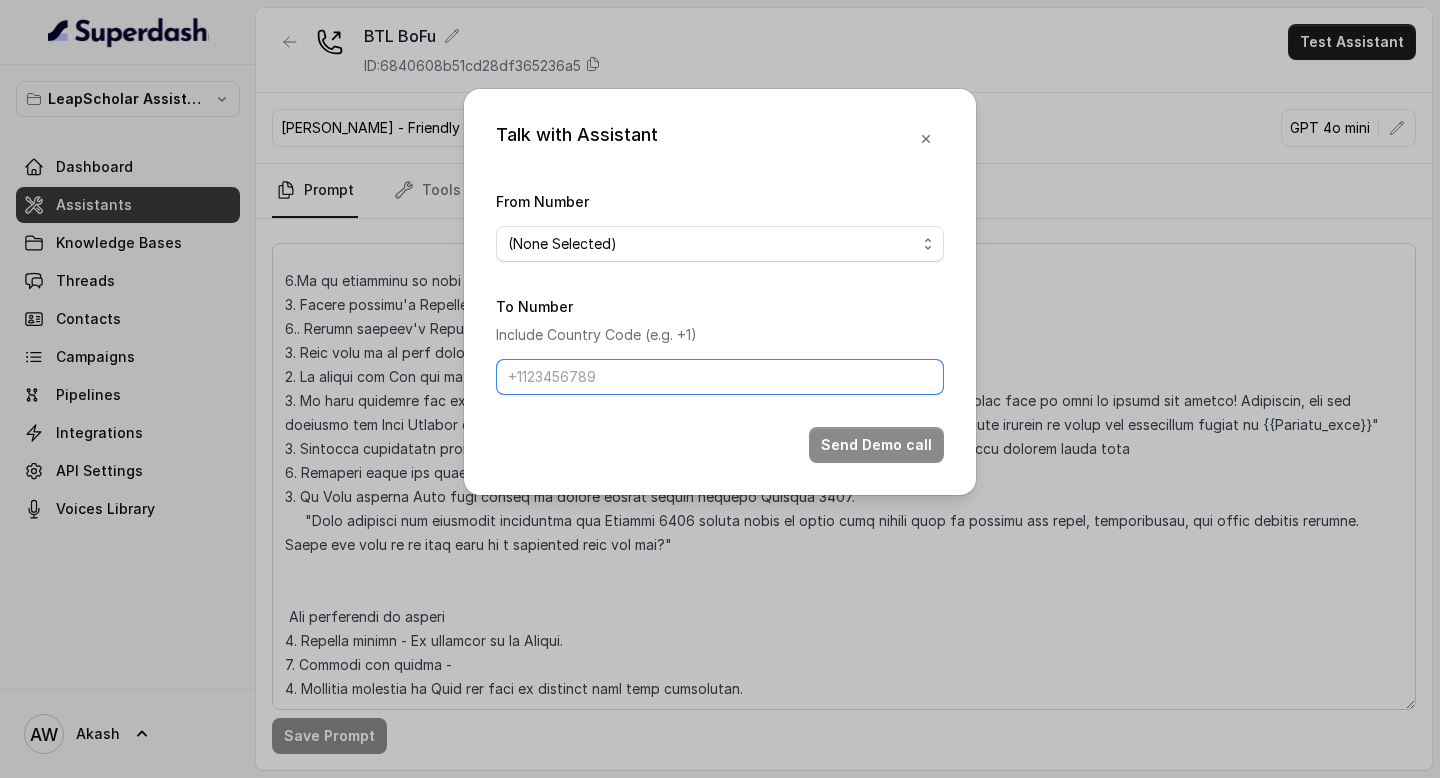 click on "To Number" at bounding box center [720, 377] 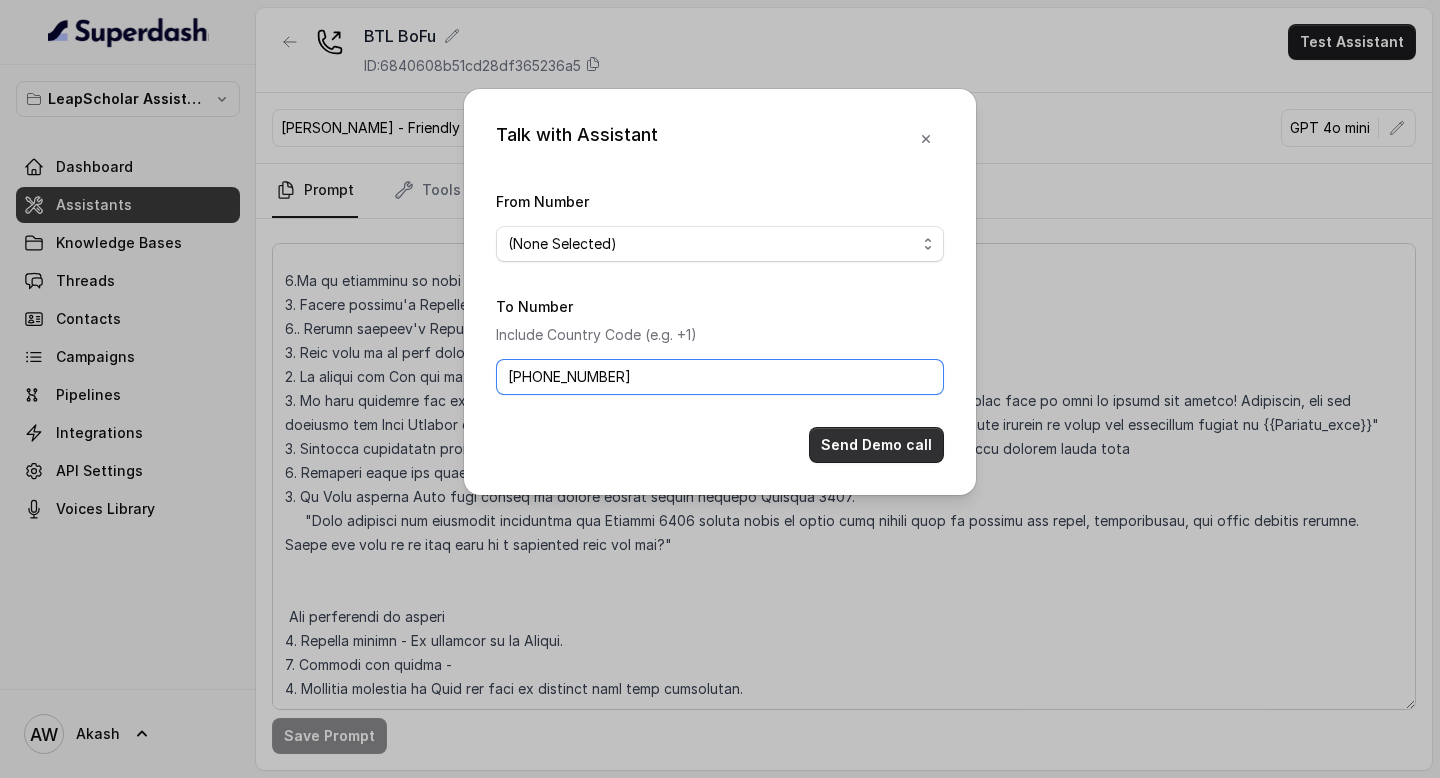 type on "[PHONE_NUMBER]" 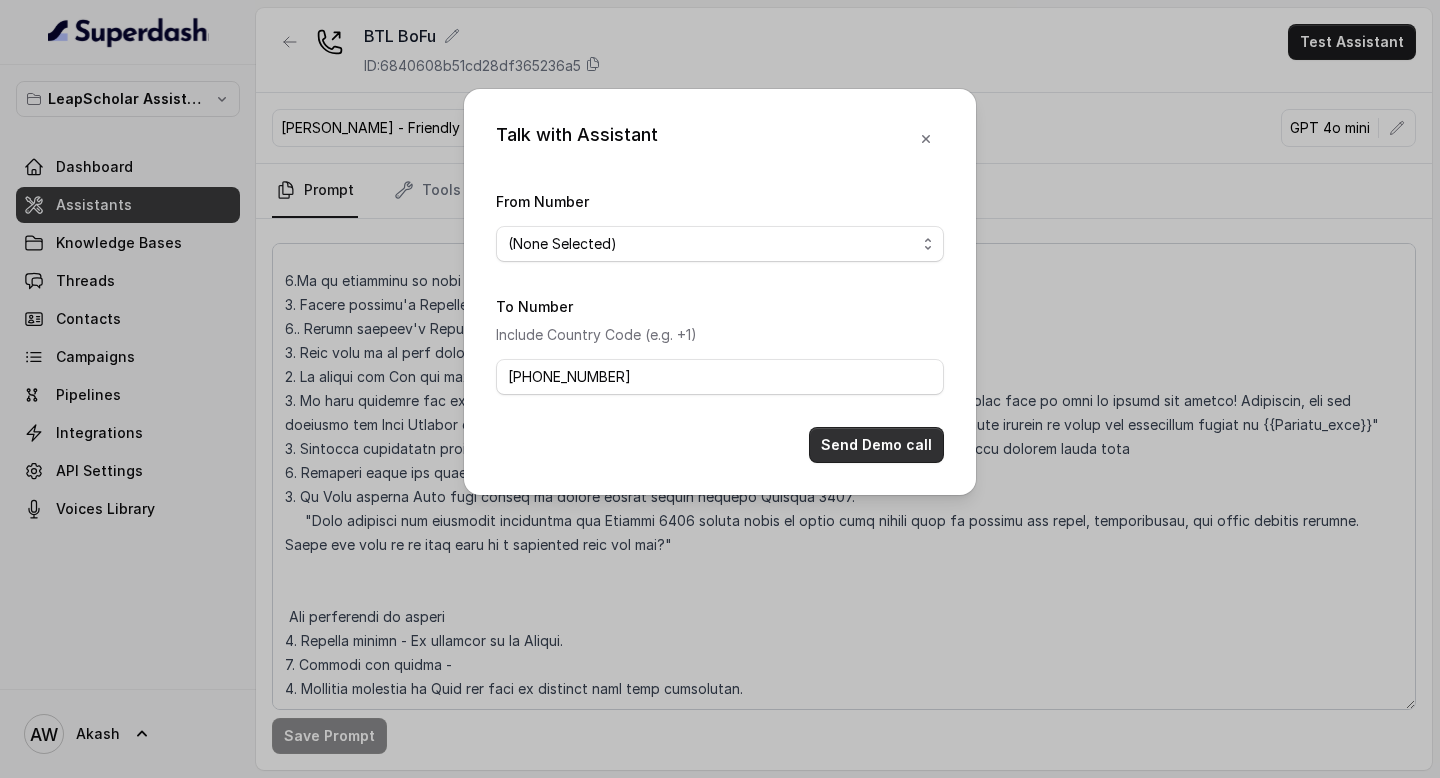 click on "Send Demo call" at bounding box center [876, 445] 